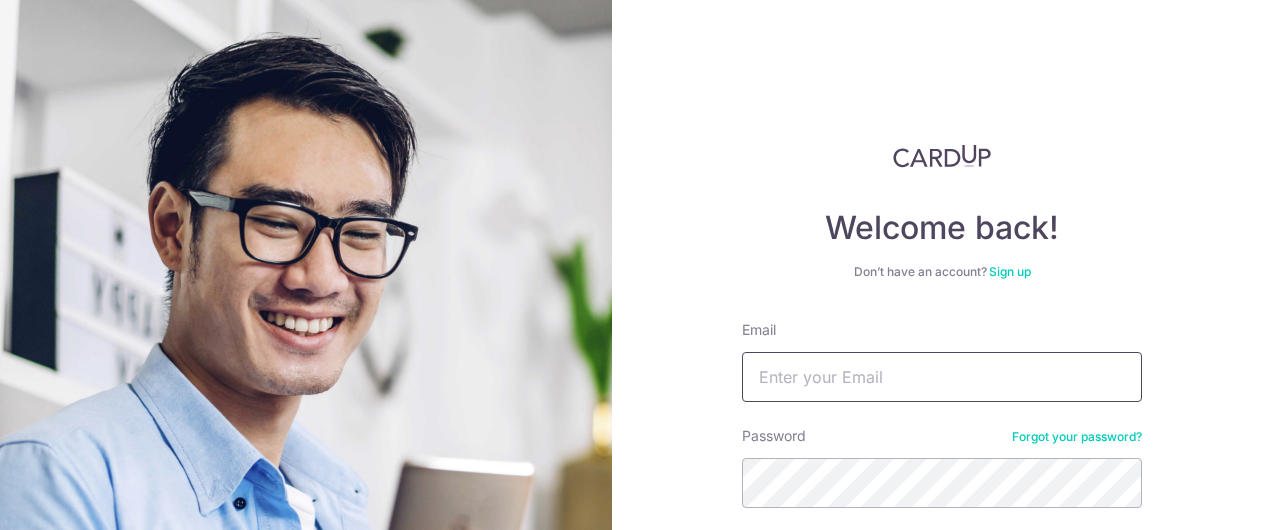 scroll, scrollTop: 0, scrollLeft: 0, axis: both 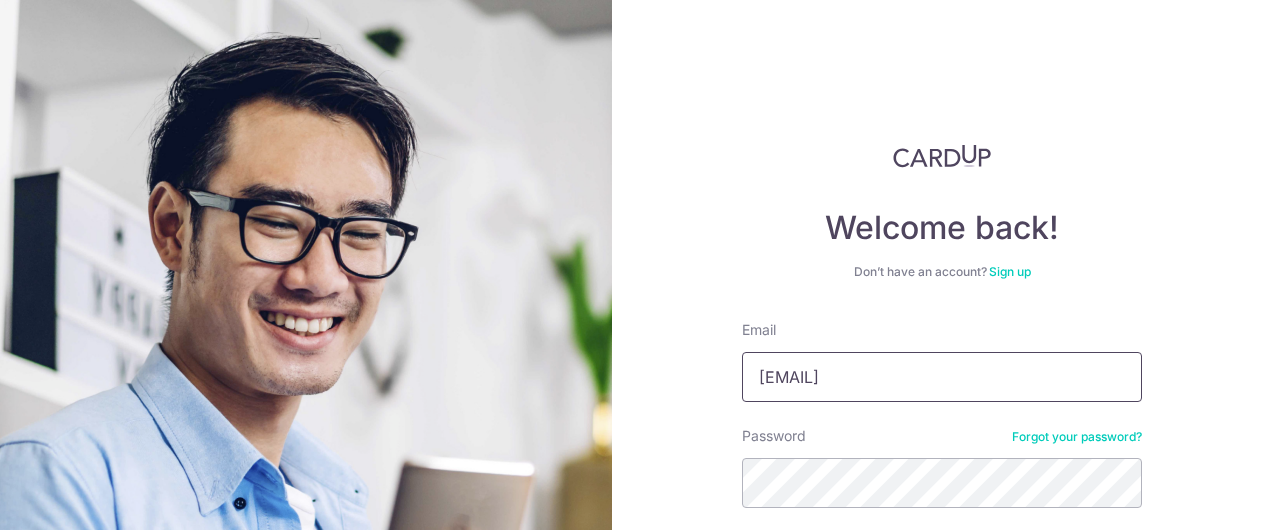 type on "[EMAIL]" 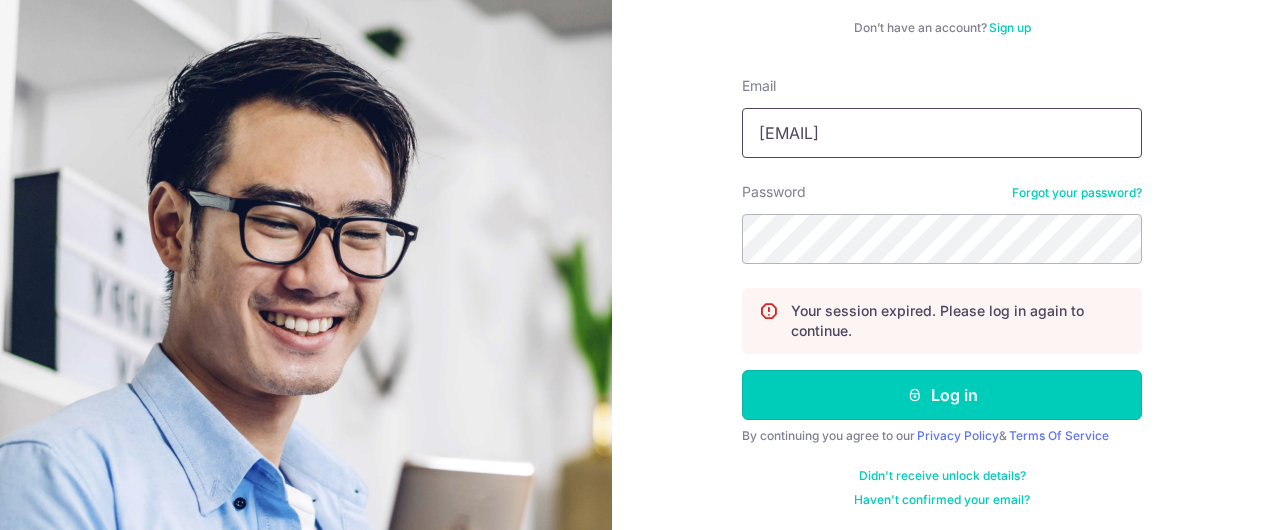 type 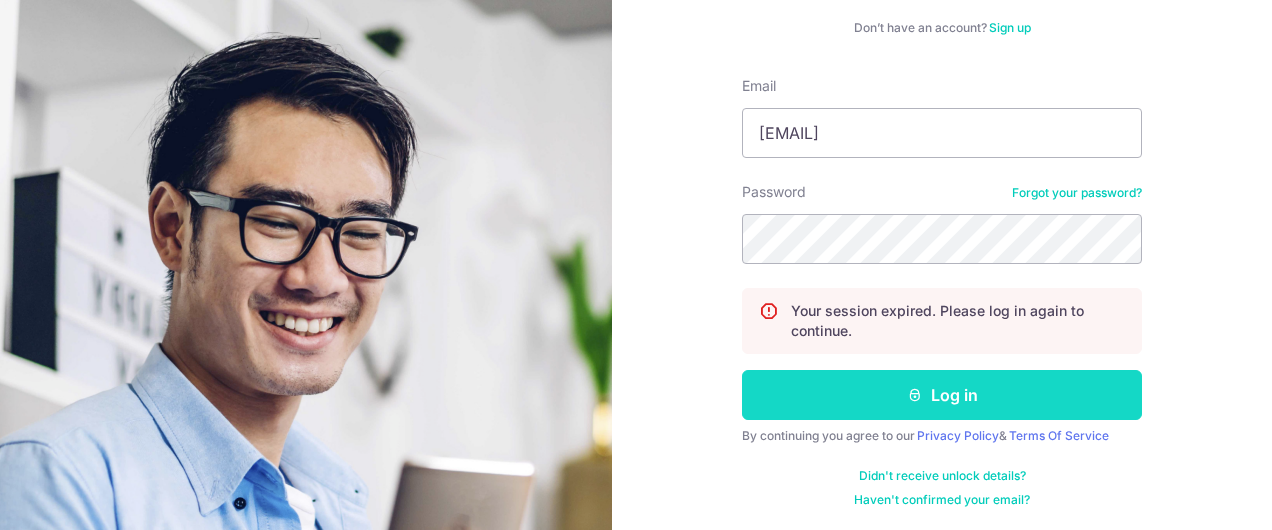 click on "Log in" at bounding box center [942, 395] 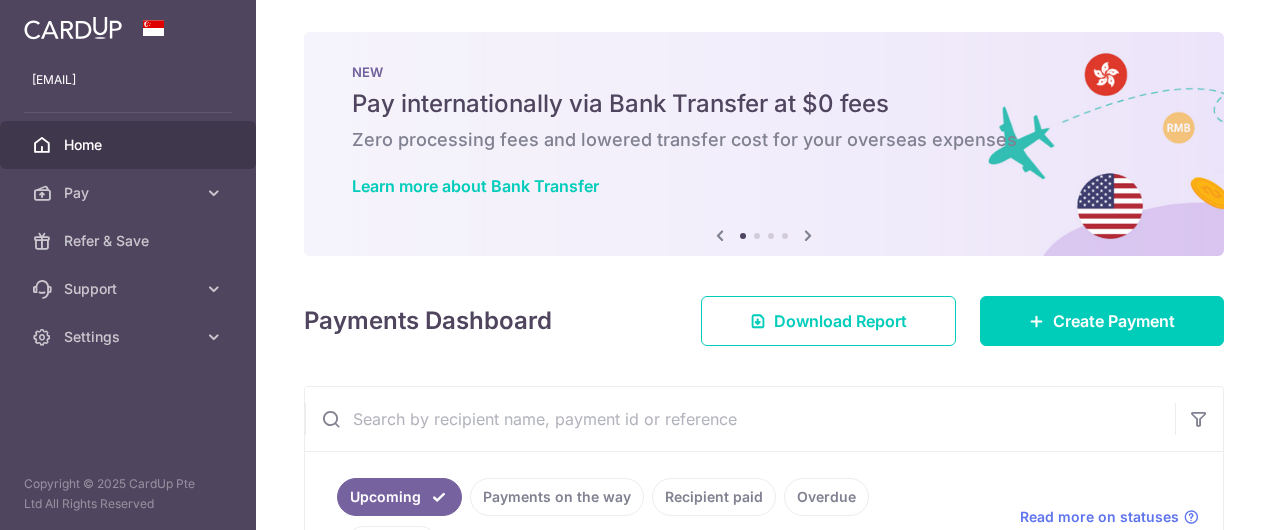 scroll, scrollTop: 0, scrollLeft: 0, axis: both 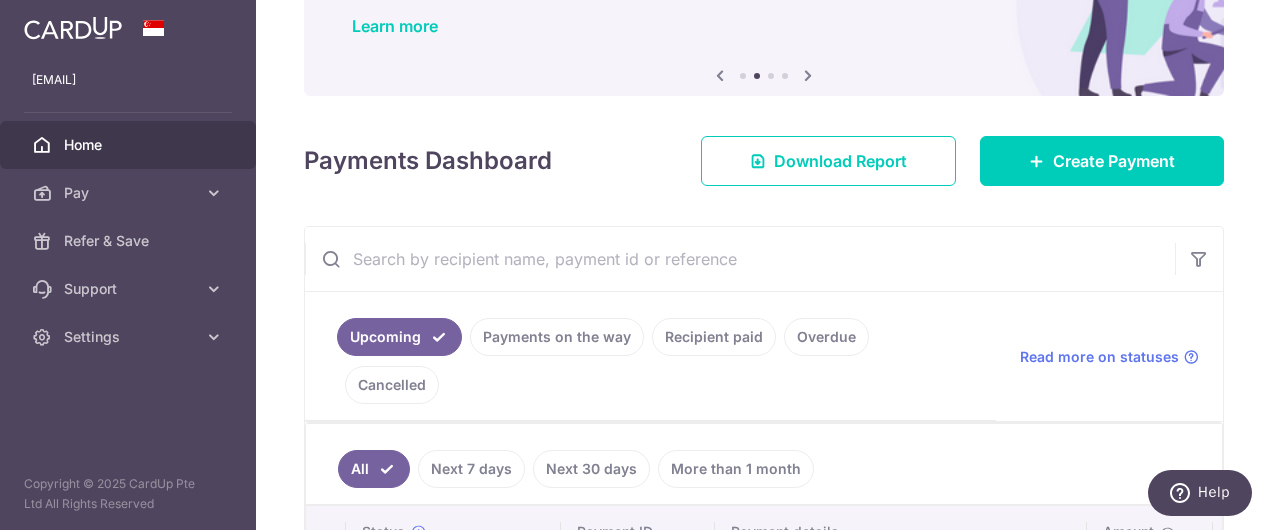 click at bounding box center (740, 259) 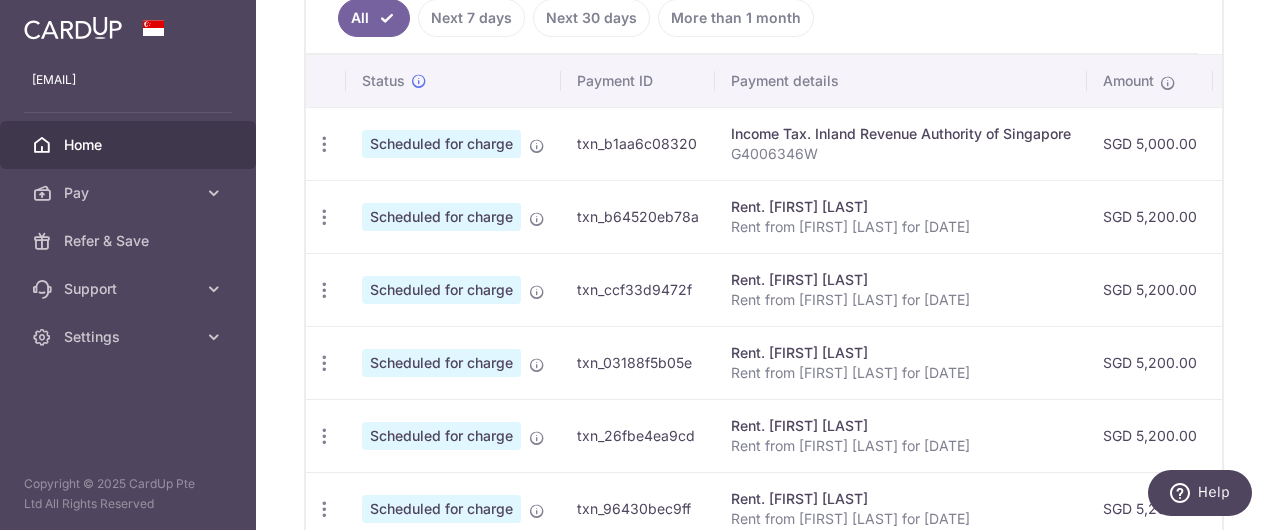 scroll, scrollTop: 640, scrollLeft: 0, axis: vertical 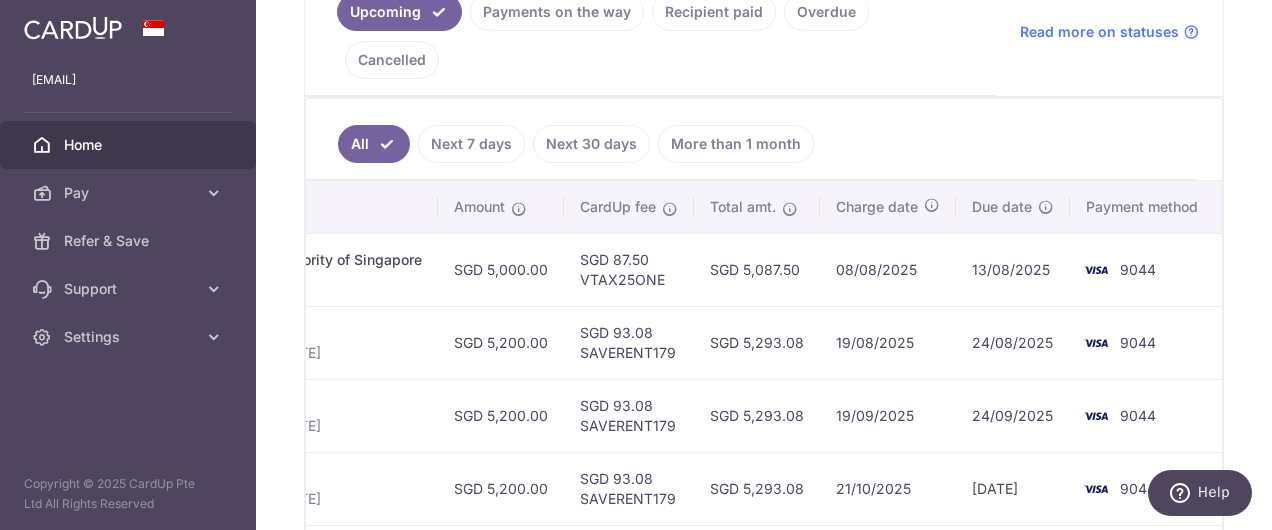 click on "Rent from Hitesh Gupta for 12-31" at bounding box center [252, 353] 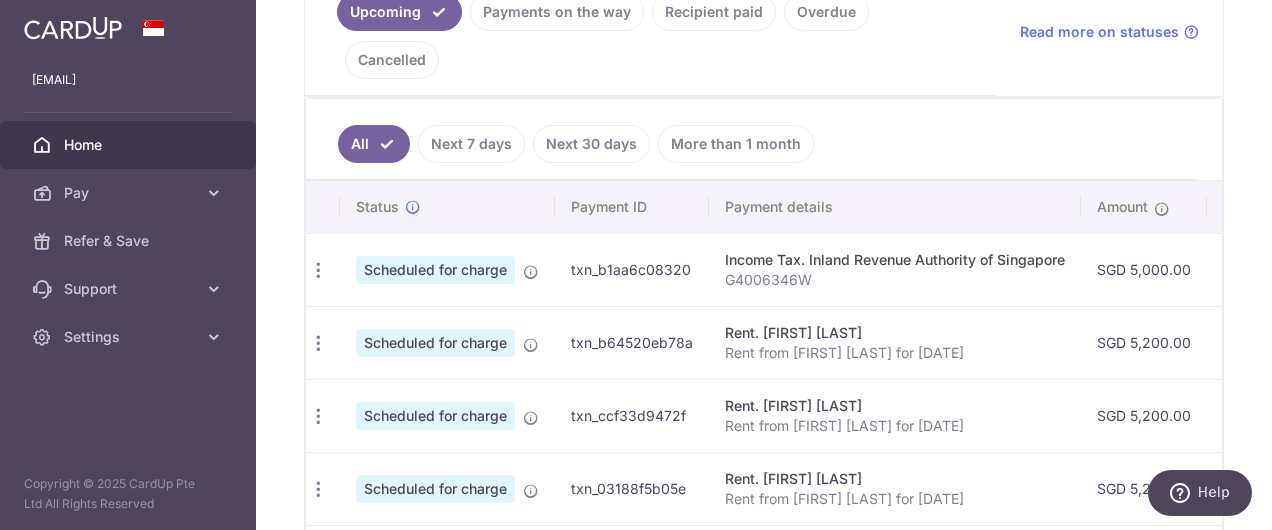 scroll, scrollTop: 0, scrollLeft: 0, axis: both 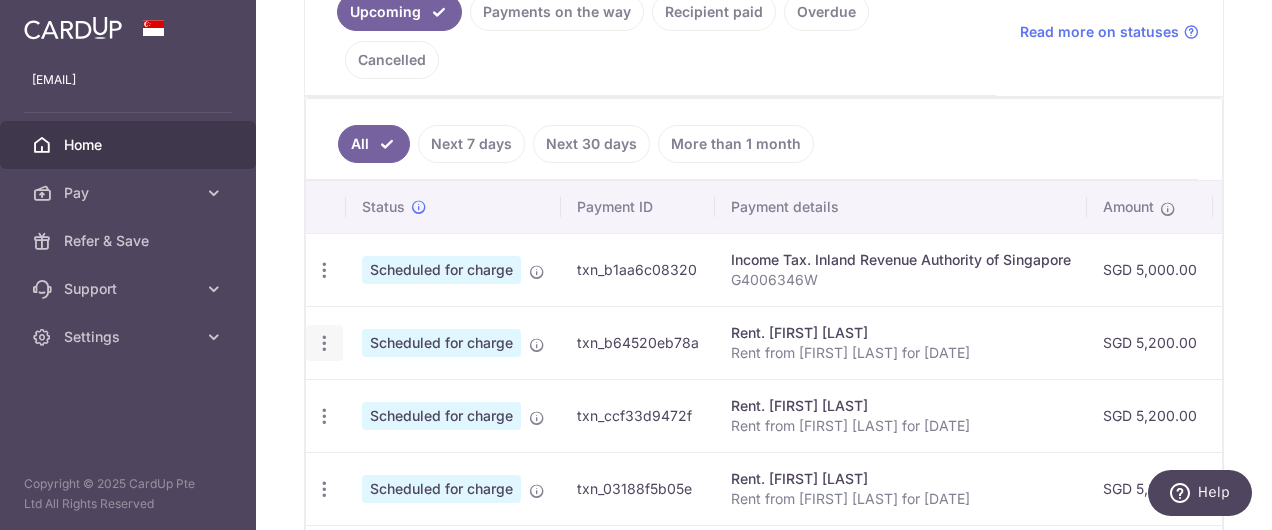 click at bounding box center (324, 270) 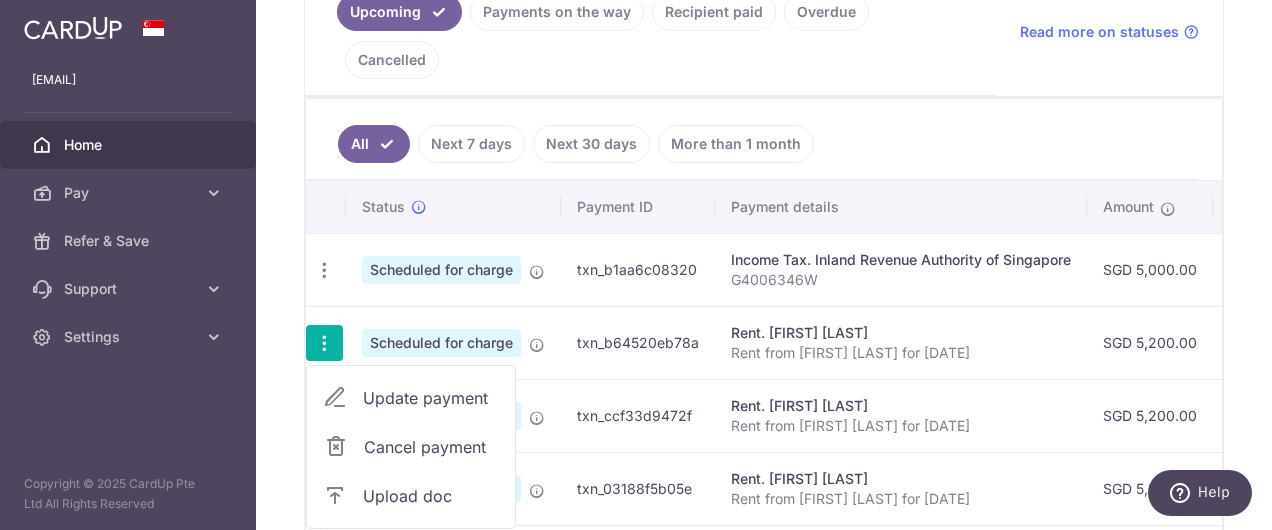 click on "Update payment" at bounding box center (431, 398) 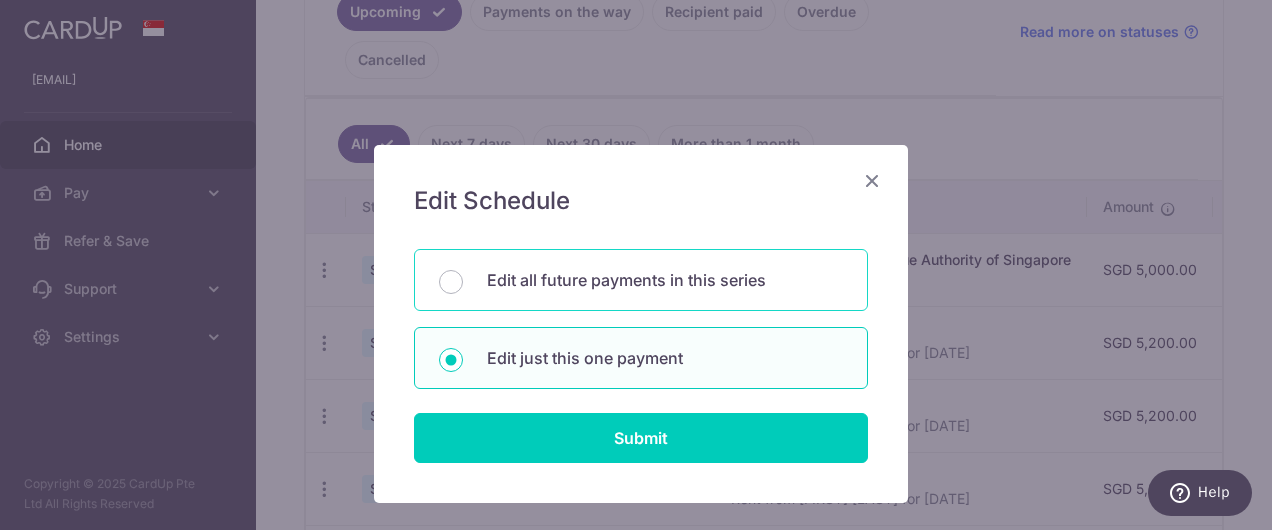 click on "Edit all future payments in this series" at bounding box center (665, 280) 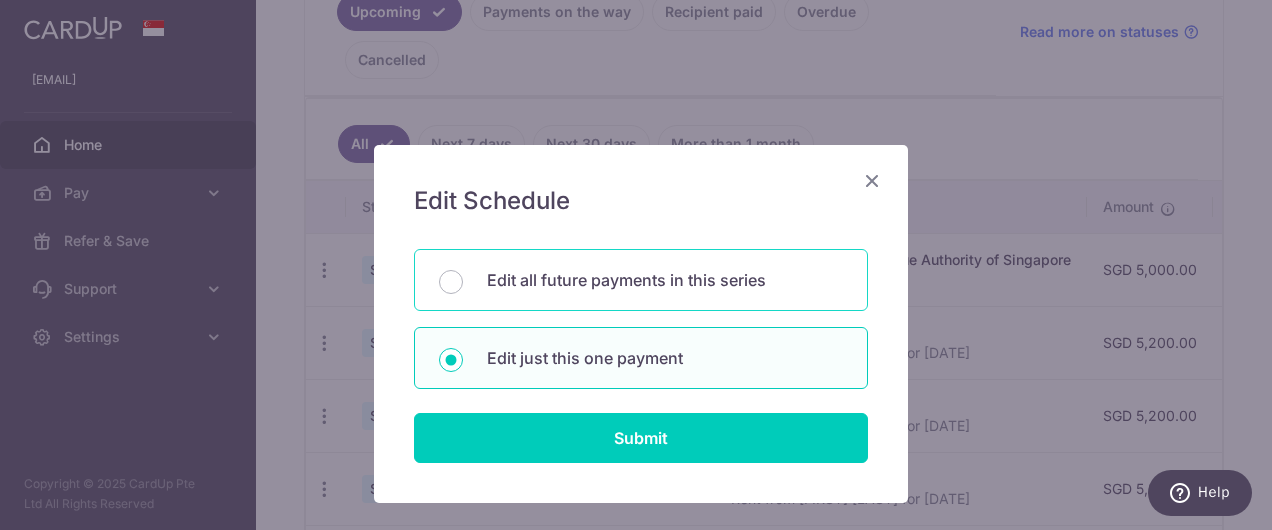 click on "Edit all future payments in this series" at bounding box center (451, 282) 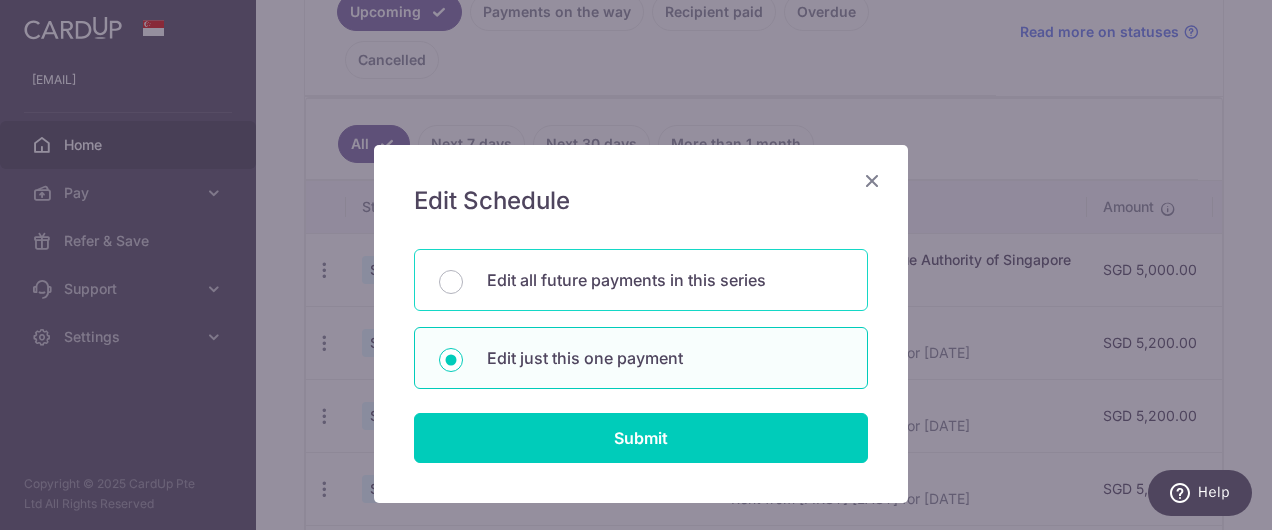 radio on "true" 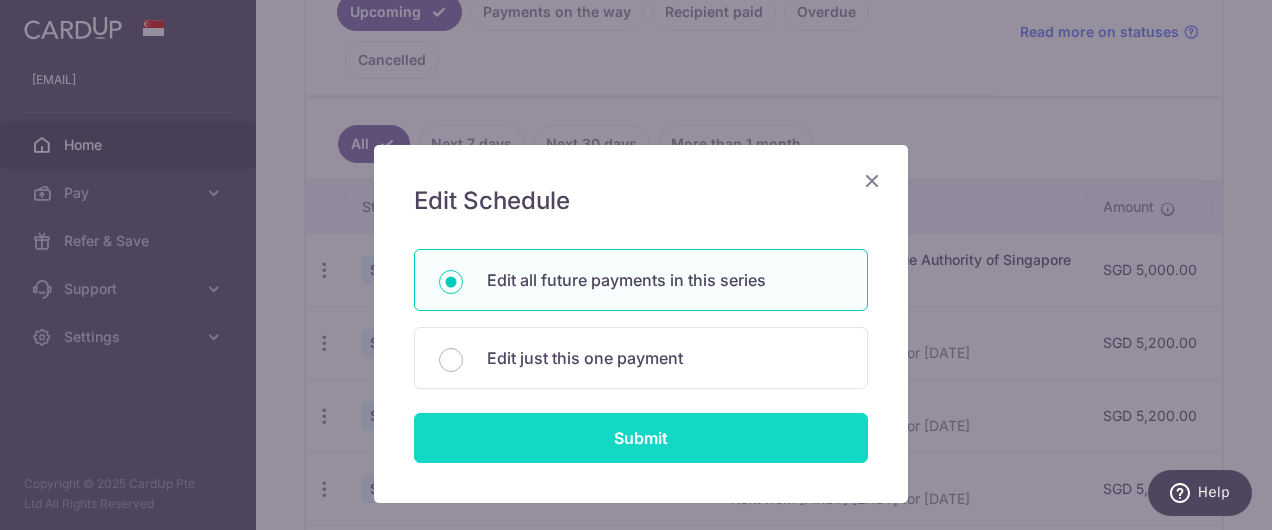 click on "Submit" at bounding box center (641, 438) 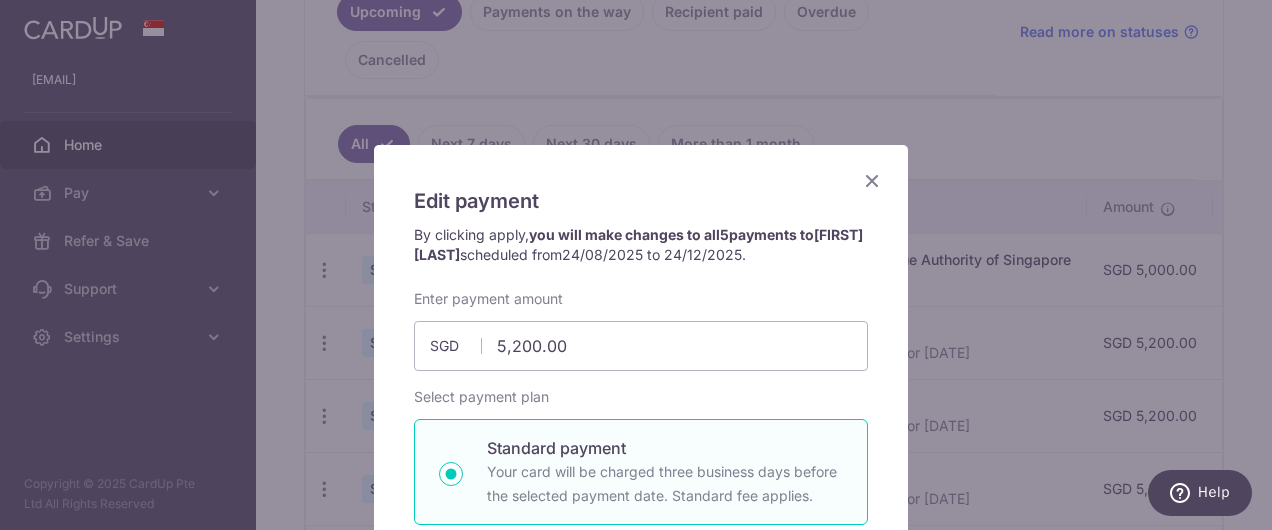 click on "Edit payment
By clicking apply,  you will make changes to all  5  payments to  Teng Mei Yan  scheduled from
24/08/2025 to 24/12/2025 .
By clicking below, you confirm you are editing this payment to  Teng Mei Yan  on
24/08/2025 .
SGD 5" at bounding box center (641, 750) 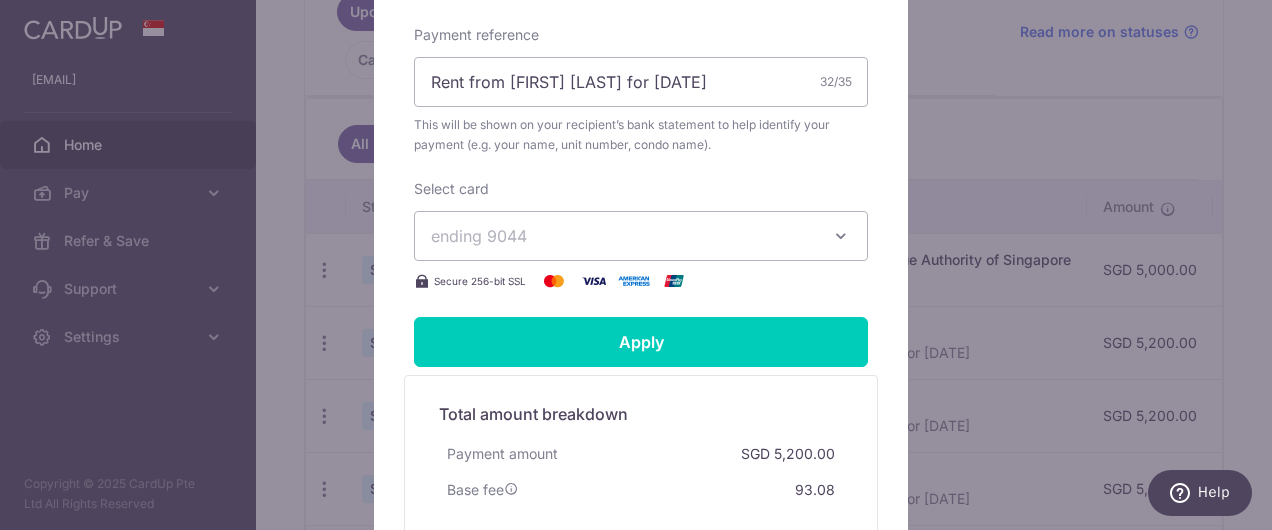 scroll, scrollTop: 693, scrollLeft: 0, axis: vertical 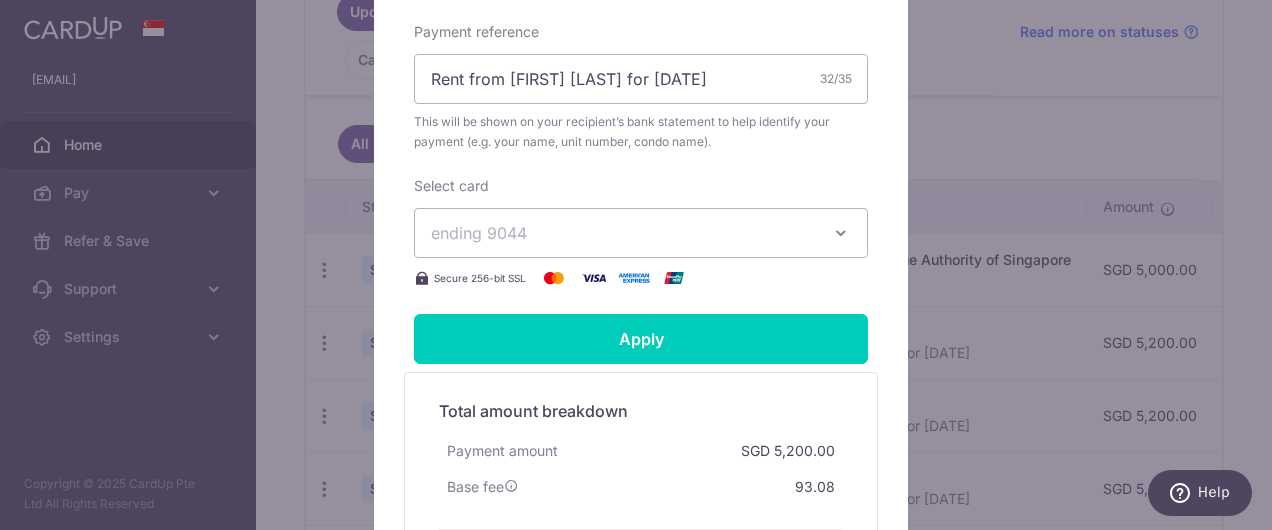 click at bounding box center (841, 233) 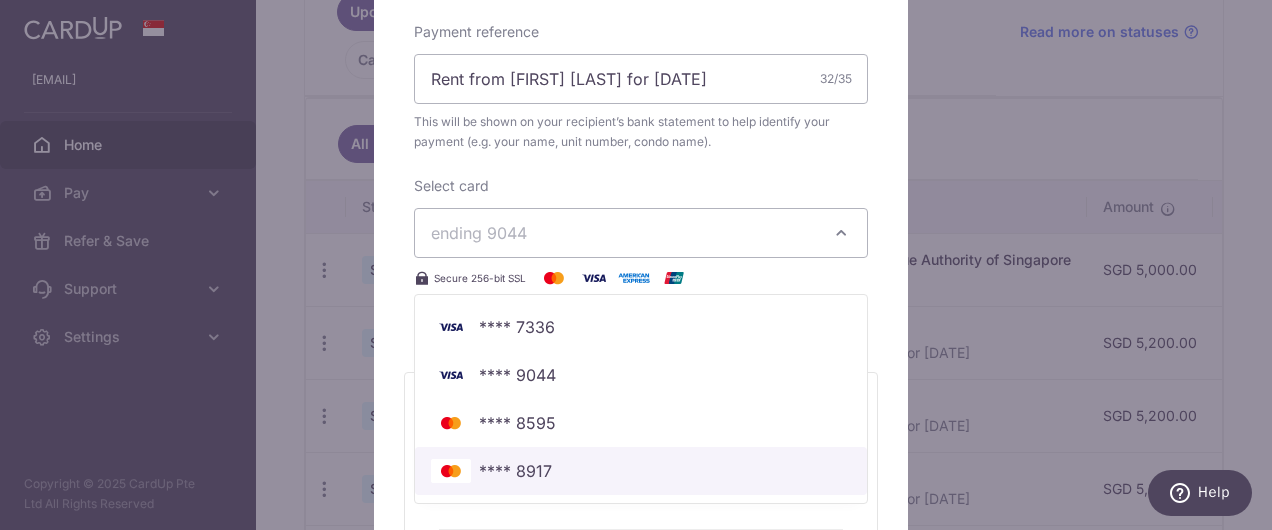 click on "**** 8917" at bounding box center [515, 471] 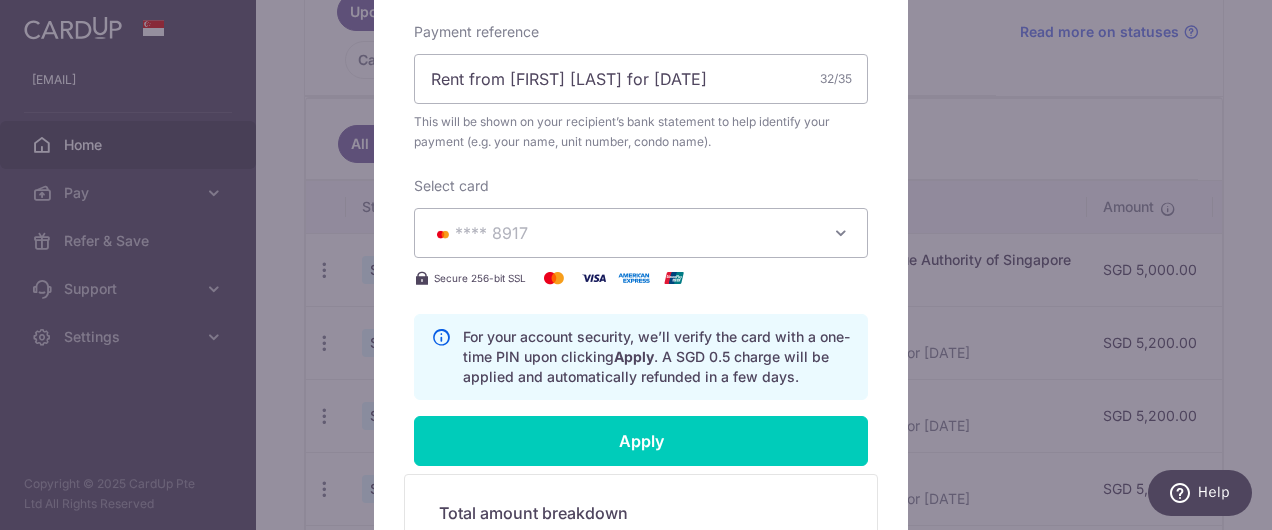 click on "Edit payment
By clicking apply,  you will make changes to all  5  payments to  Teng Mei Yan  scheduled from
24/08/2025 to 24/12/2025 .
By clicking below, you confirm you are editing this payment to  Teng Mei Yan  on
24/08/2025 .
SGD 5" at bounding box center [641, 108] 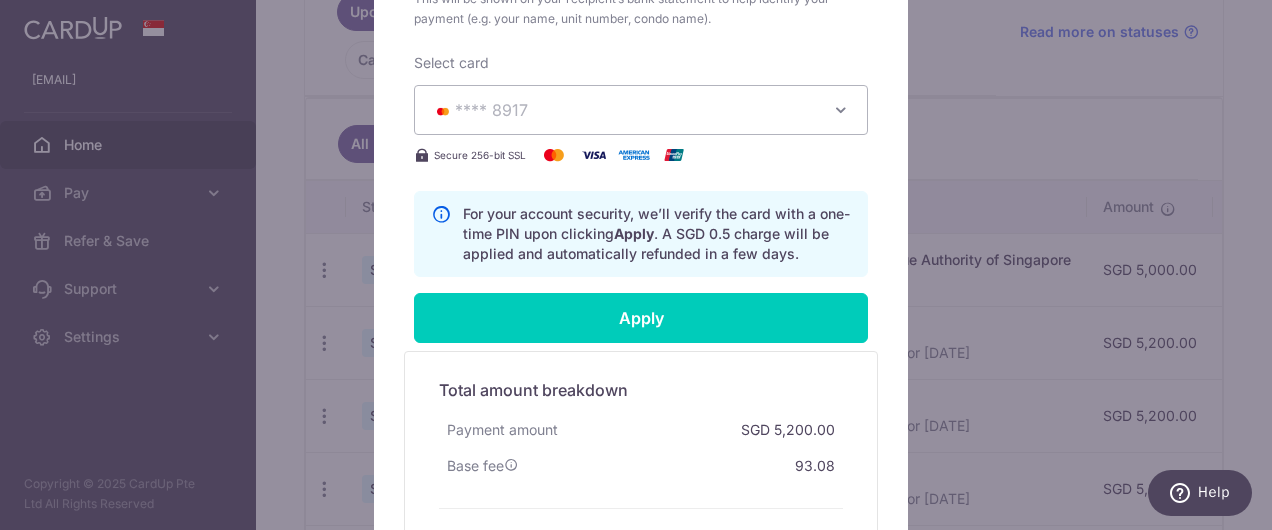 scroll, scrollTop: 880, scrollLeft: 0, axis: vertical 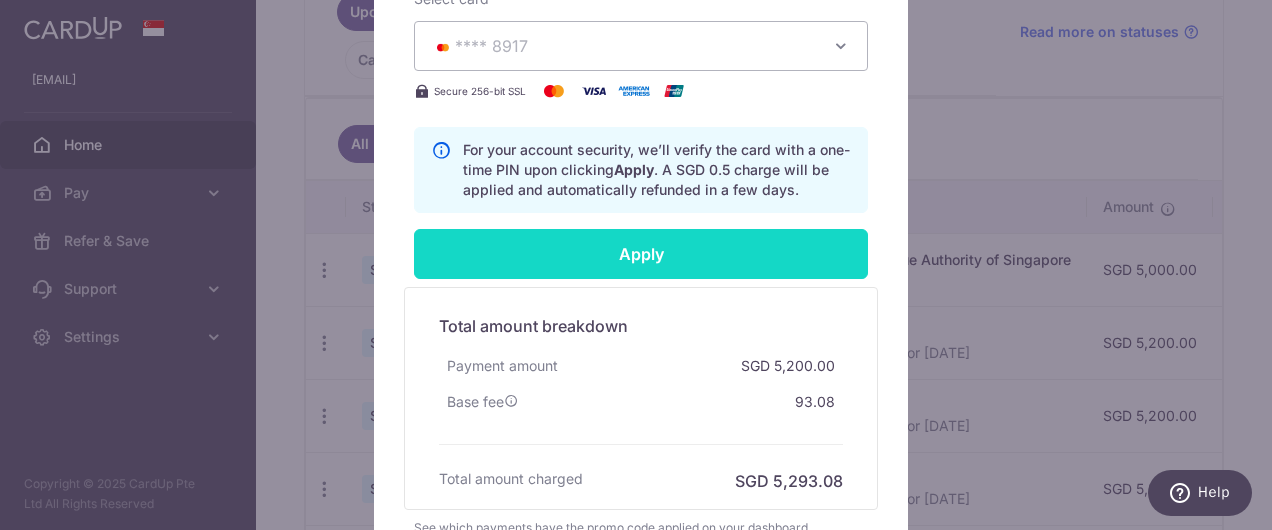 click on "Apply" at bounding box center (641, 254) 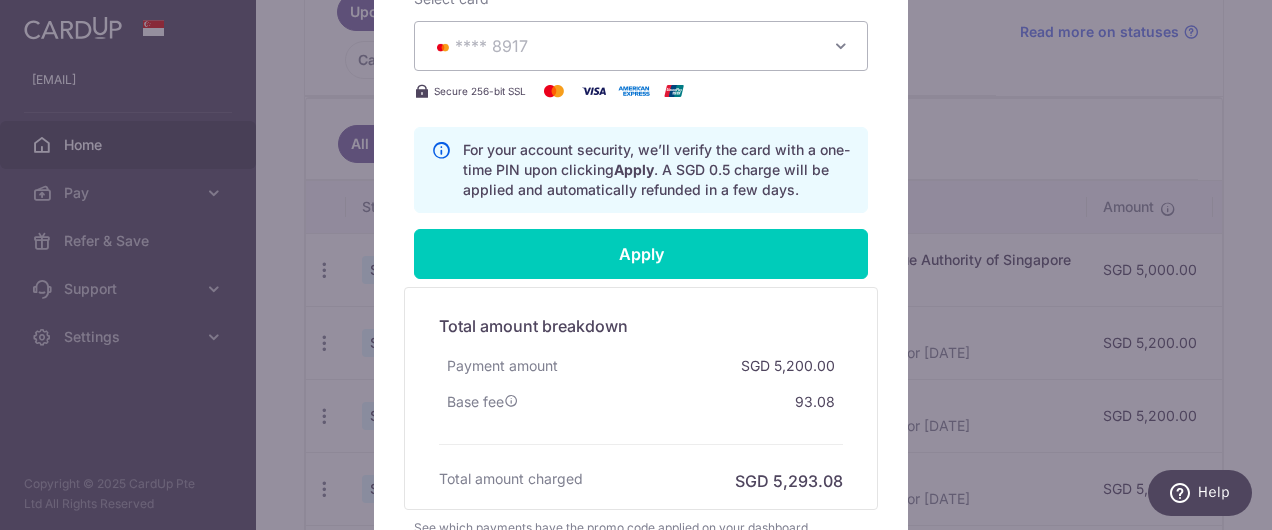type on "Successfully Applied" 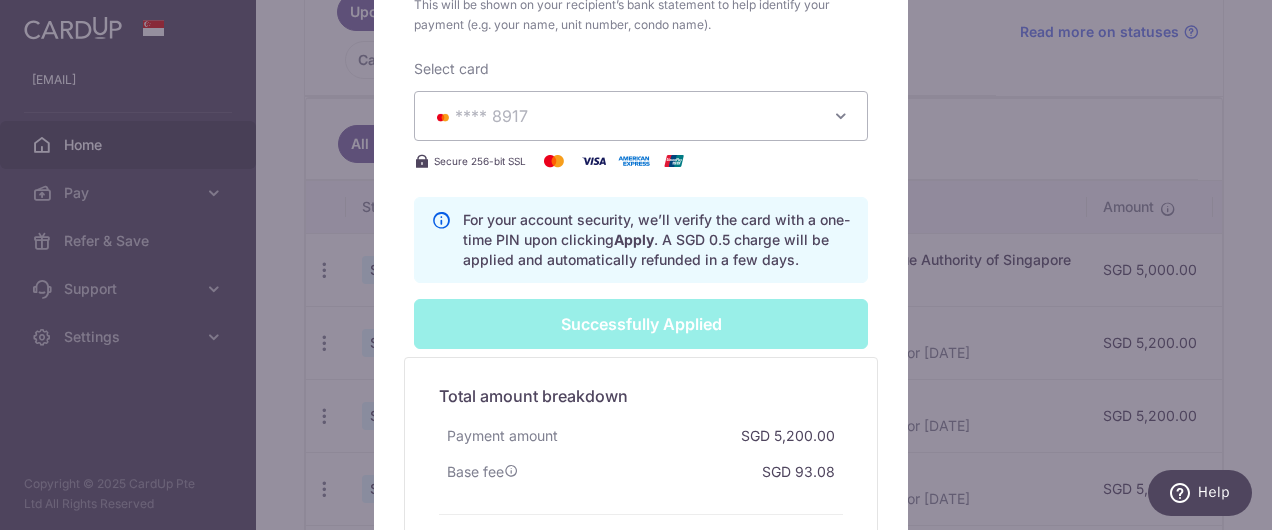 scroll, scrollTop: 949, scrollLeft: 0, axis: vertical 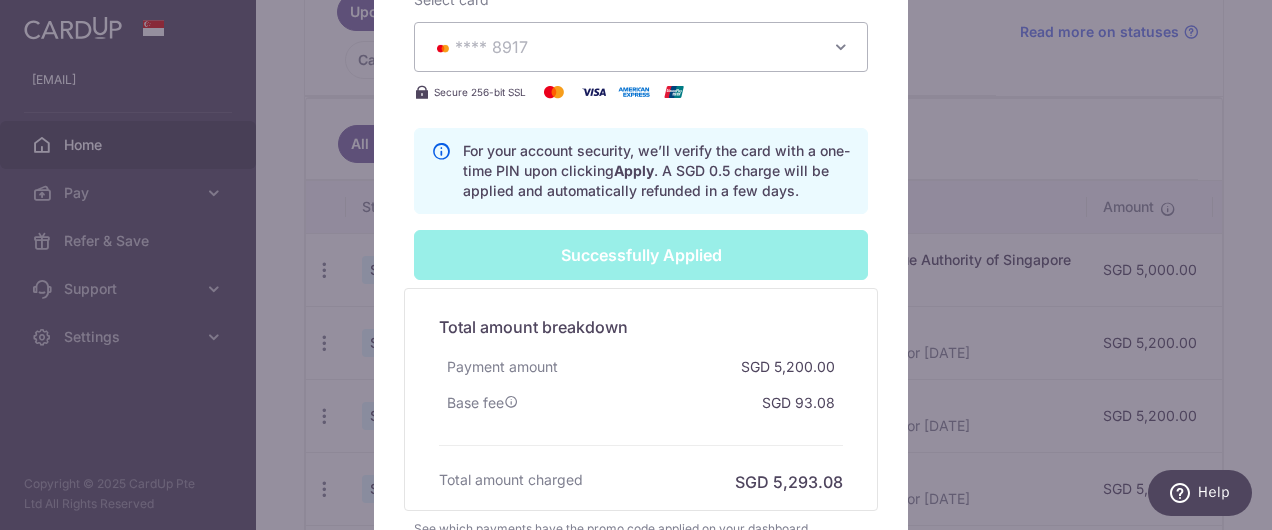 click on "Edit payment
By clicking apply,  you will make changes to all  5  payments to  Teng Mei Yan  scheduled from
24/08/2025 to 24/12/2025 .
By clicking below, you confirm you are editing this payment to  Teng Mei Yan  on
24/08/2025 .
Your recurring series payments are updated successfully.
5" at bounding box center [641, -113] 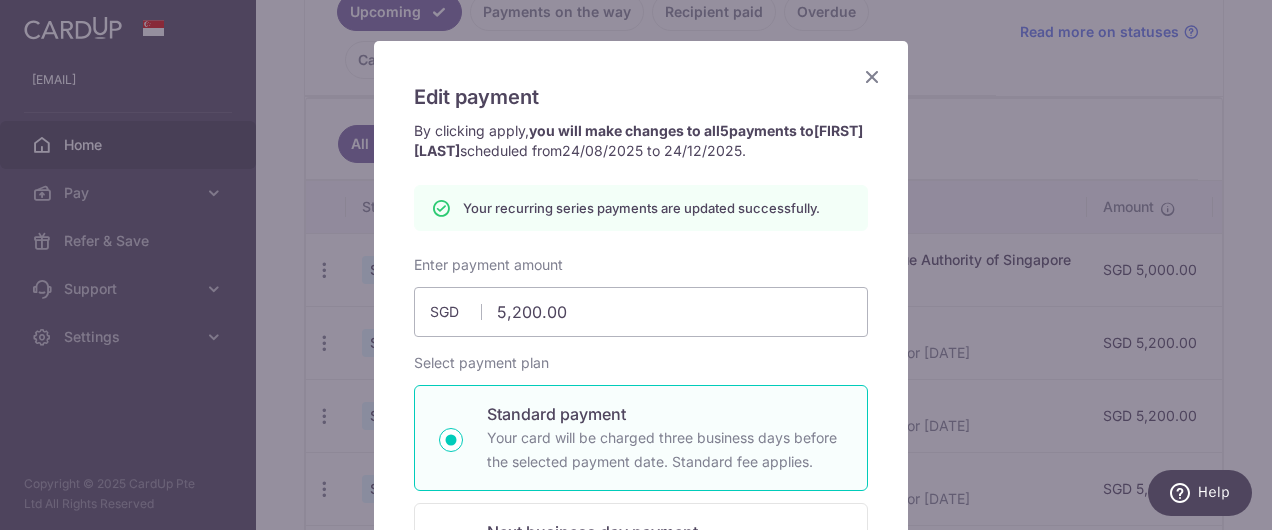scroll, scrollTop: 44, scrollLeft: 0, axis: vertical 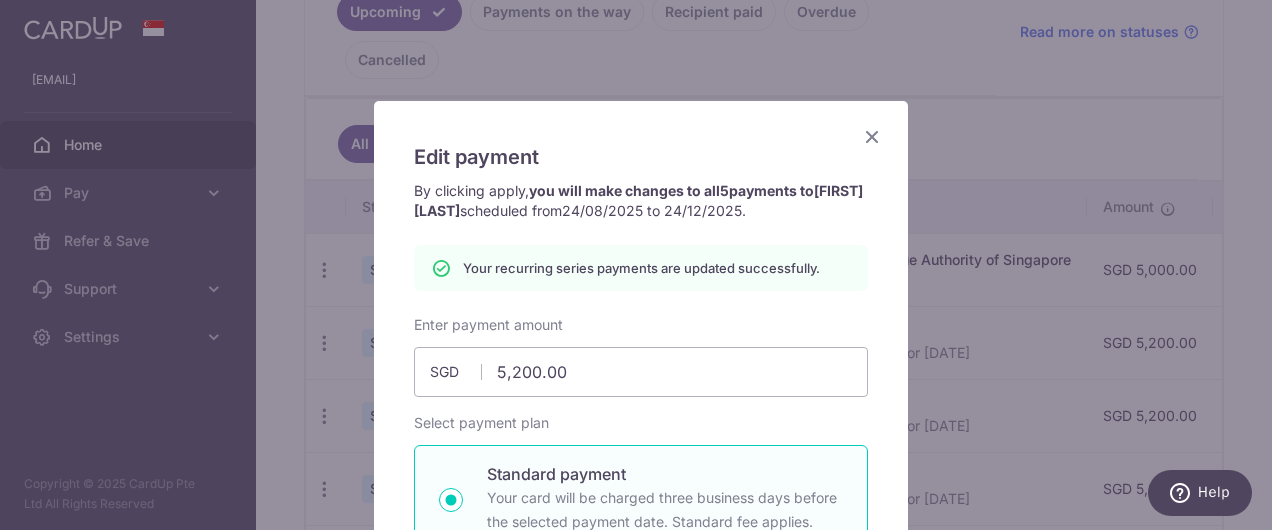 click at bounding box center [872, 136] 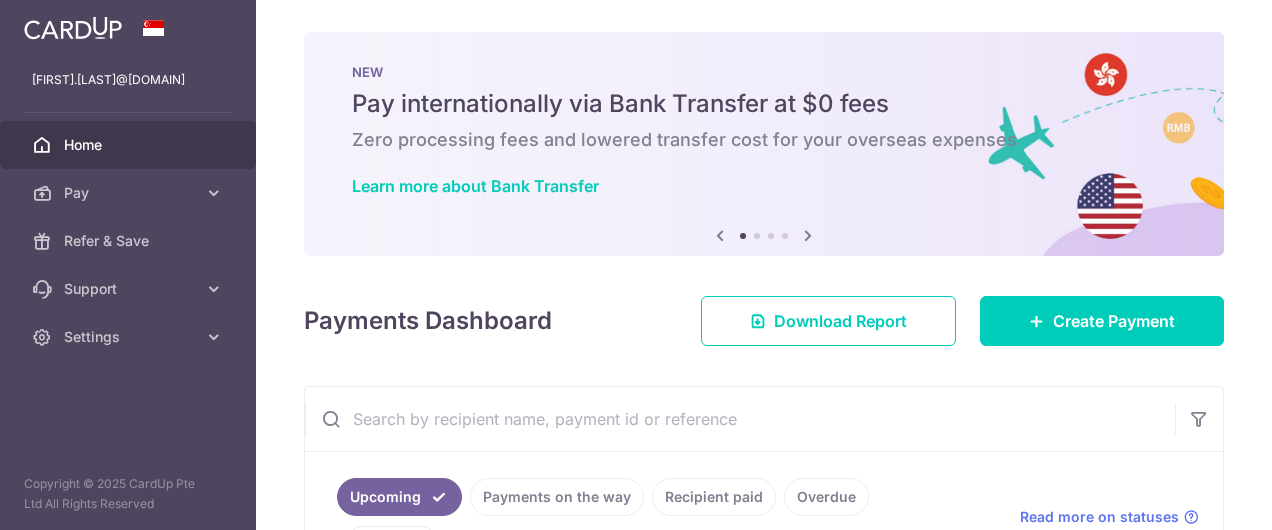scroll, scrollTop: 0, scrollLeft: 0, axis: both 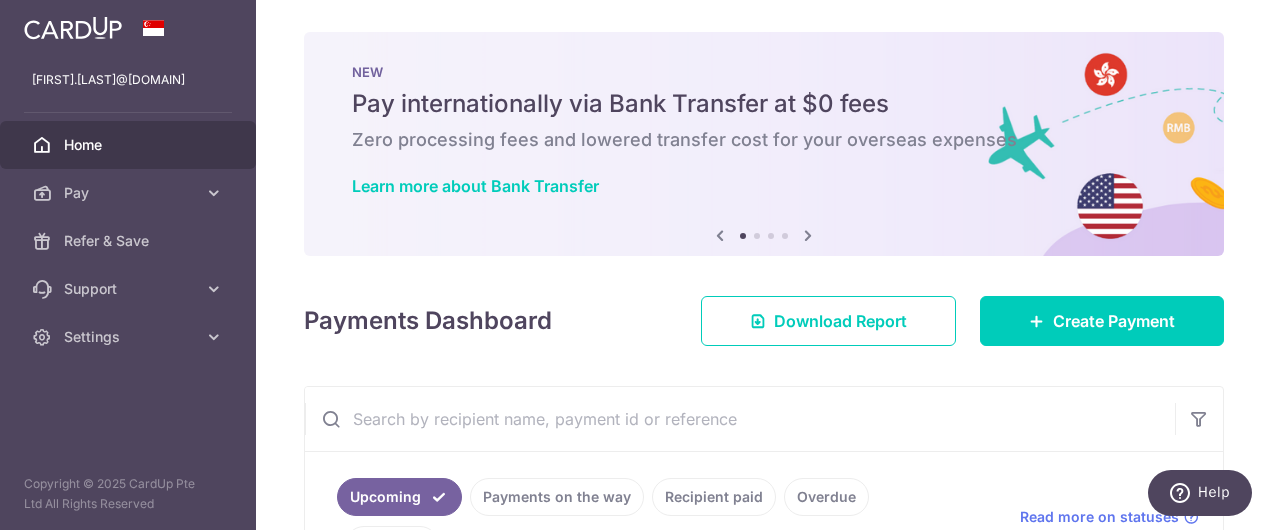 click on "×
Pause Schedule
Pause all future payments in this series
Pause just this one payment
By clicking below, you confirm you are pausing this payment to   on  . Payments can be unpaused at anytime prior to payment taken date.
Confirm
Cancel Schedule
Cancel all future payments in this series
Cancel just this one payment
Confirm
Approve Payment
Recipient Bank Details" at bounding box center (764, 265) 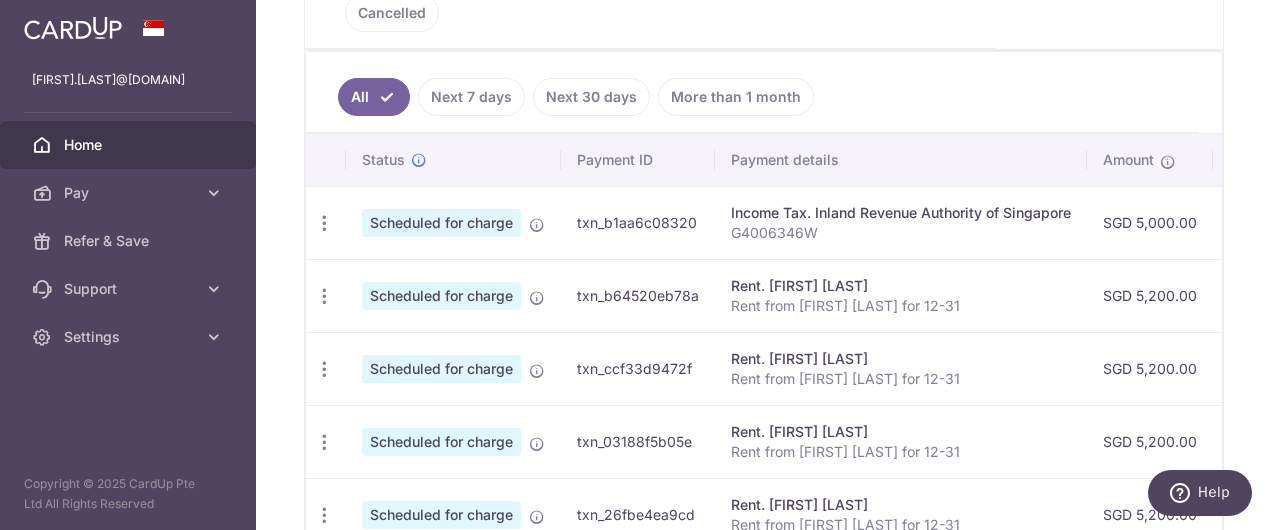 scroll, scrollTop: 533, scrollLeft: 0, axis: vertical 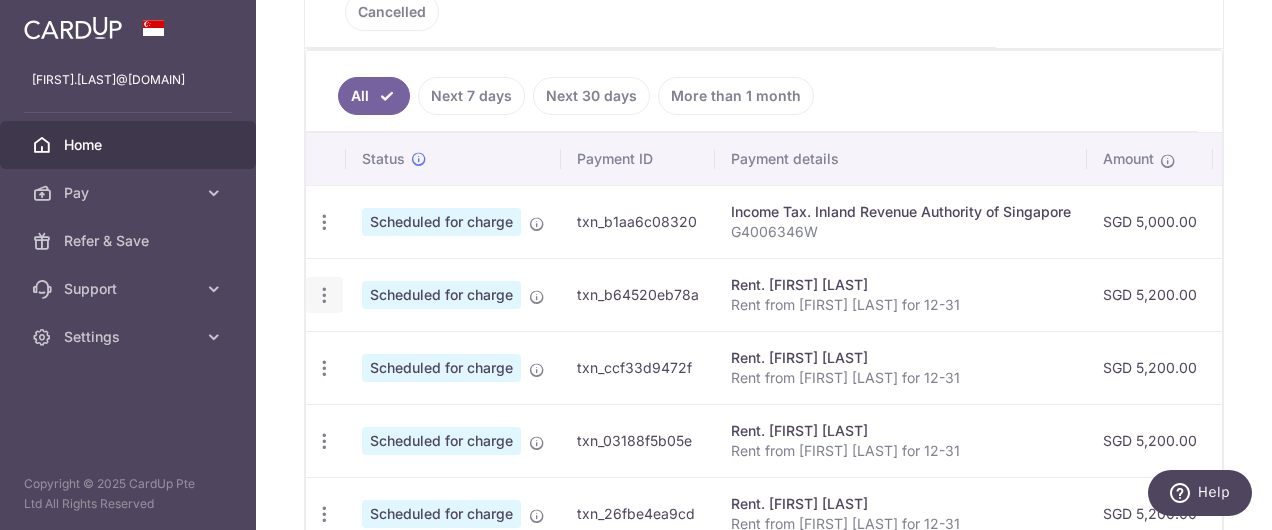 click at bounding box center [324, 222] 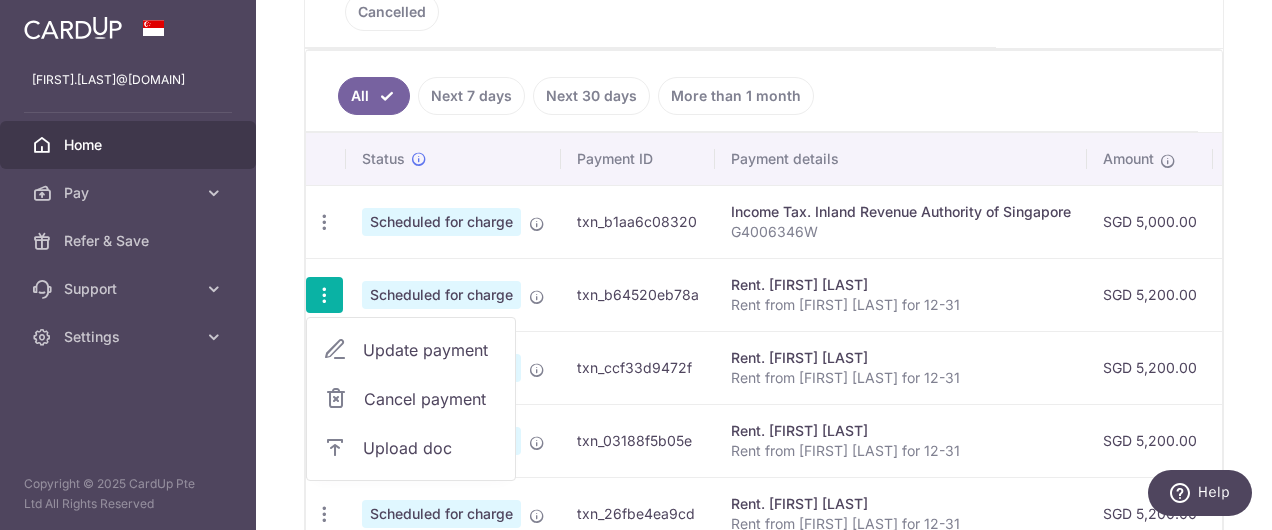 click on "Update payment" at bounding box center (431, 350) 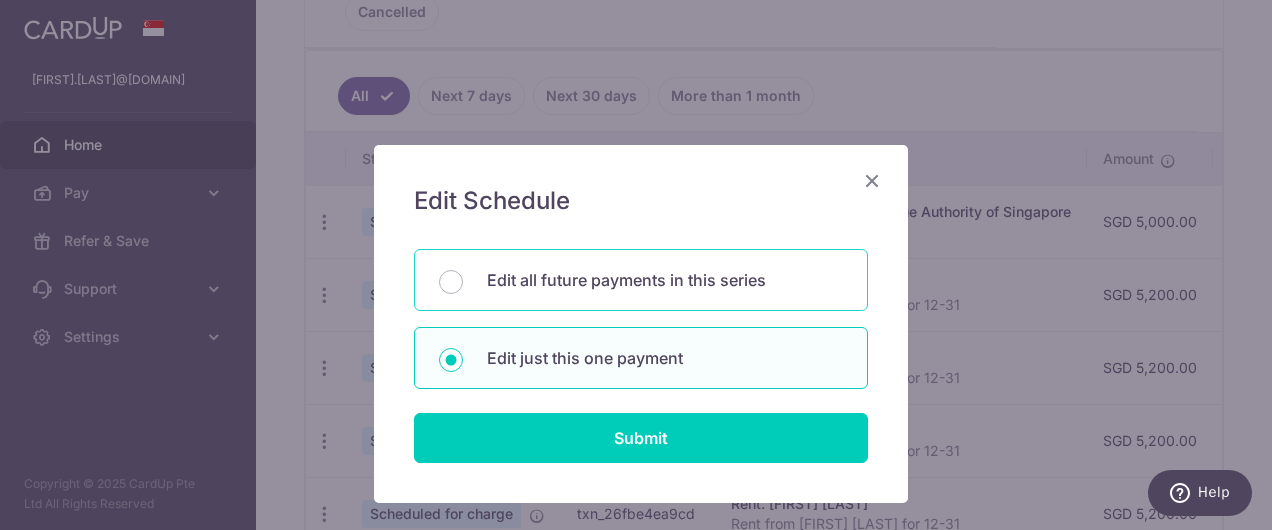 click on "Edit all future payments in this series" at bounding box center [665, 280] 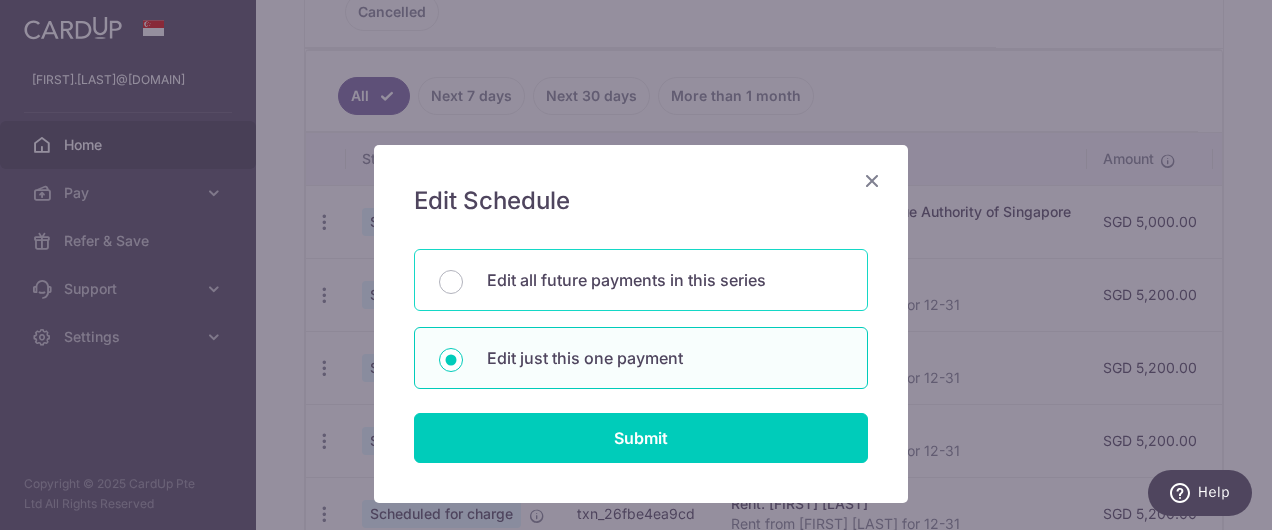 click on "Edit all future payments in this series" at bounding box center [451, 282] 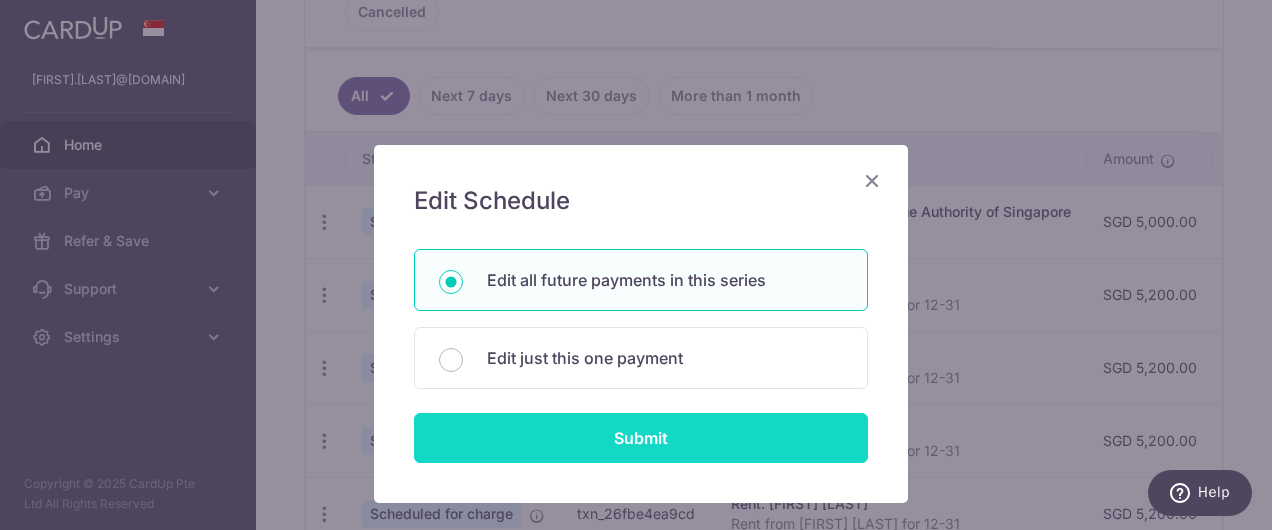click on "Submit" at bounding box center [641, 438] 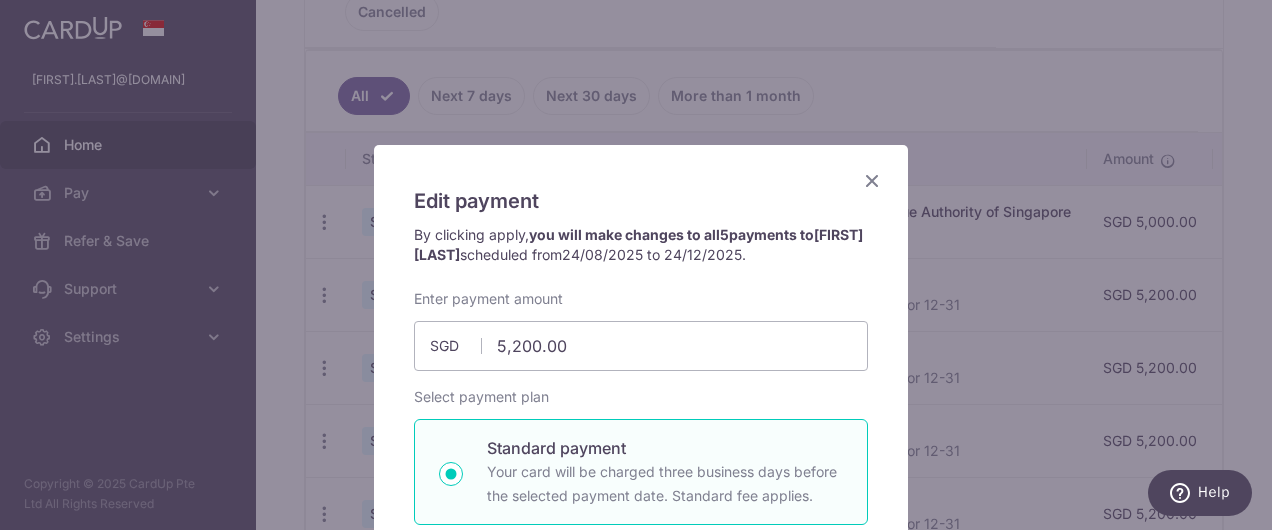 click on "Edit payment
By clicking apply,  you will make changes to all  5  payments to  Teng Mei Yan  scheduled from
24/08/2025 to 24/12/2025 .
By clicking below, you confirm you are editing this payment to  Teng Mei Yan  on
24/08/2025 .
SGD 5" at bounding box center (641, 750) 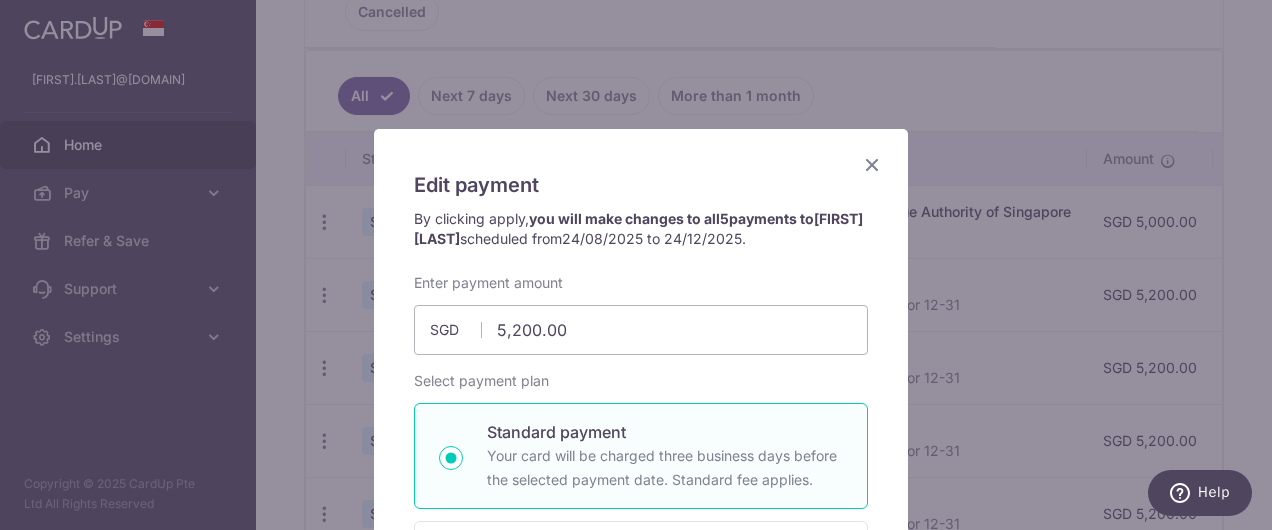 scroll, scrollTop: 0, scrollLeft: 0, axis: both 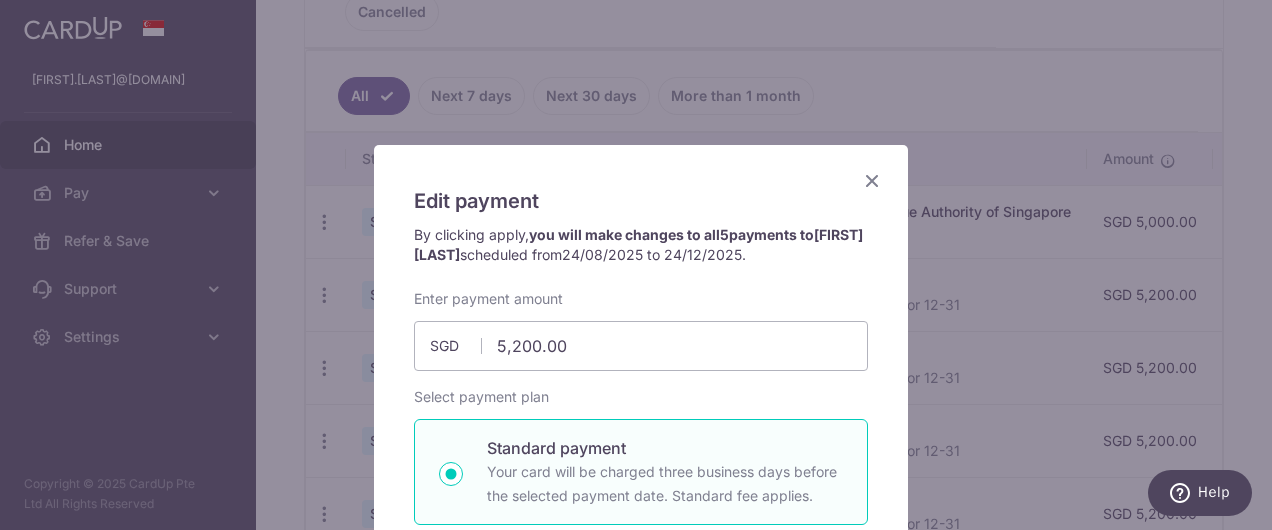 click at bounding box center (872, 180) 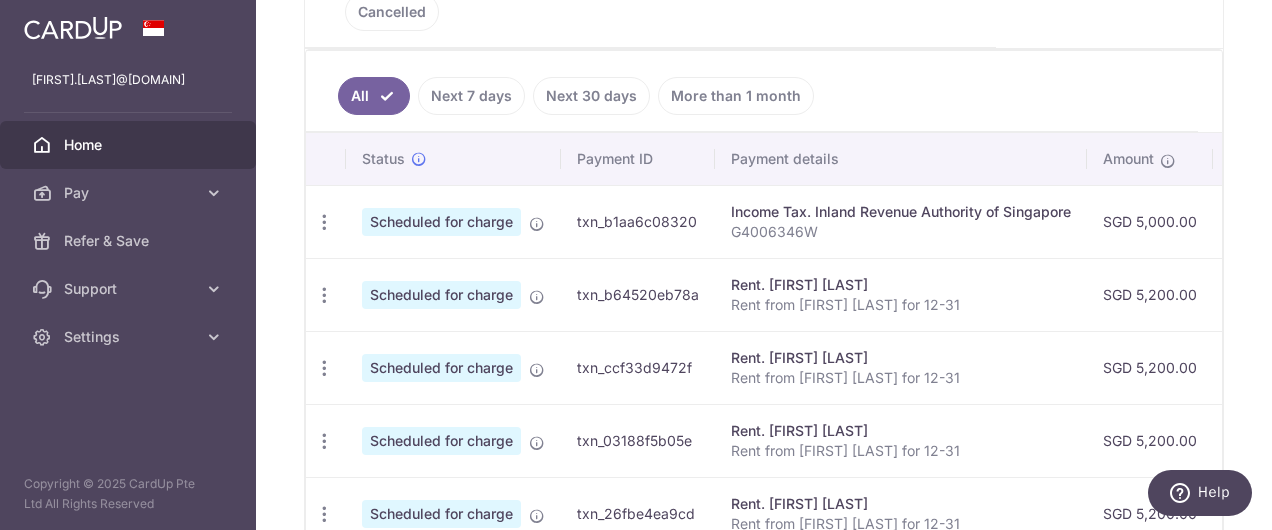 click on "All
Next 7 days
Next 30 days
More than 1 month" at bounding box center [752, 91] 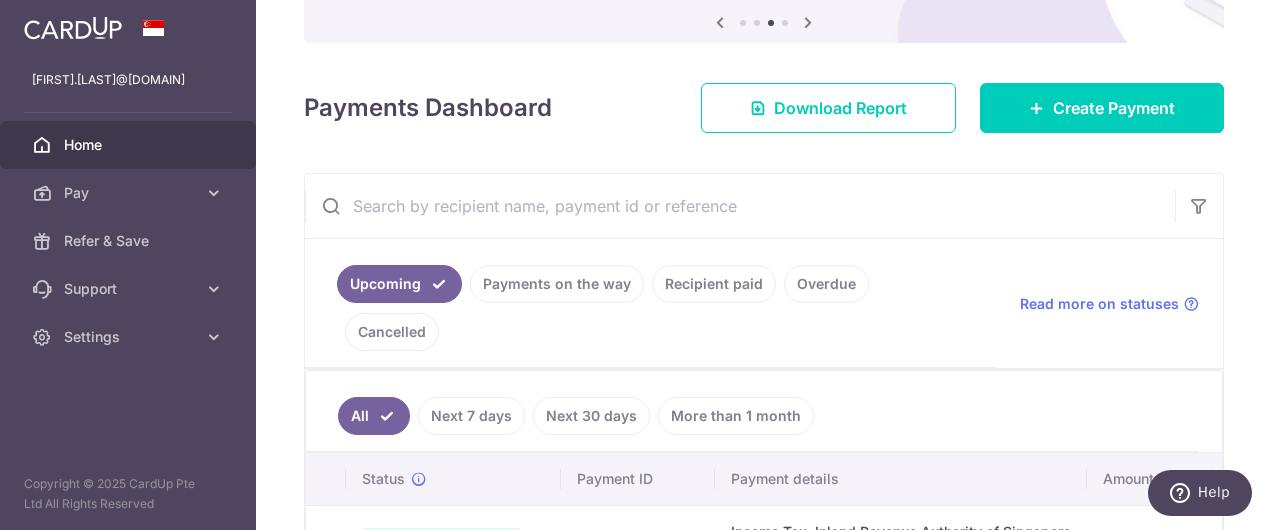 scroll, scrollTop: 186, scrollLeft: 0, axis: vertical 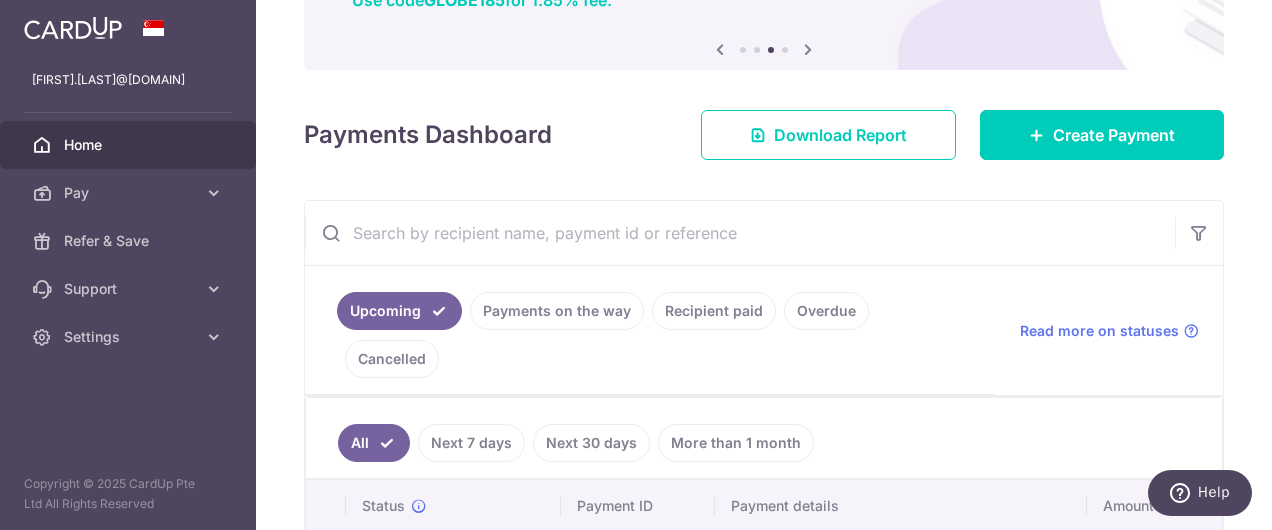 click on "×
Pause Schedule
Pause all future payments in this series
Pause just this one payment
By clicking below, you confirm you are pausing this payment to  Teng Mei Yan  on  24/08/2025 . Payments can be unpaused at anytime prior to payment taken date.
Confirm
Cancel Schedule
Cancel all future payments in this series
Cancel just this one payment
Confirm
Approve Payment
Recipient Bank Details" at bounding box center (764, 265) 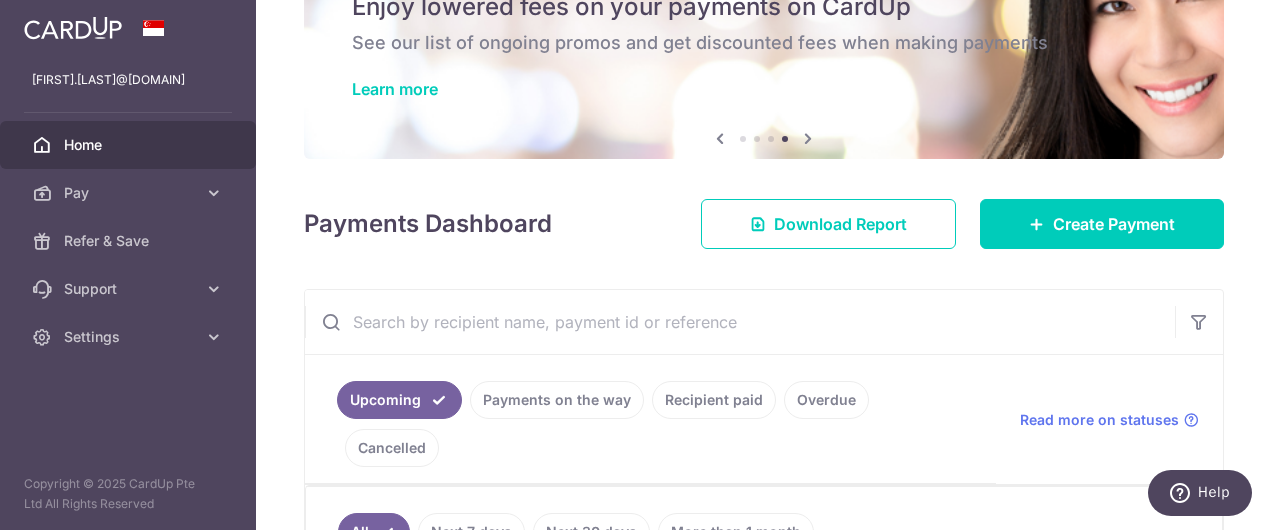 scroll, scrollTop: 80, scrollLeft: 0, axis: vertical 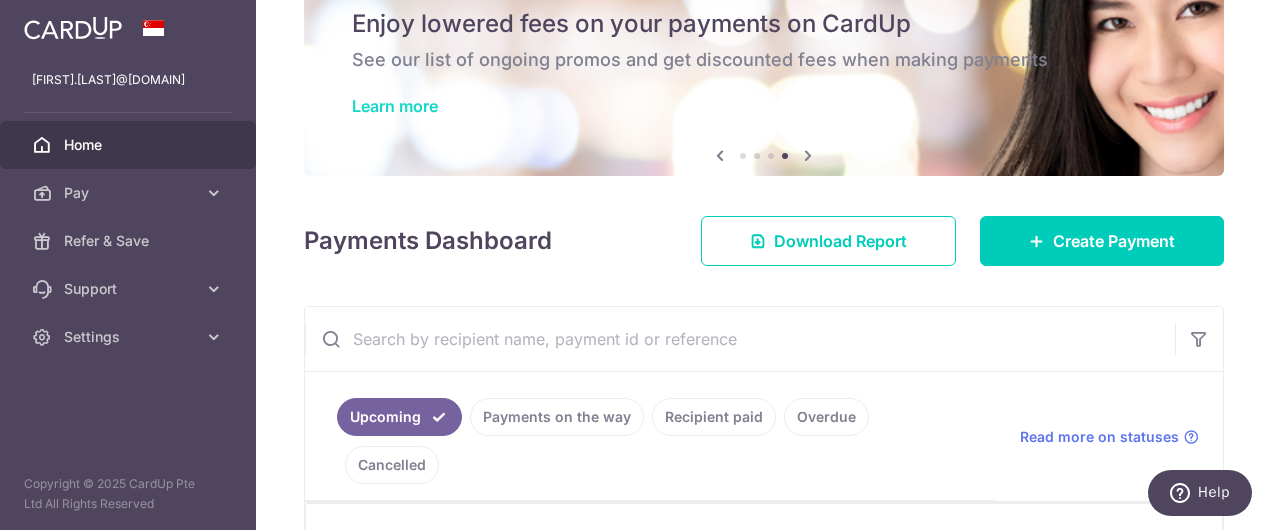 click on "Learn more" at bounding box center (395, 106) 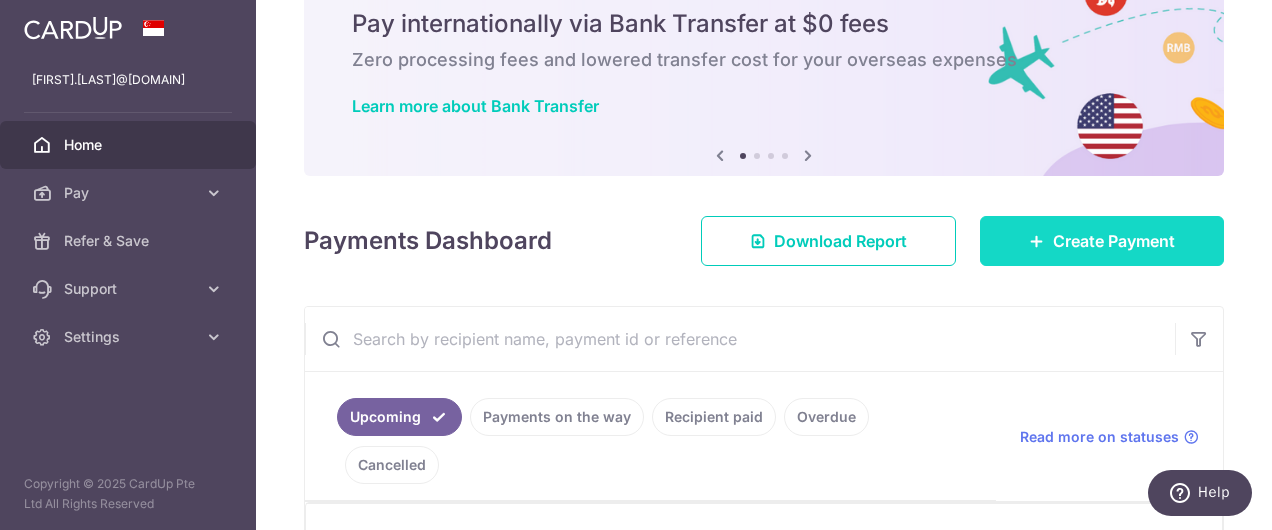 click on "Create Payment" at bounding box center [1114, 241] 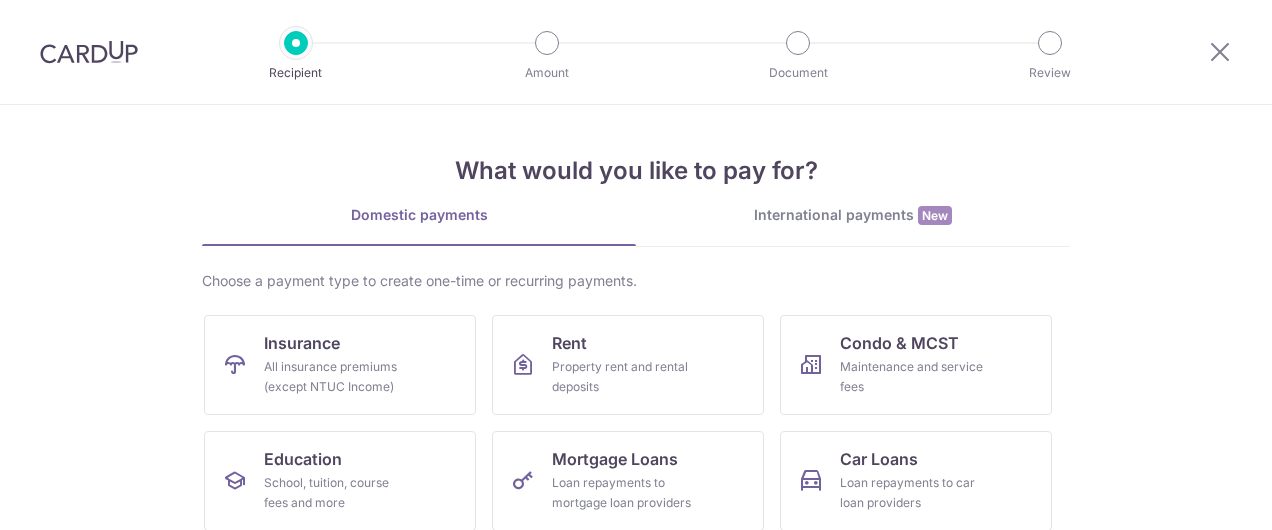 scroll, scrollTop: 0, scrollLeft: 0, axis: both 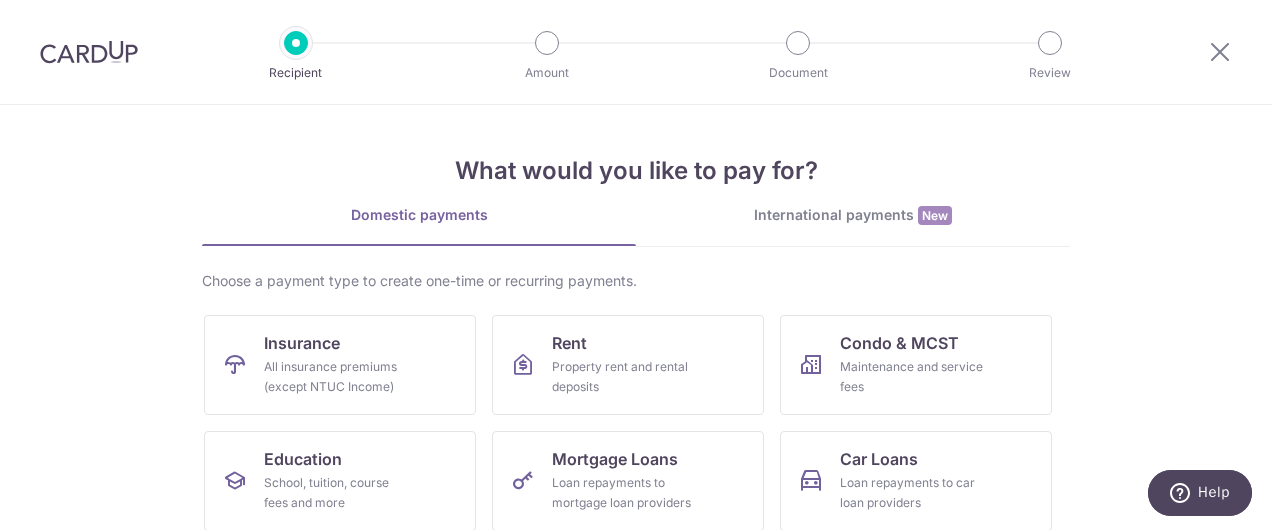 click on "Choose a payment type to create one-time or recurring payments." at bounding box center [636, 281] 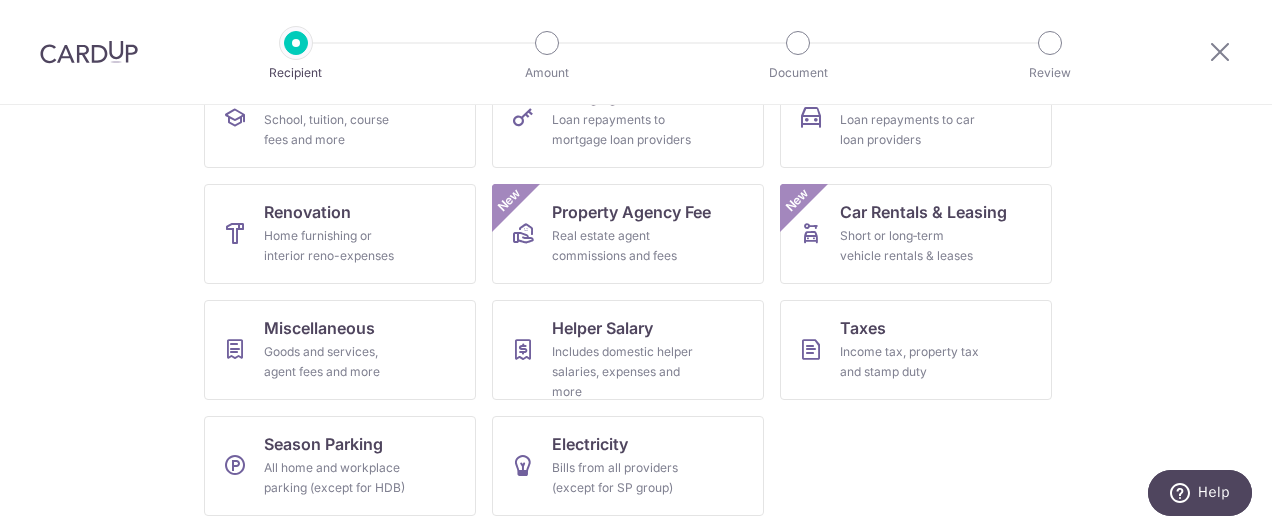 scroll, scrollTop: 364, scrollLeft: 0, axis: vertical 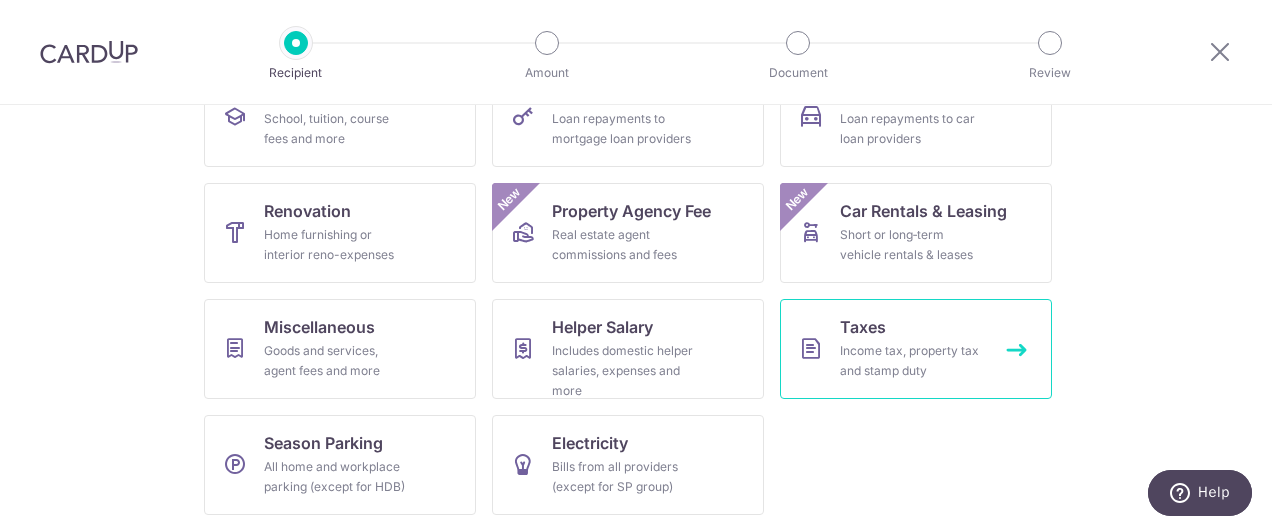 click on "Income tax, property tax and stamp duty" at bounding box center (912, 361) 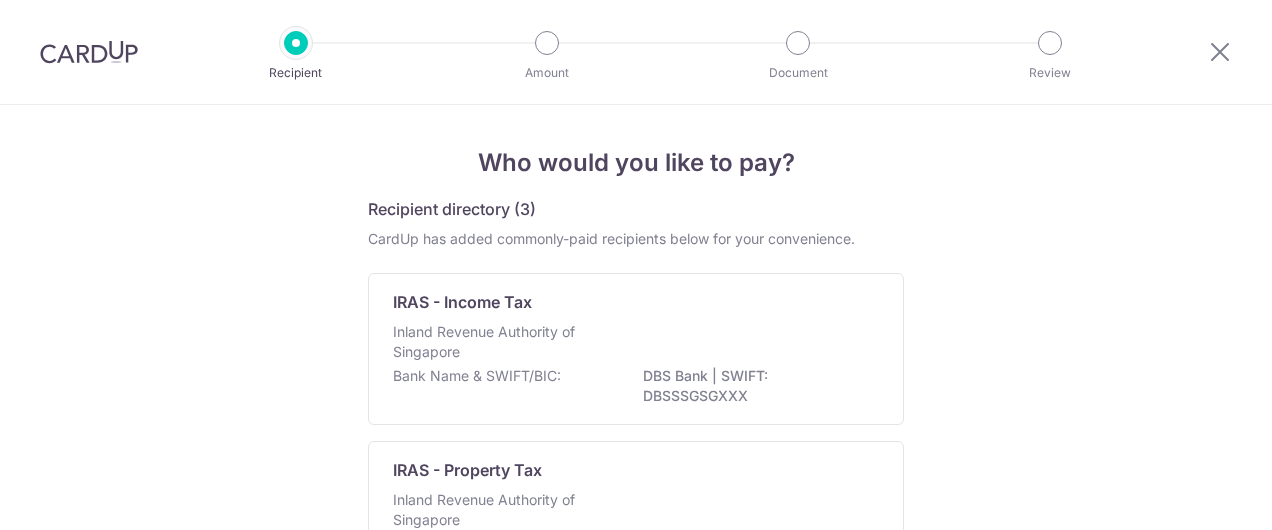 scroll, scrollTop: 0, scrollLeft: 0, axis: both 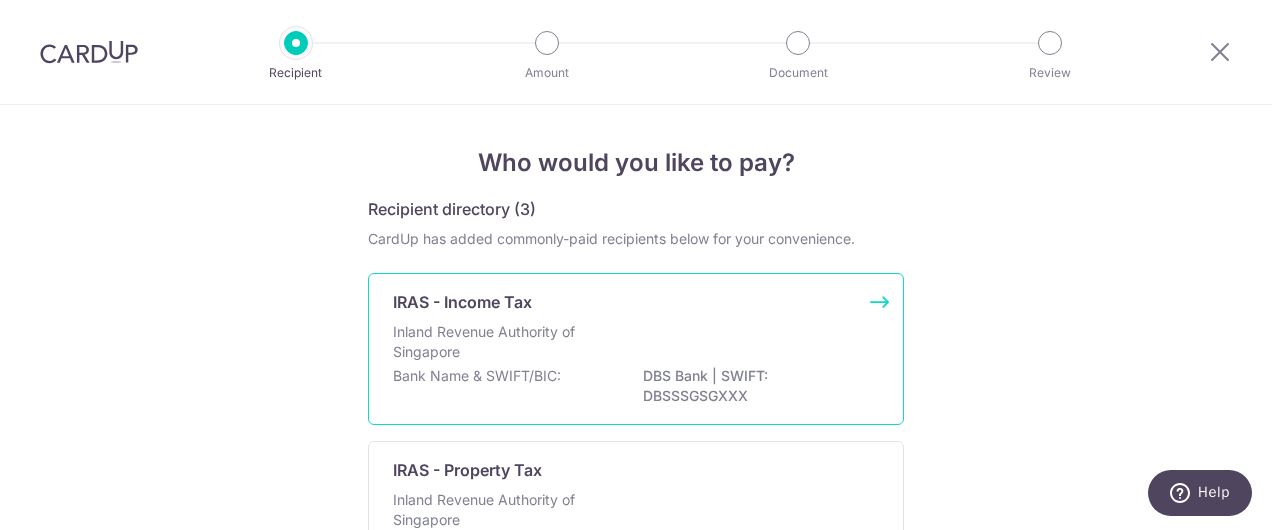 click on "DBS Bank | SWIFT: DBSSSGSGXXX" at bounding box center (755, 386) 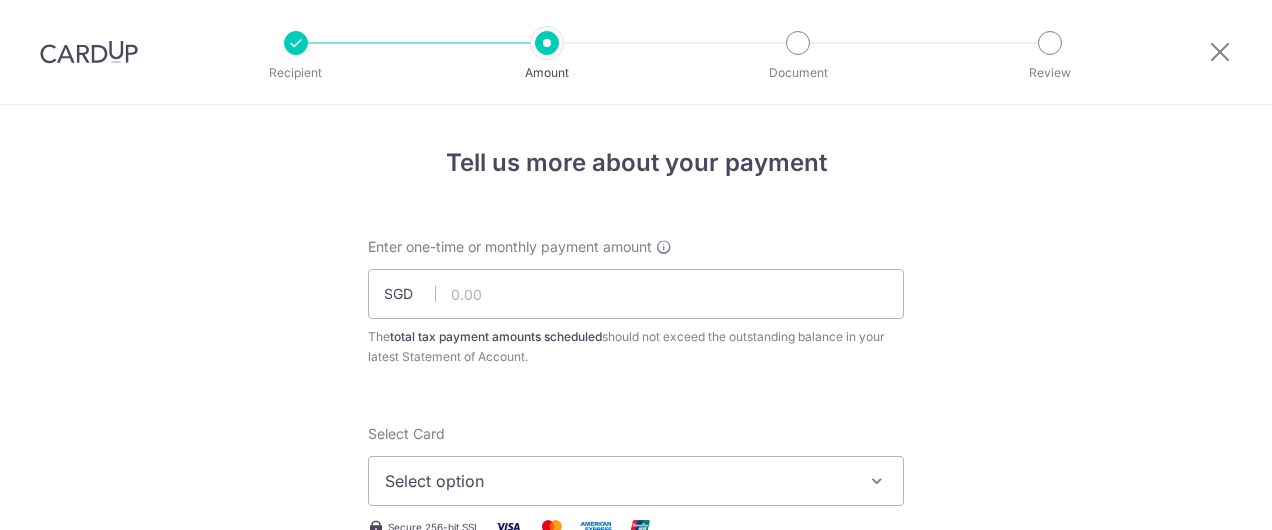 scroll, scrollTop: 0, scrollLeft: 0, axis: both 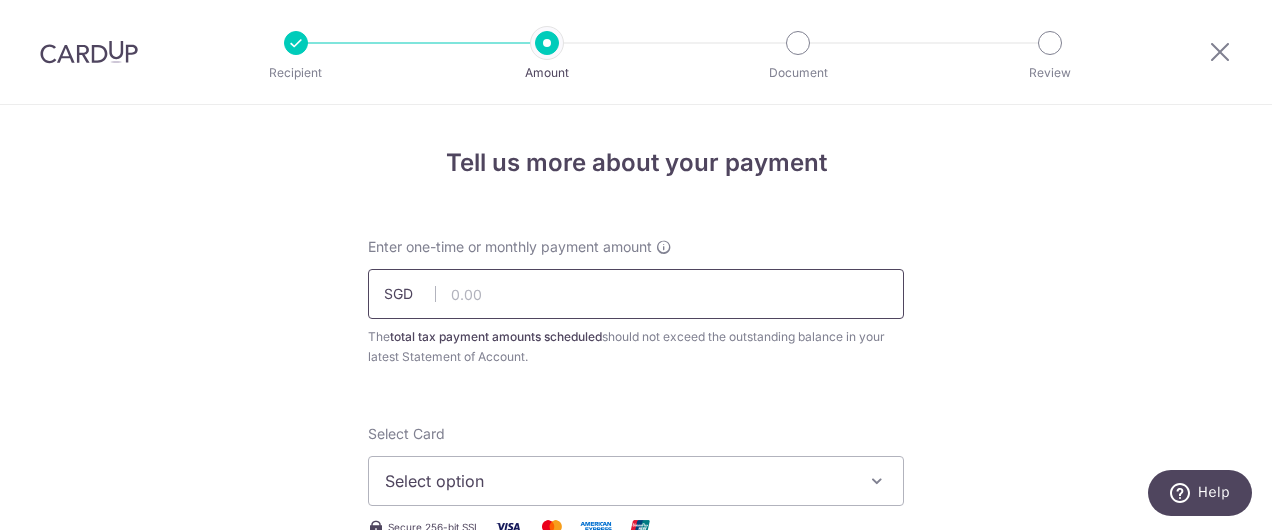 click at bounding box center (636, 294) 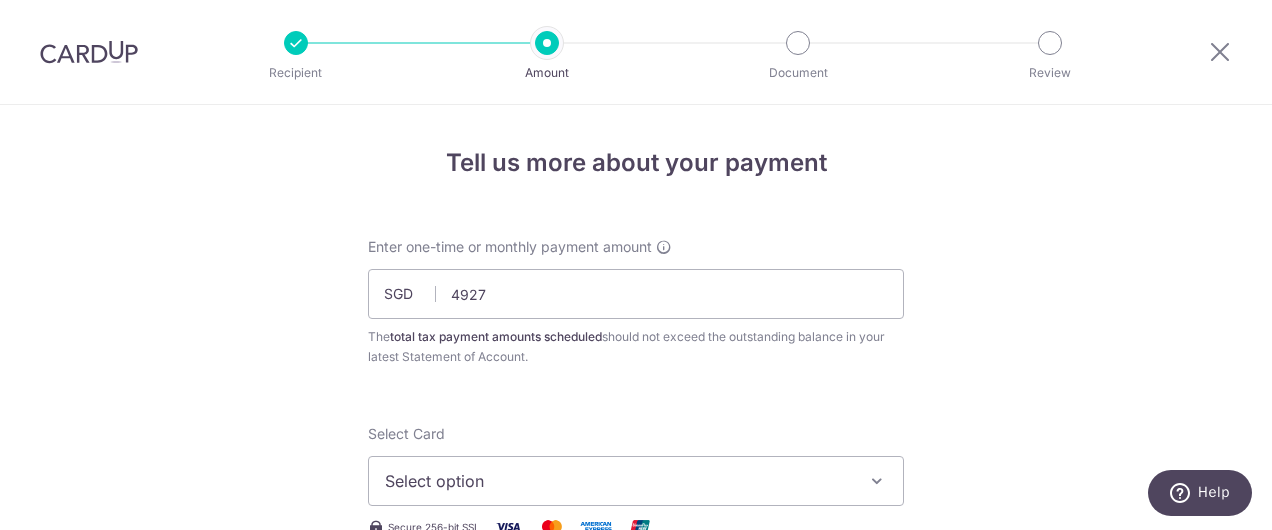 type on "4,927.00" 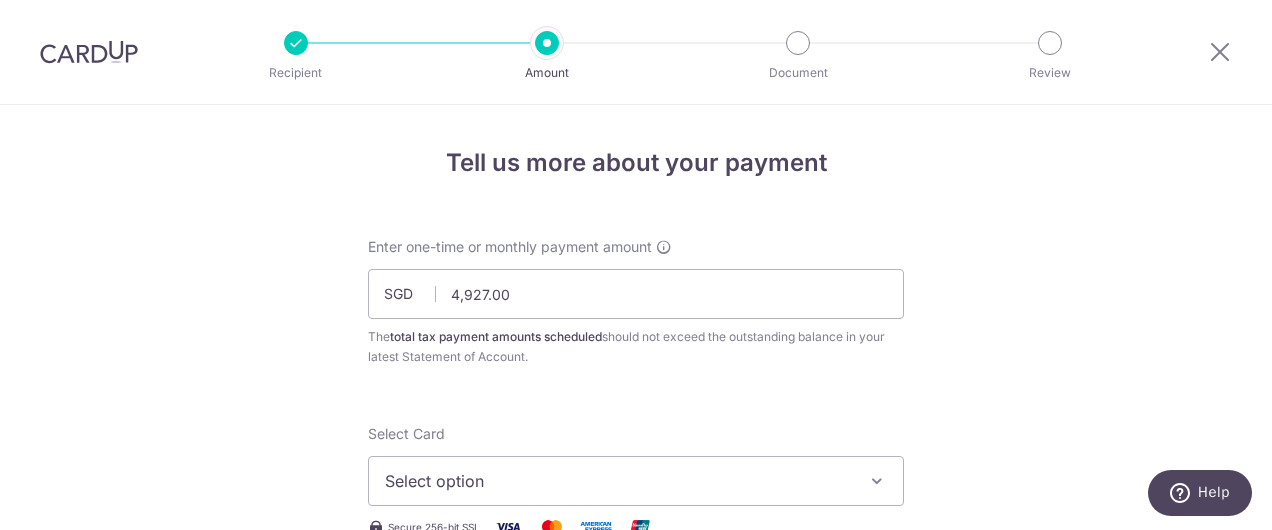 click on "Enter one-time or monthly payment amount
SGD
4,927.00
4927.00
The  total tax payment amounts scheduled  should not exceed the outstanding balance in your latest Statement of Account." at bounding box center [636, 302] 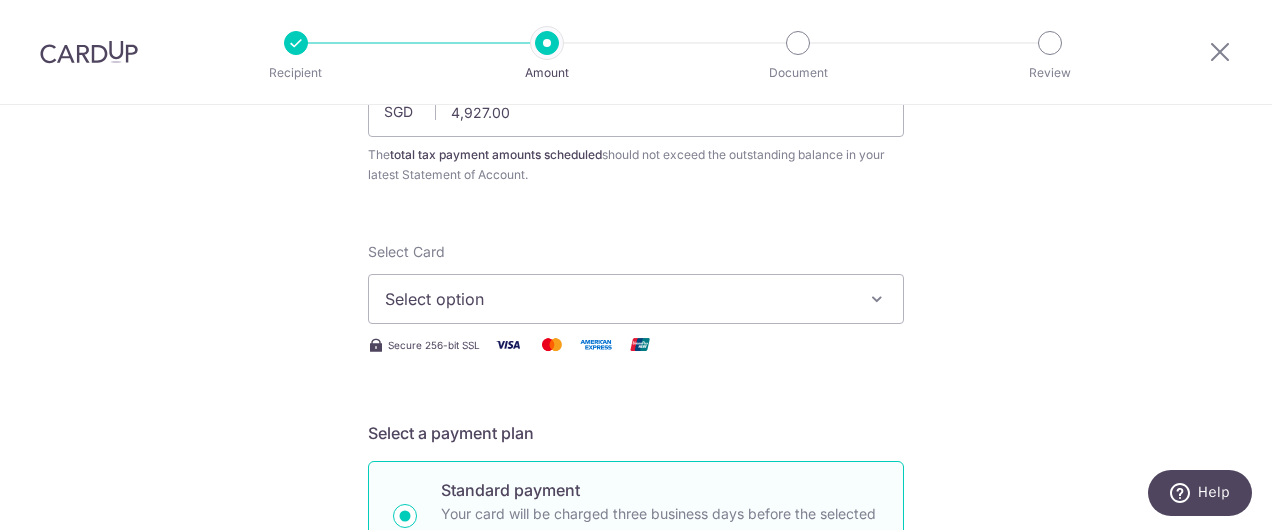 scroll, scrollTop: 213, scrollLeft: 0, axis: vertical 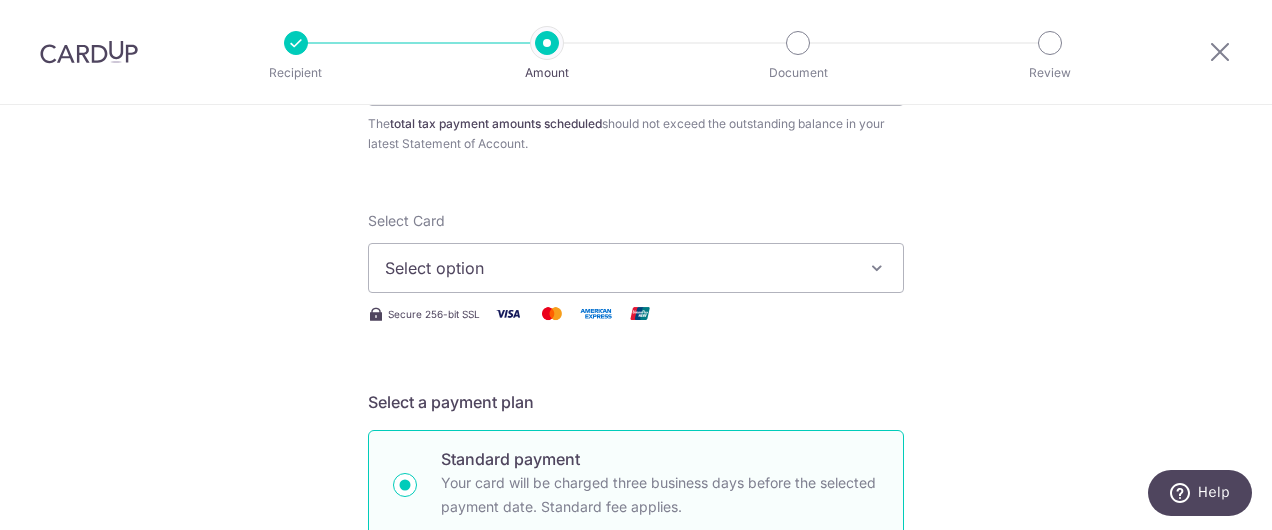 click at bounding box center (877, 268) 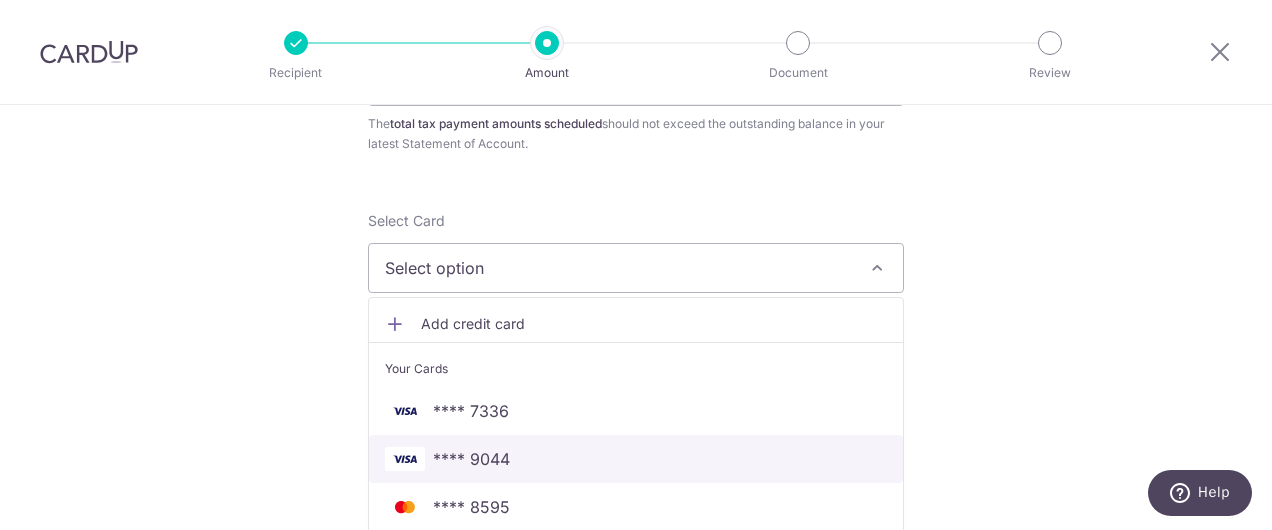 click on "**** 9044" at bounding box center (471, 459) 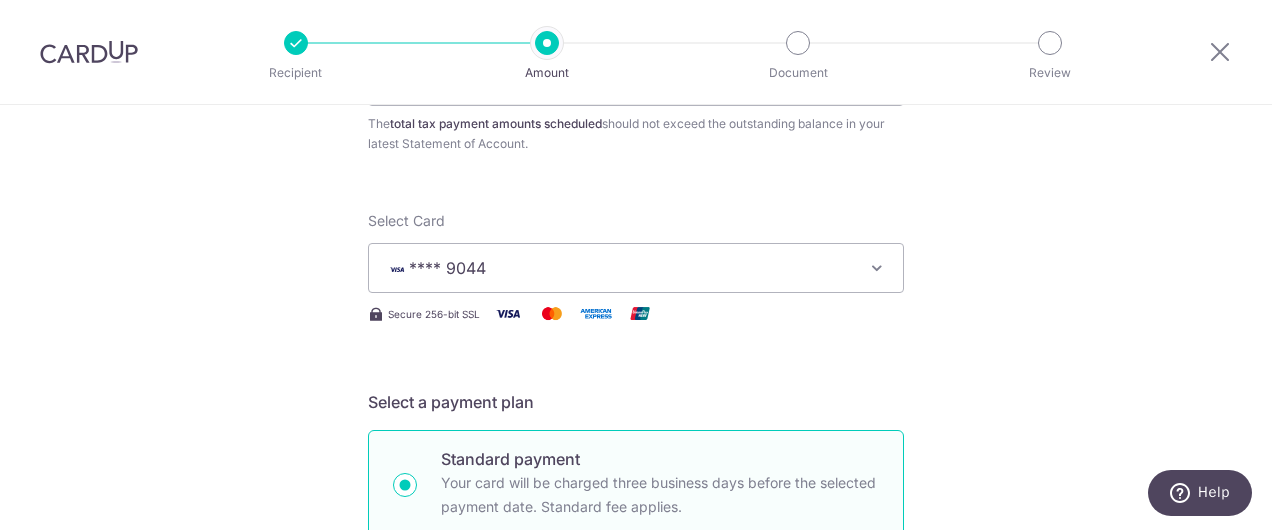 click on "Tell us more about your payment
Enter one-time or monthly payment amount
SGD
4,927.00
4927.00
The  total tax payment amounts scheduled  should not exceed the outstanding balance in your latest Statement of Account.
Select Card
**** 9044
Add credit card
Your Cards
**** 7336
**** 9044
**** 8595
**** 8917
Secure 256-bit SSL" at bounding box center [636, 820] 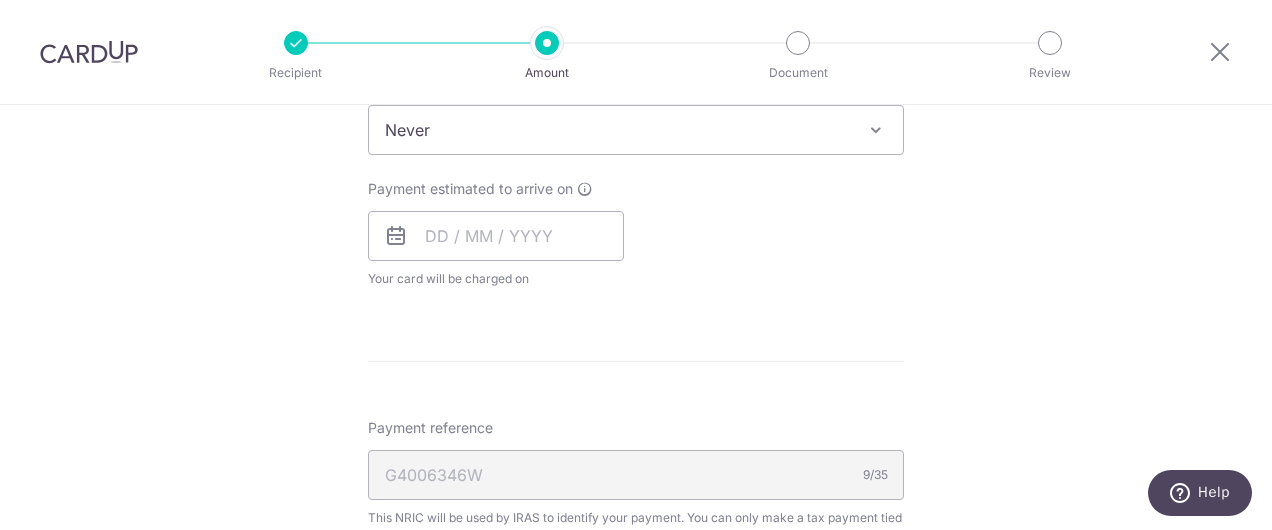 scroll, scrollTop: 906, scrollLeft: 0, axis: vertical 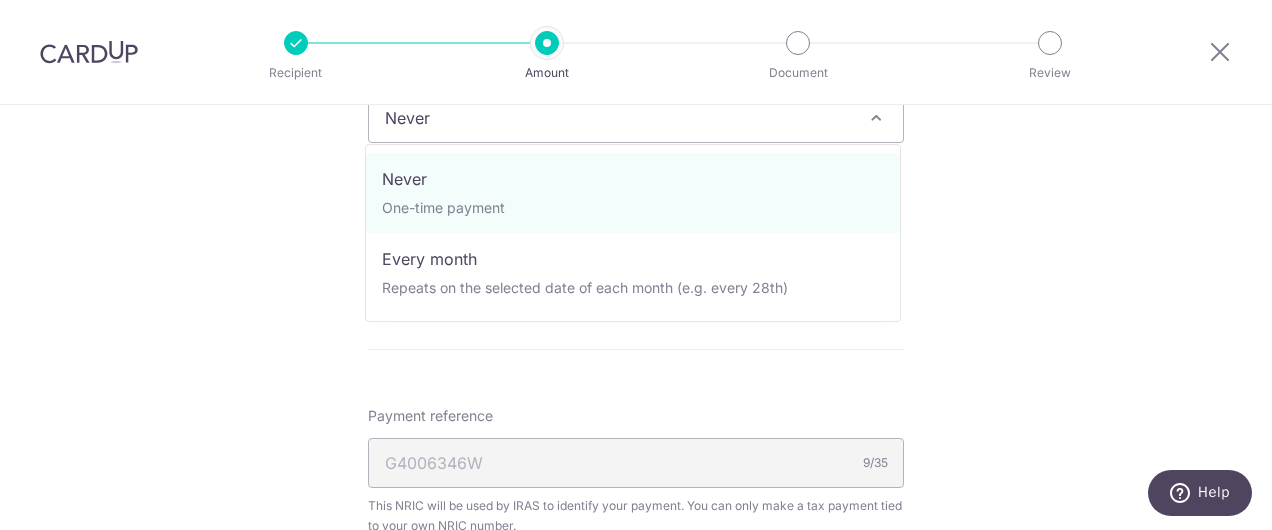 click at bounding box center (876, 118) 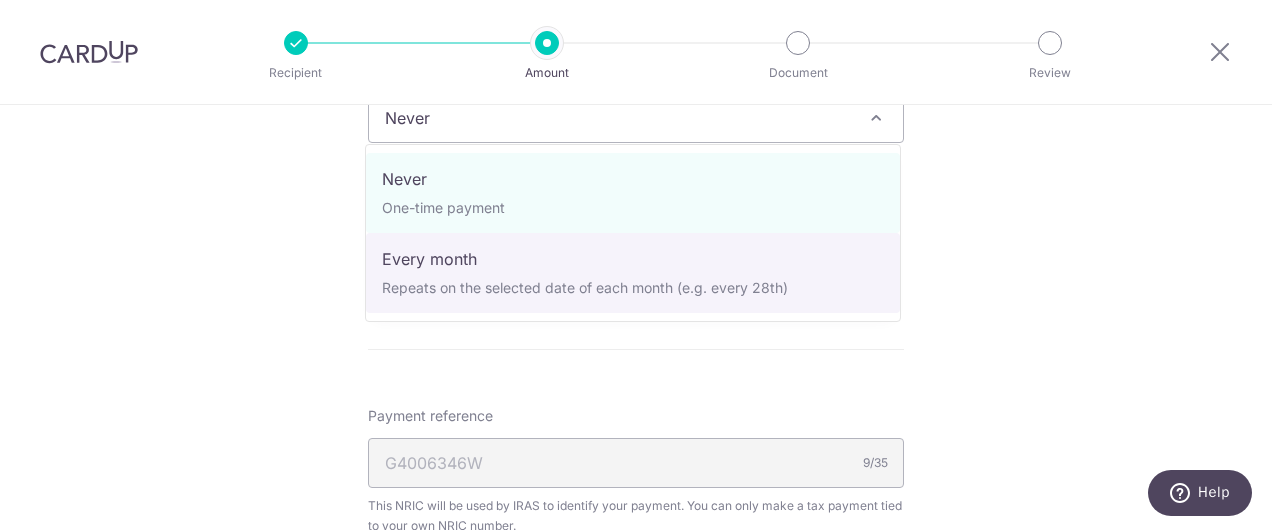 select on "3" 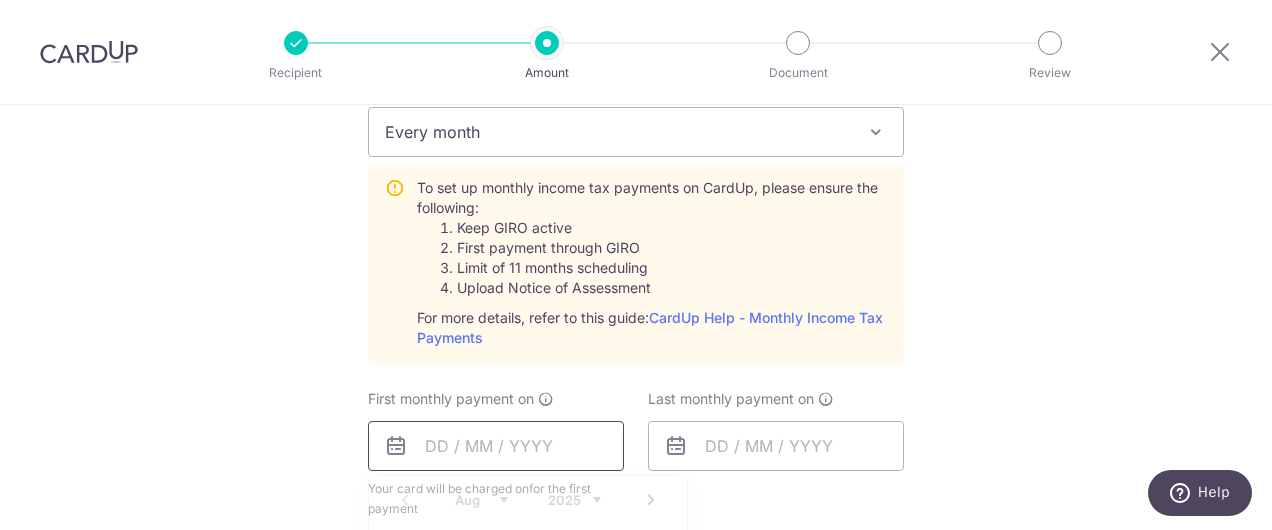 click at bounding box center [496, 446] 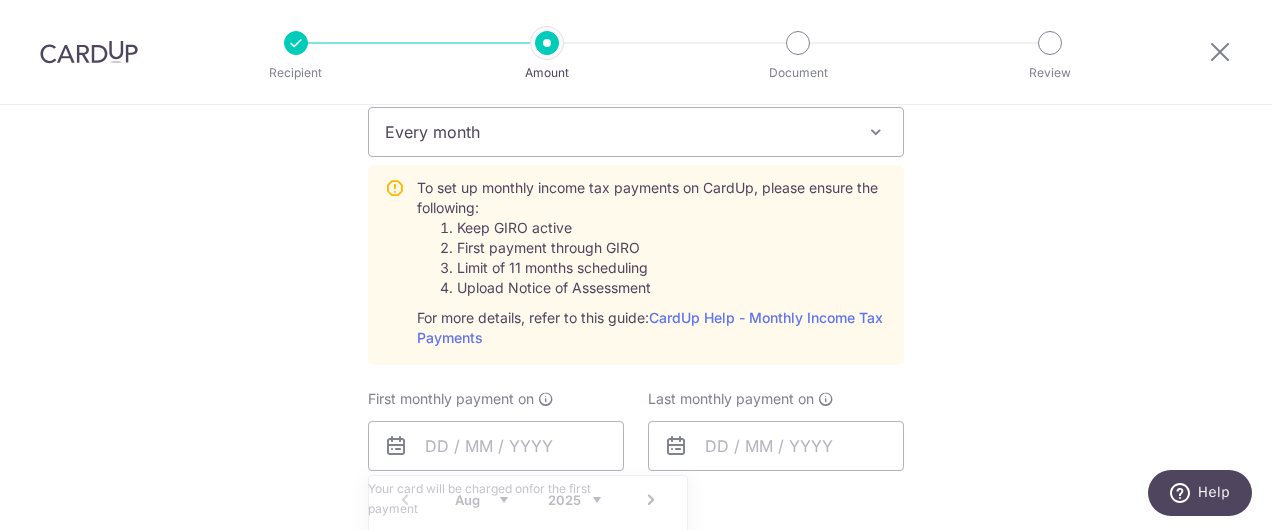 click on "Tell us more about your payment
Enter one-time or monthly payment amount
SGD
4,927.00
4927.00
The  total tax payment amounts scheduled  should not exceed the outstanding balance in your latest Statement of Account.
Select Card
**** 9044
Add credit card
Your Cards
**** 7336
**** 9044
**** 8595
**** 8917
Secure 256-bit SSL" at bounding box center [636, 255] 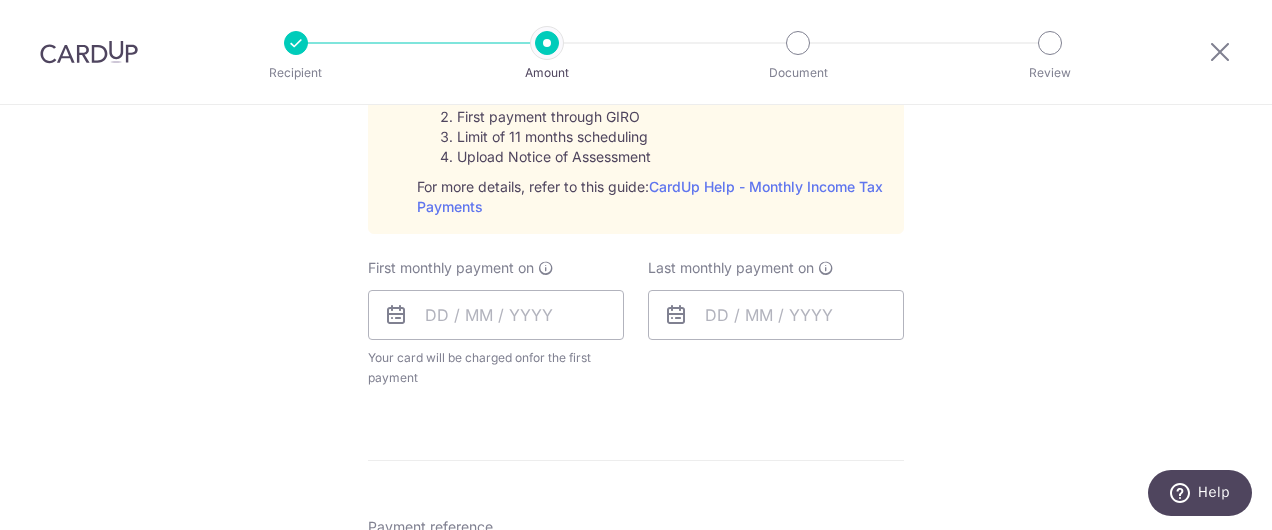 scroll, scrollTop: 1025, scrollLeft: 0, axis: vertical 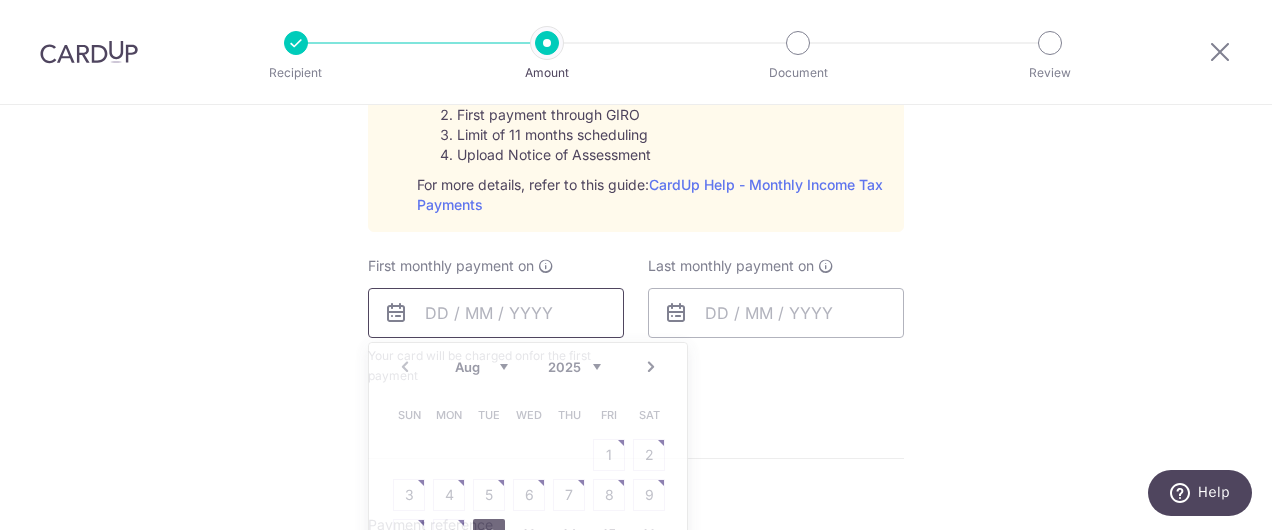 click at bounding box center [496, 313] 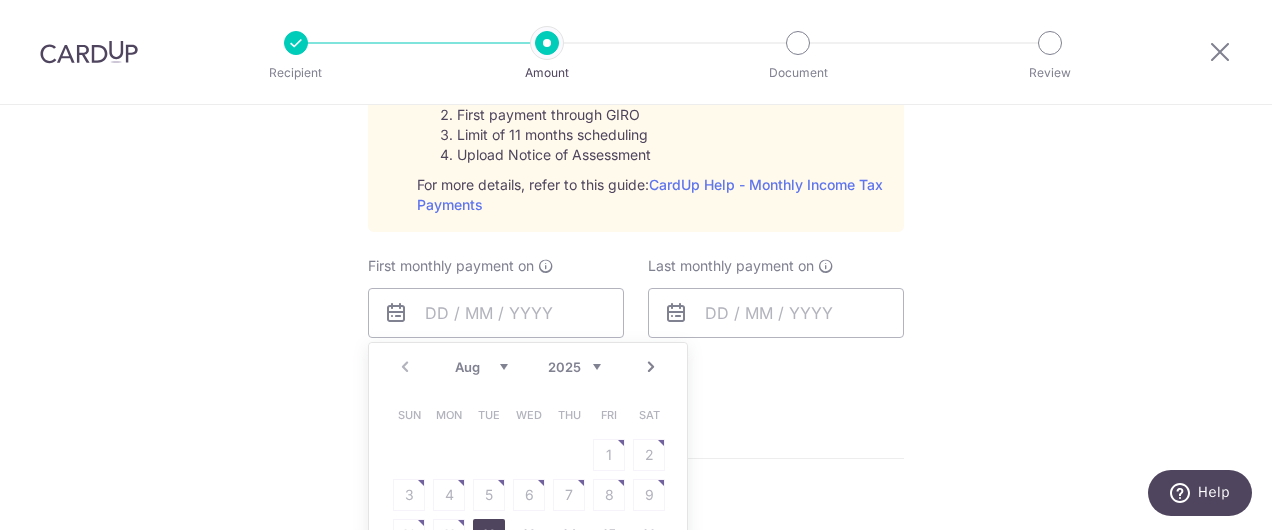 click on "Next" at bounding box center (651, 367) 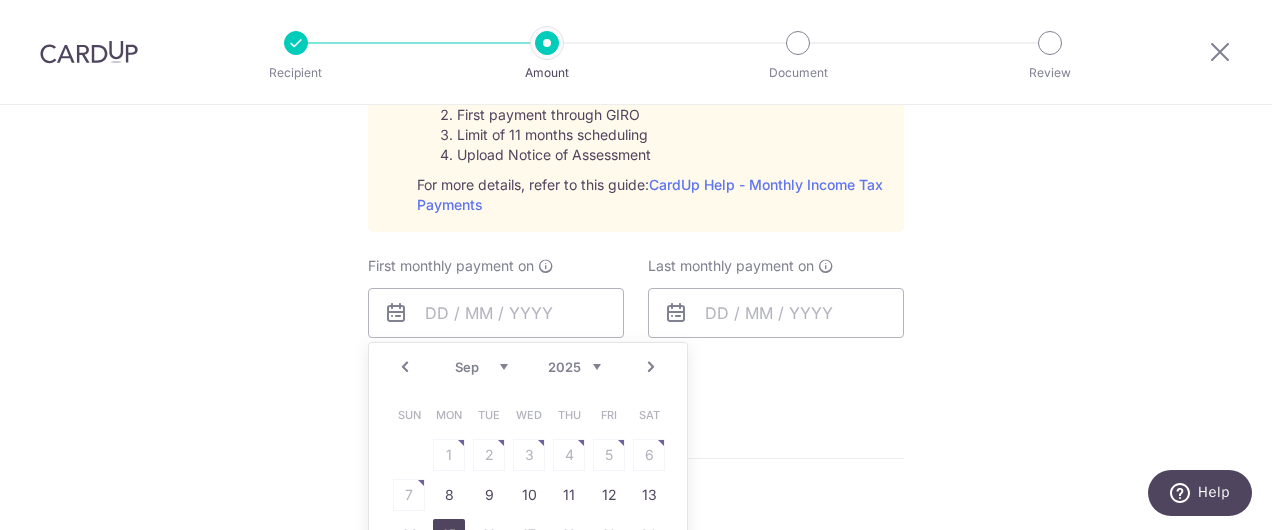 click on "15" at bounding box center (449, 535) 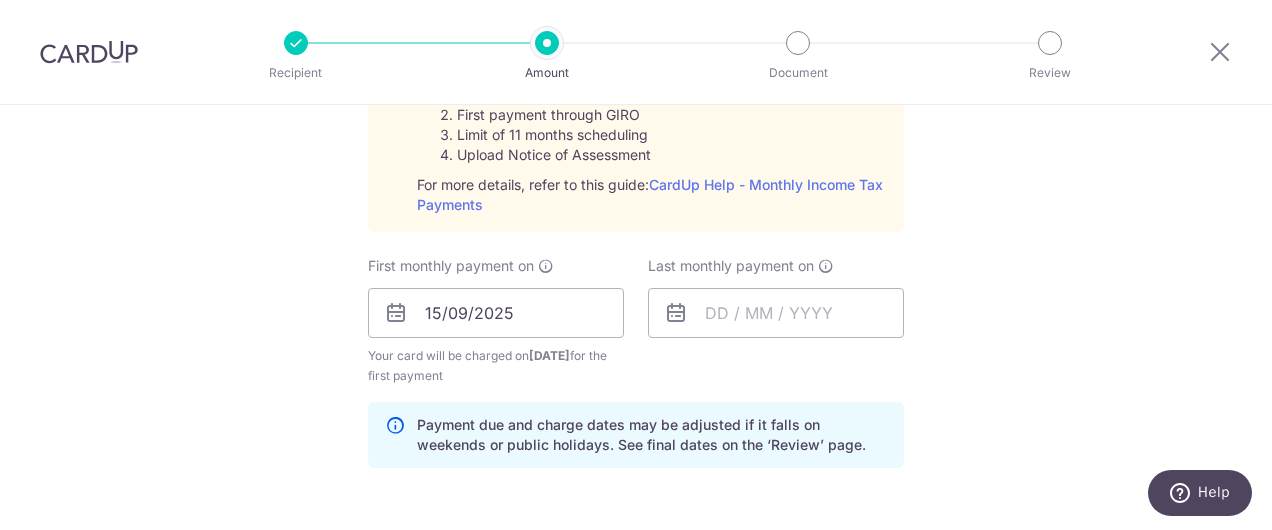 click on "Tell us more about your payment
Enter one-time or monthly payment amount
SGD
4,927.00
4927.00
The  total tax payment amounts scheduled  should not exceed the outstanding balance in your latest Statement of Account.
Select Card
**** 9044
Add credit card
Your Cards
**** 7336
**** 9044
**** 8595
**** 8917
Secure 256-bit SSL" at bounding box center [636, 163] 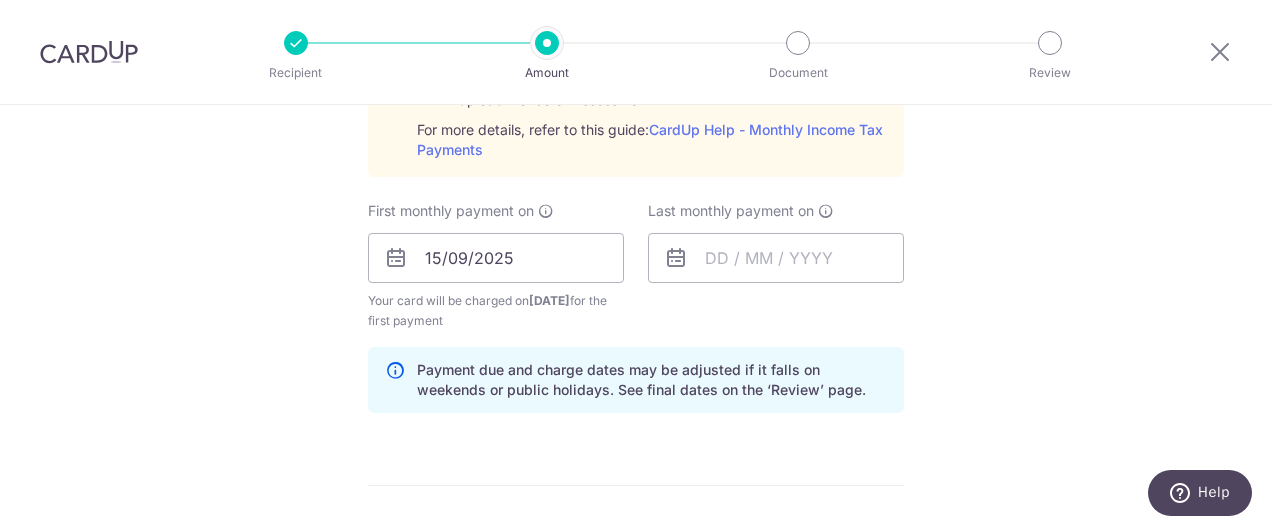 scroll, scrollTop: 1105, scrollLeft: 0, axis: vertical 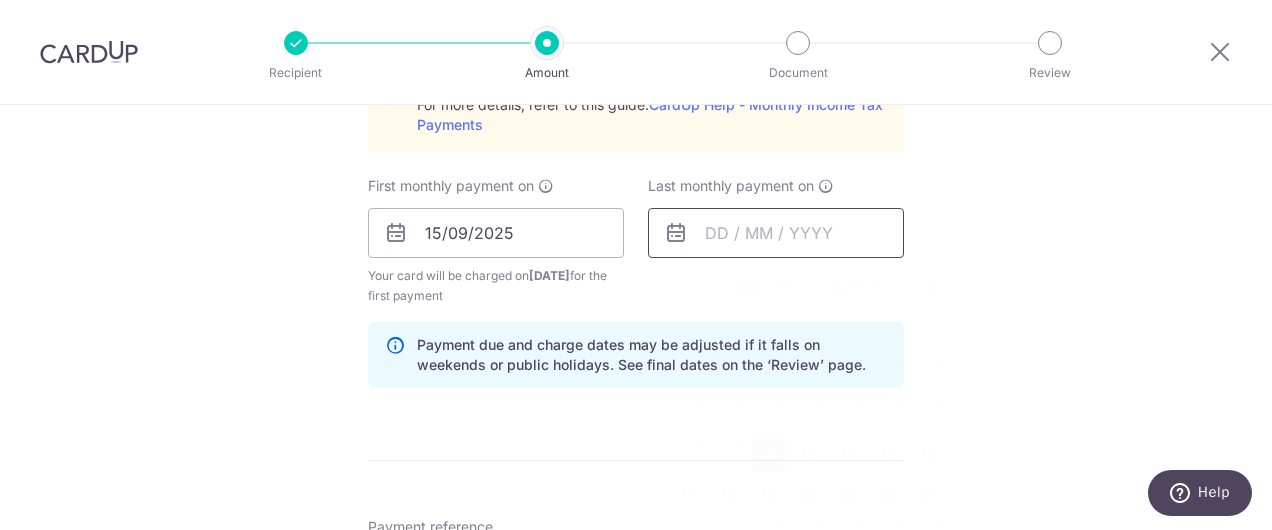 click at bounding box center (776, 233) 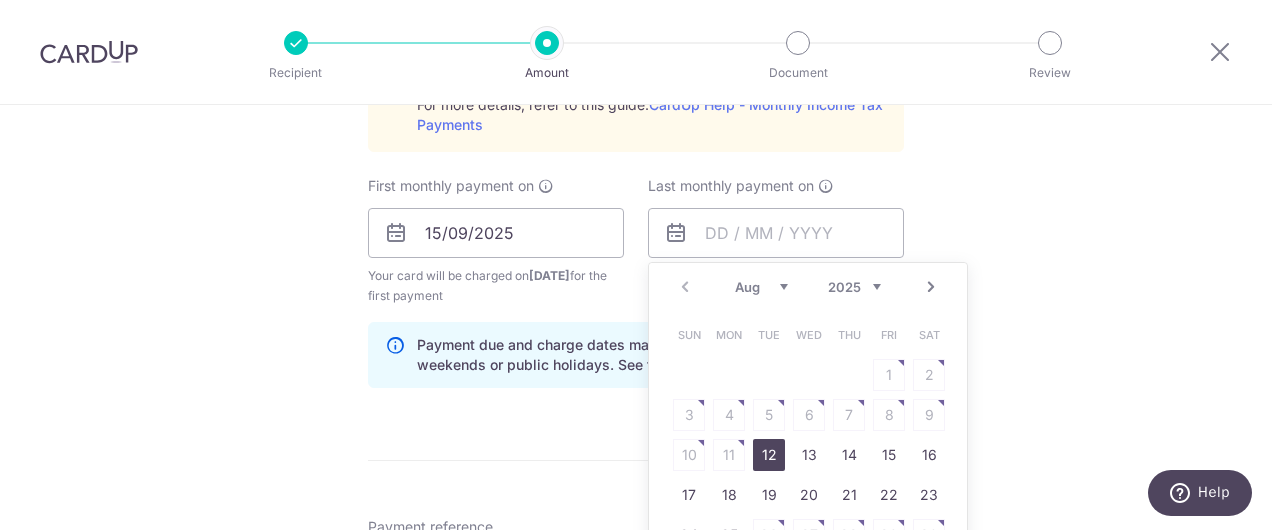 click on "Next" at bounding box center [931, 287] 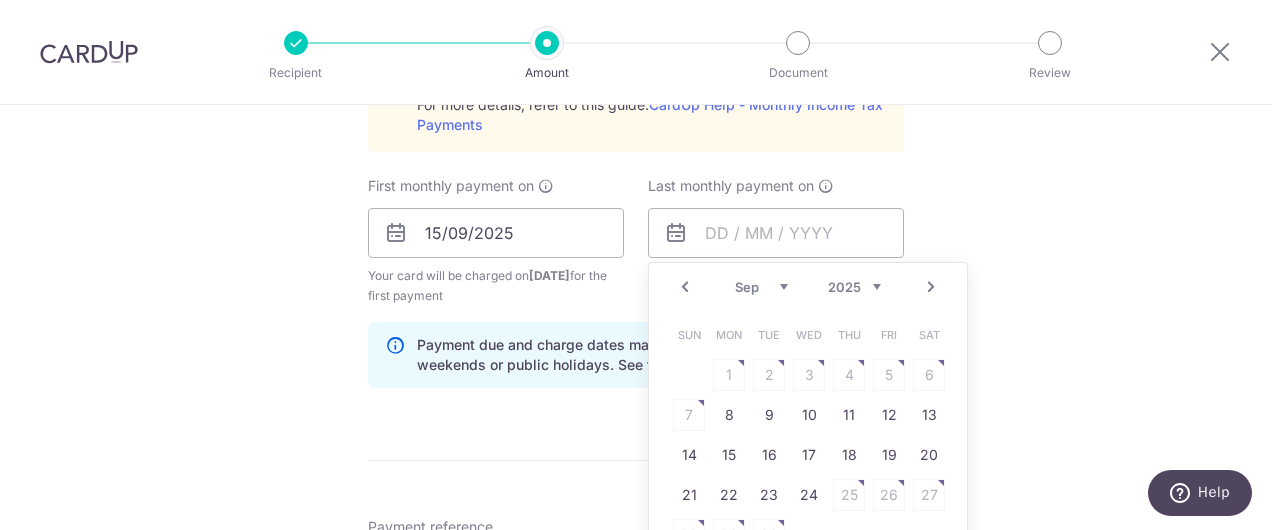 click on "Next" at bounding box center [931, 287] 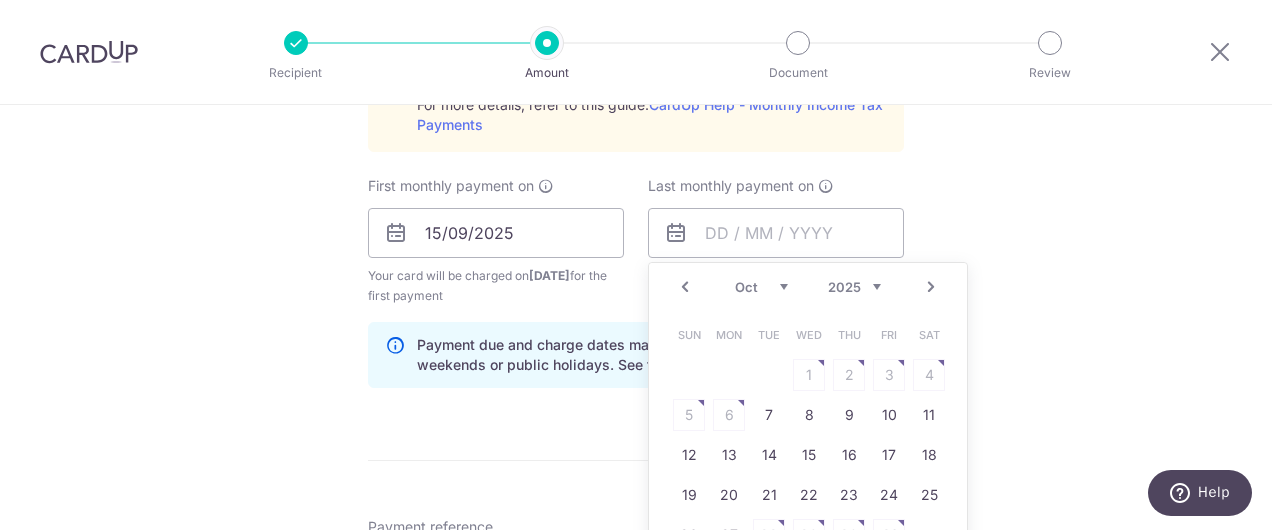 click on "Next" at bounding box center (931, 287) 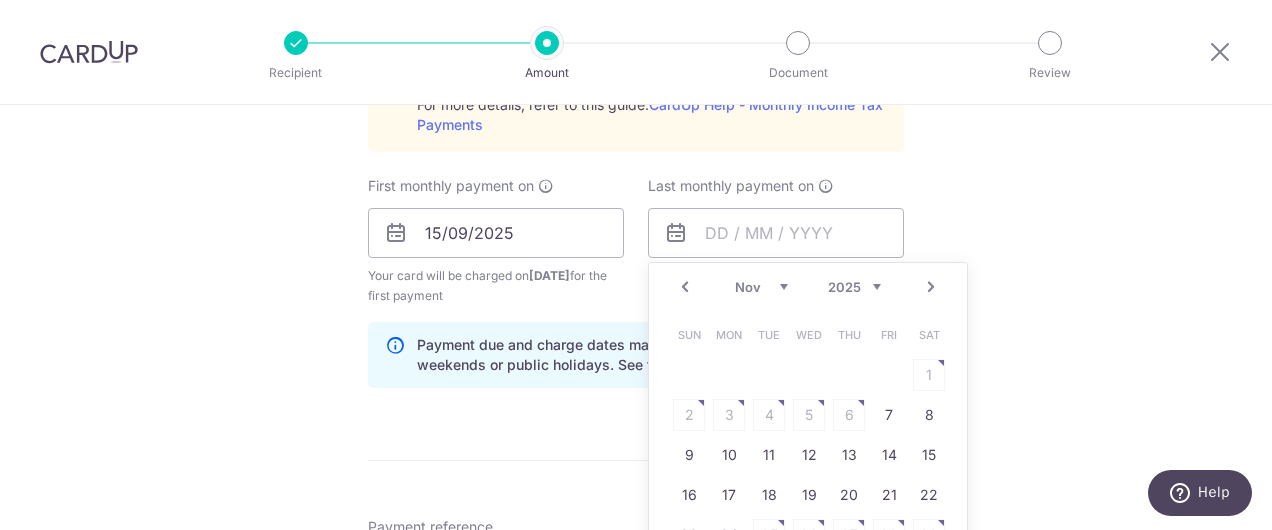 click on "Next" at bounding box center [931, 287] 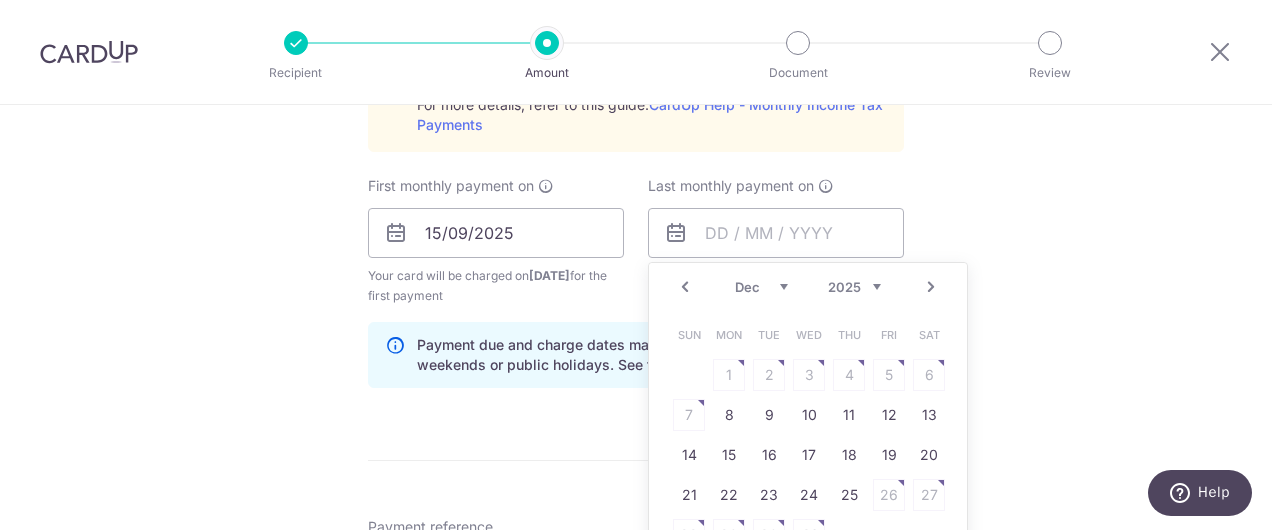click on "Next" at bounding box center [931, 287] 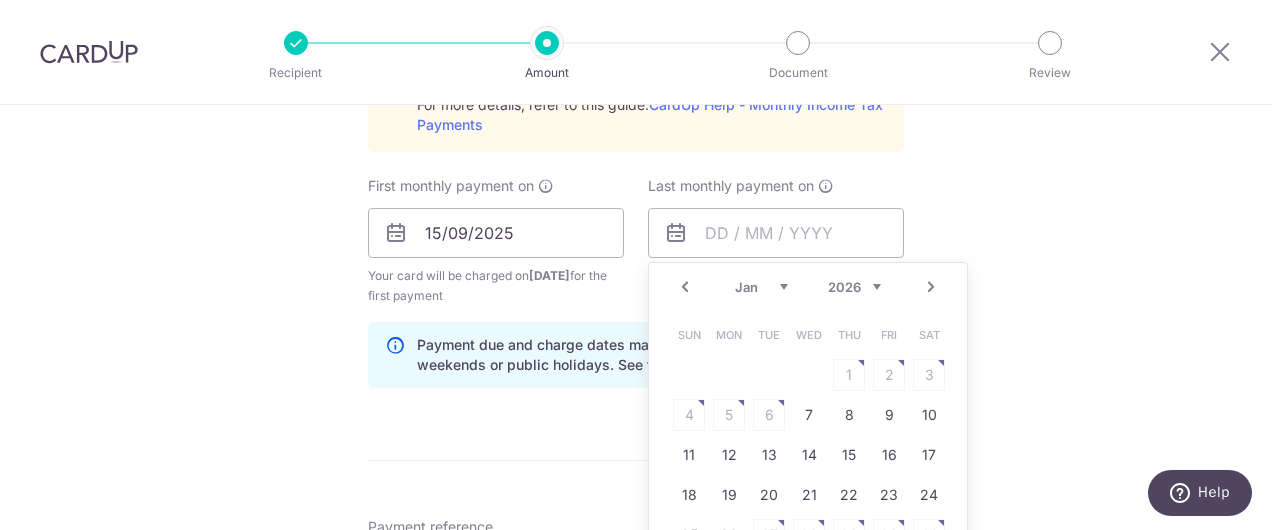 click on "Next" at bounding box center (931, 287) 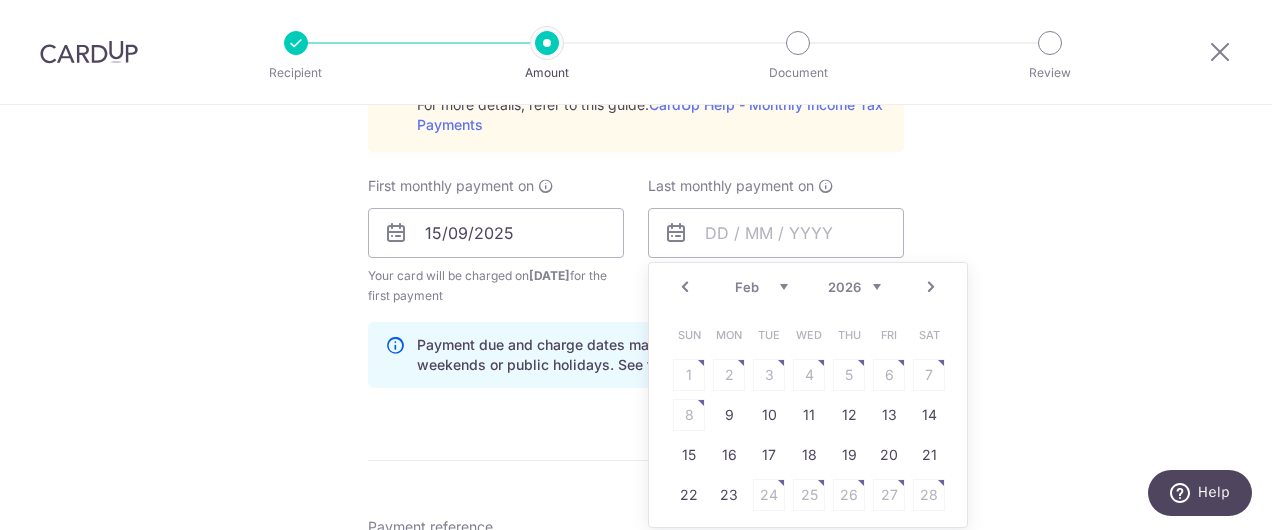 click on "Next" at bounding box center (931, 287) 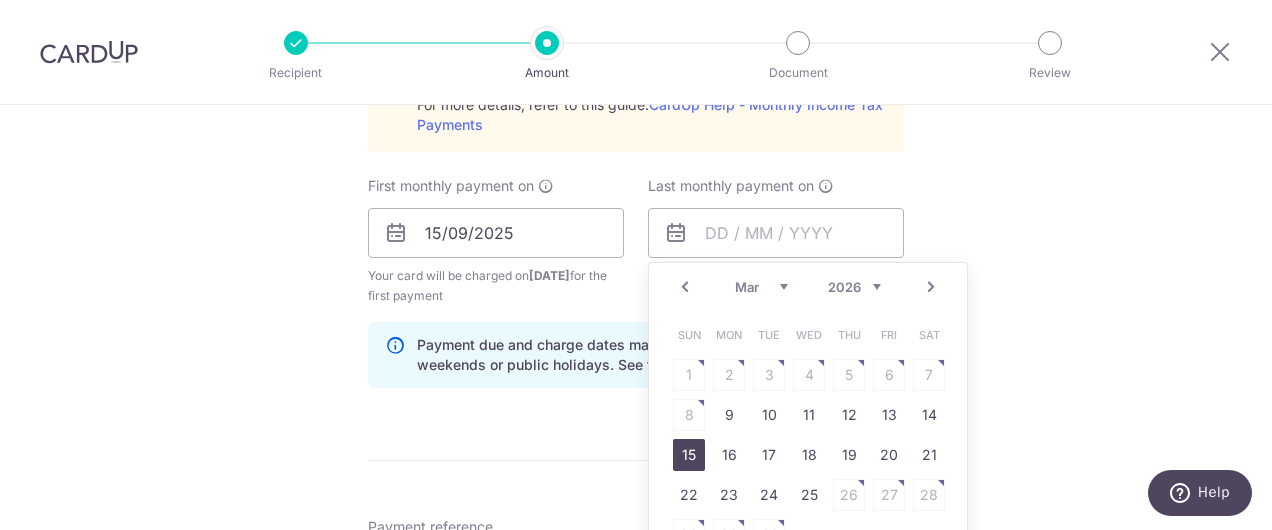 click on "15" at bounding box center (689, 455) 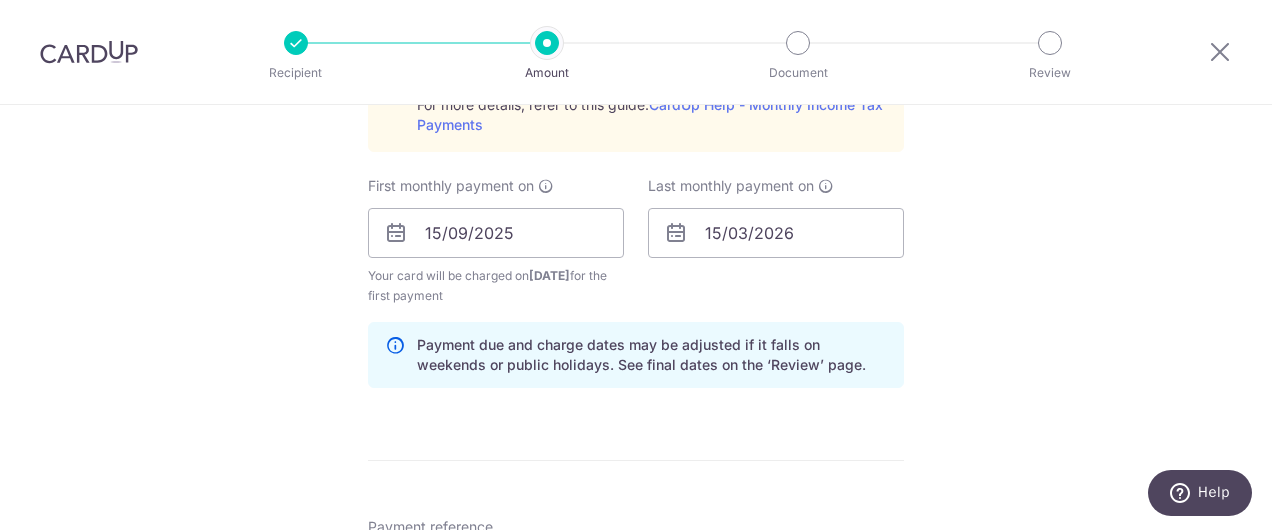 click on "Tell us more about your payment
Enter one-time or monthly payment amount
SGD
4,927.00
4927.00
The  total tax payment amounts scheduled  should not exceed the outstanding balance in your latest Statement of Account.
Select Card
**** 9044
Add credit card
Your Cards
**** 7336
**** 9044
**** 8595
**** 8917
Secure 256-bit SSL" at bounding box center [636, 83] 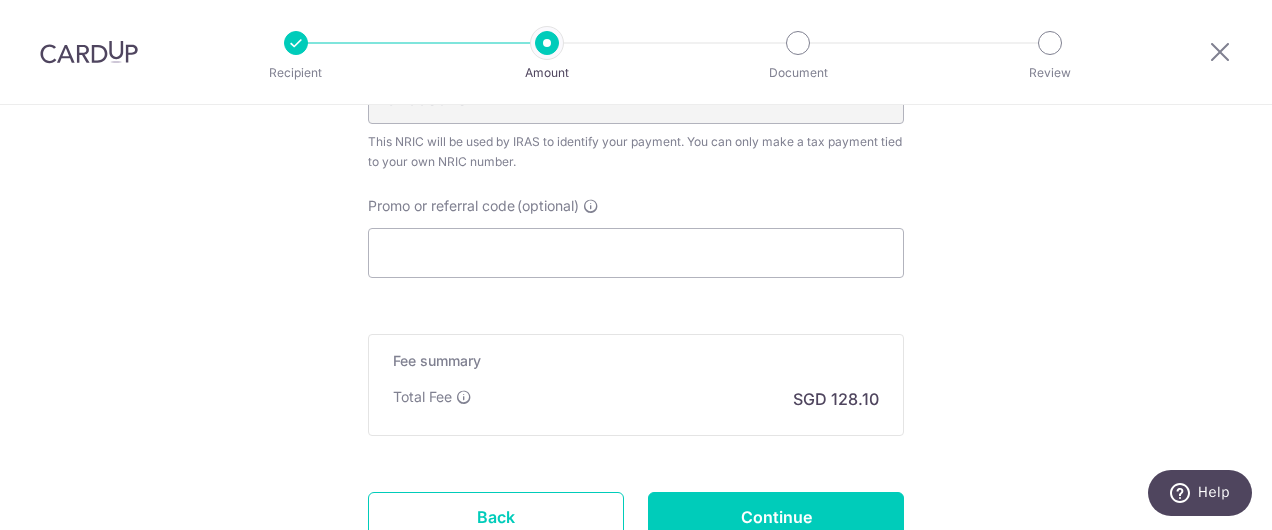 scroll, scrollTop: 1585, scrollLeft: 0, axis: vertical 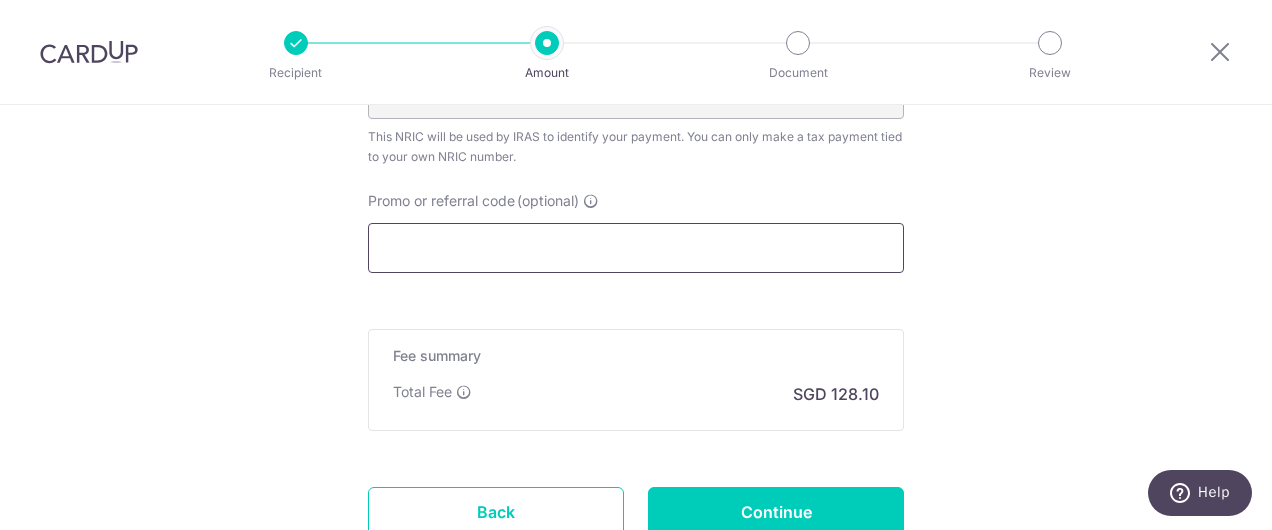 click on "Promo or referral code
(optional)" at bounding box center [636, 248] 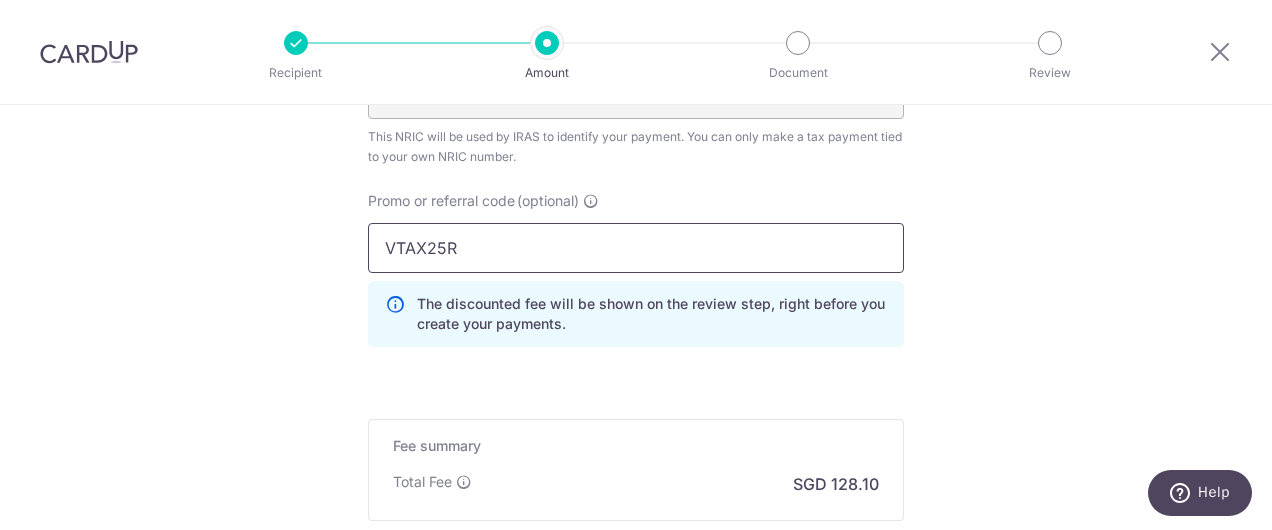 type on "VTAX25R" 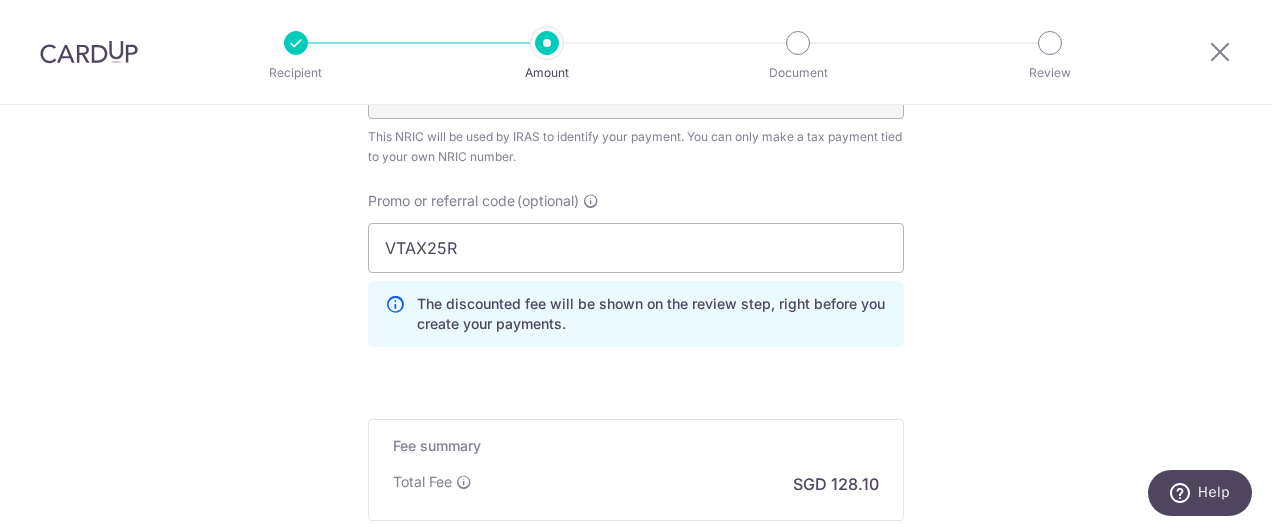 click on "Tell us more about your payment
Enter one-time or monthly payment amount
SGD
4,927.00
4927.00
The  total tax payment amounts scheduled  should not exceed the outstanding balance in your latest Statement of Account.
Select Card
**** 9044
Add credit card
Your Cards
**** 7336
**** 9044
**** 8595
**** 8917
Secure 256-bit SSL" at bounding box center (636, -352) 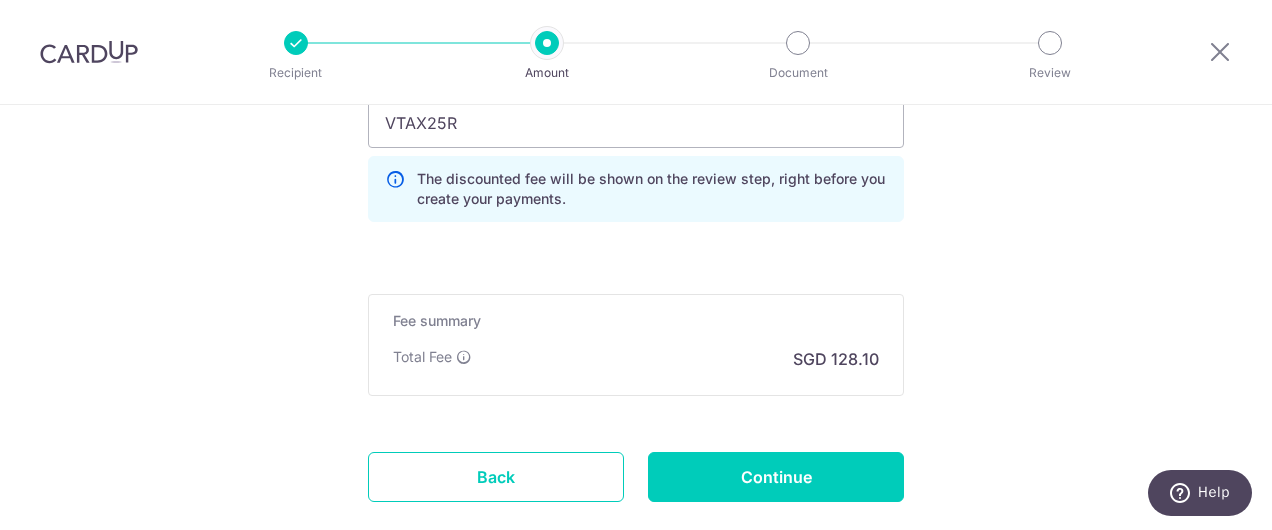 scroll, scrollTop: 1825, scrollLeft: 0, axis: vertical 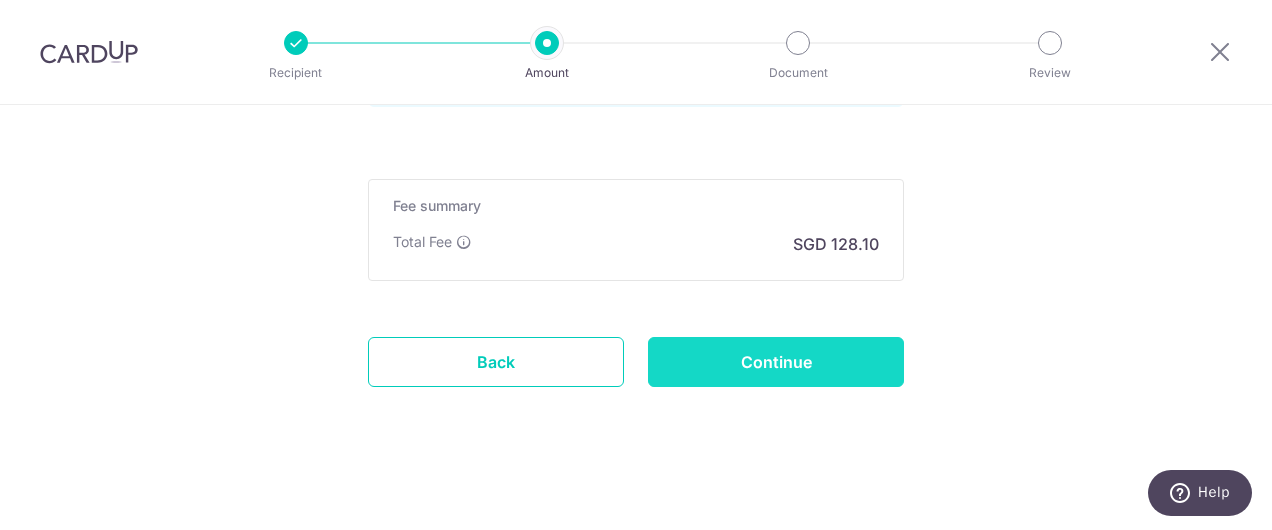 click on "Continue" at bounding box center (776, 362) 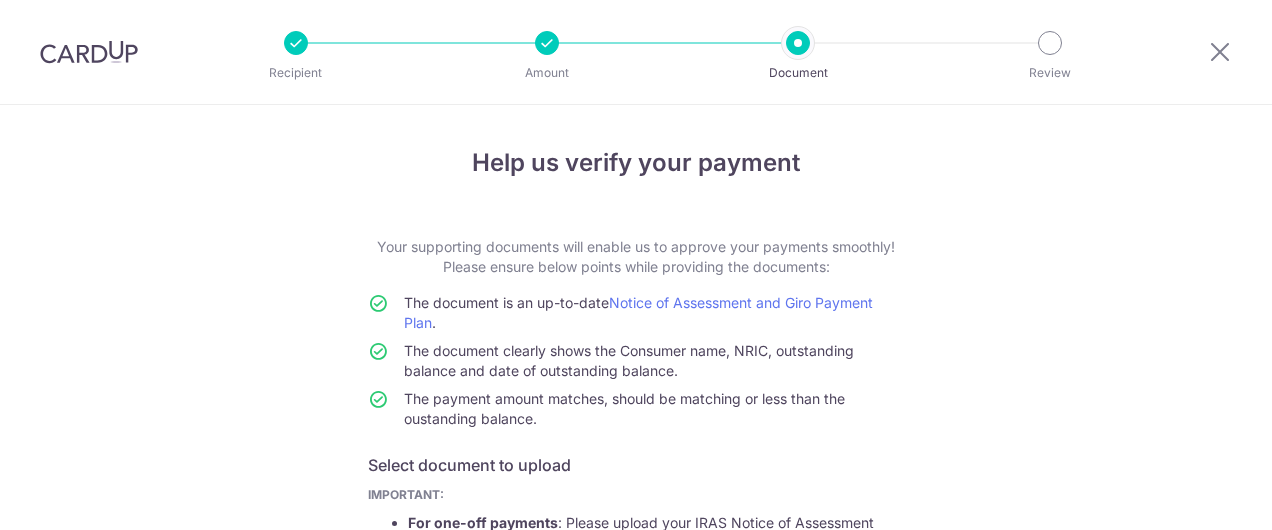 scroll, scrollTop: 0, scrollLeft: 0, axis: both 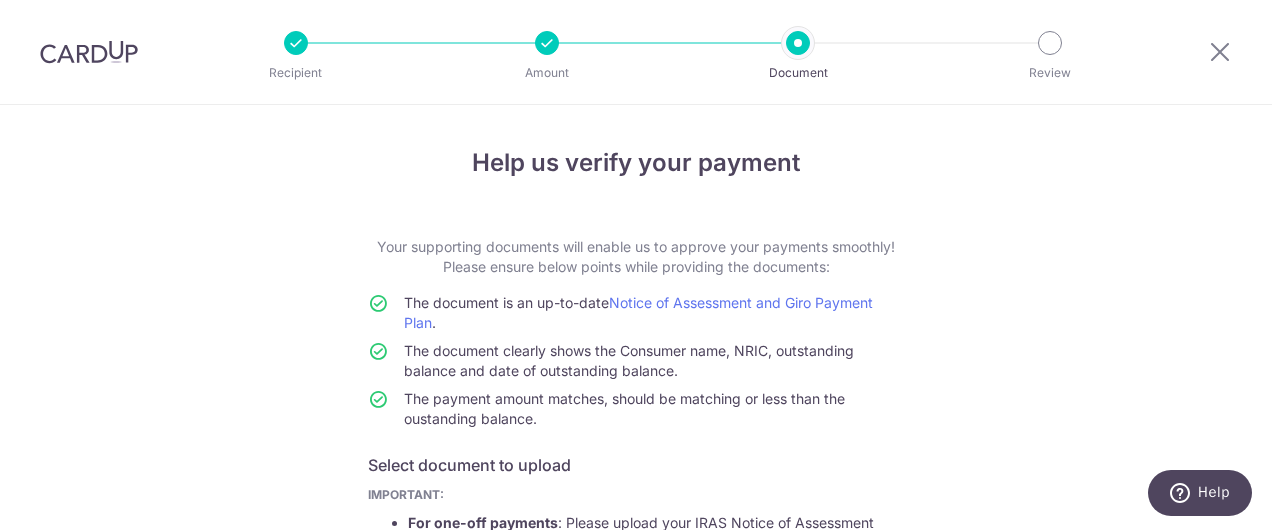 click on "Help us verify your payment
Your supporting documents will enable us to approve your payments smoothly!  Please ensure below points while providing the documents:
The document is an up-to-date  Notice of Assessment and Giro Payment Plan .
The document clearly shows the Consumer name, NRIC, outstanding balance and date of outstanding balance.
The payment amount matches, should be matching or less than the oustanding balance.
Select document to upload
IMPORTANT:   For one-off payments : Please upload your IRAS Notice of Assessment (NOA).   For GIRO/recurring payments : Please upload your Notice of Tax Assessment (NOTA) or GIRO Payment Plan.   Not accepted : Statement of Account and Tax Bill Overviews." at bounding box center [636, 563] 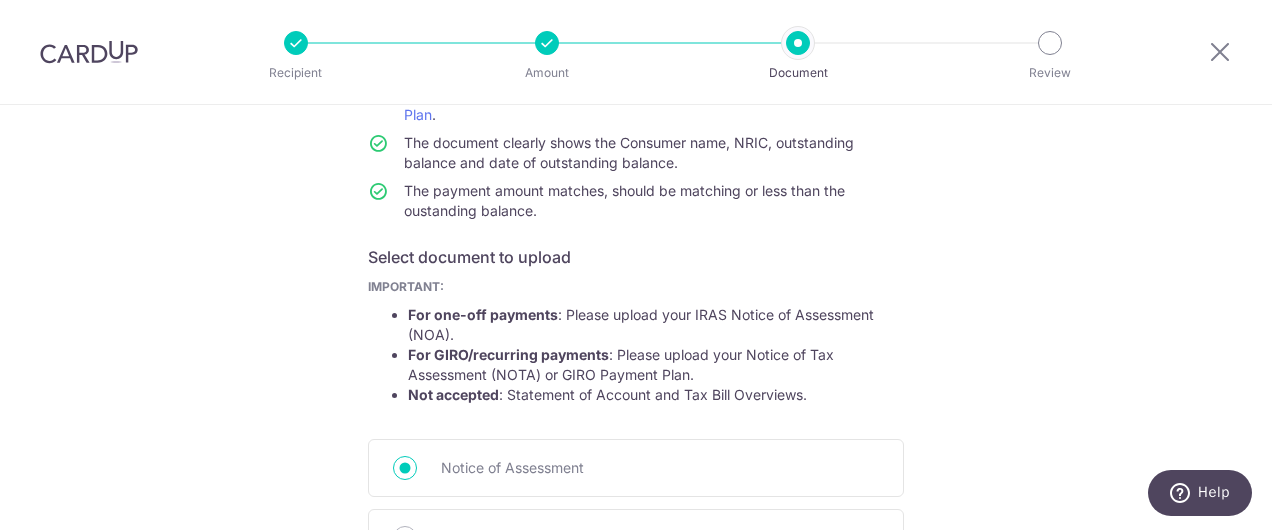 scroll, scrollTop: 168, scrollLeft: 0, axis: vertical 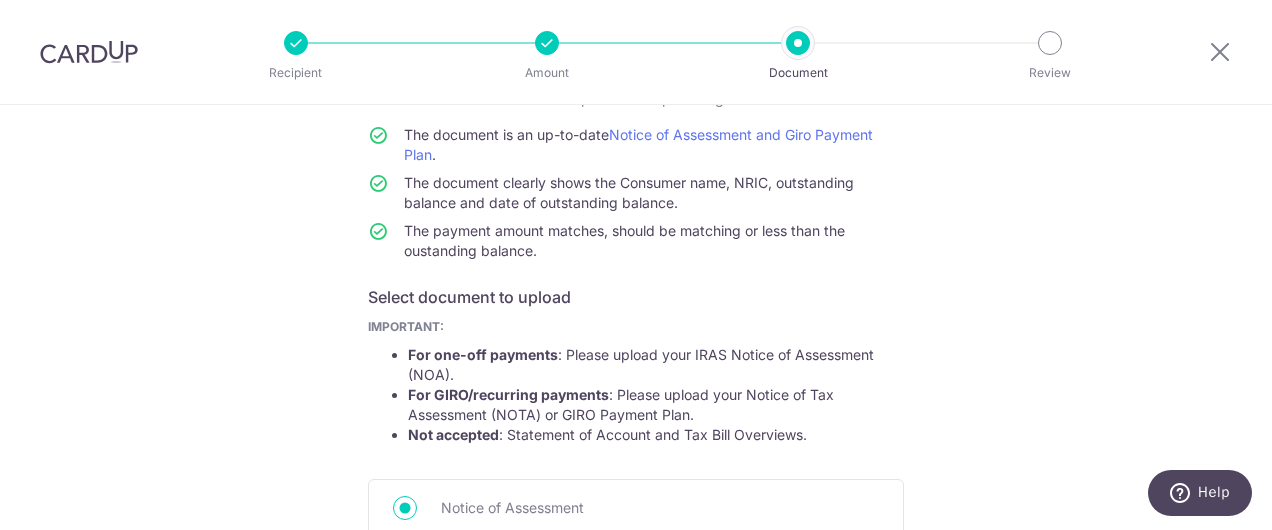 click on "Help us verify your payment
Your supporting documents will enable us to approve your payments smoothly!  Please ensure below points while providing the documents:
The document is an up-to-date  Notice of Assessment and Giro Payment Plan .
The document clearly shows the Consumer name, NRIC, outstanding balance and date of outstanding balance.
The payment amount matches, should be matching or less than the oustanding balance.
Select document to upload
IMPORTANT:   For one-off payments : Please upload your IRAS Notice of Assessment (NOA).   For GIRO/recurring payments : Please upload your Notice of Tax Assessment (NOTA) or GIRO Payment Plan.   Not accepted : Statement of Account and Tax Bill Overviews." at bounding box center (636, 395) 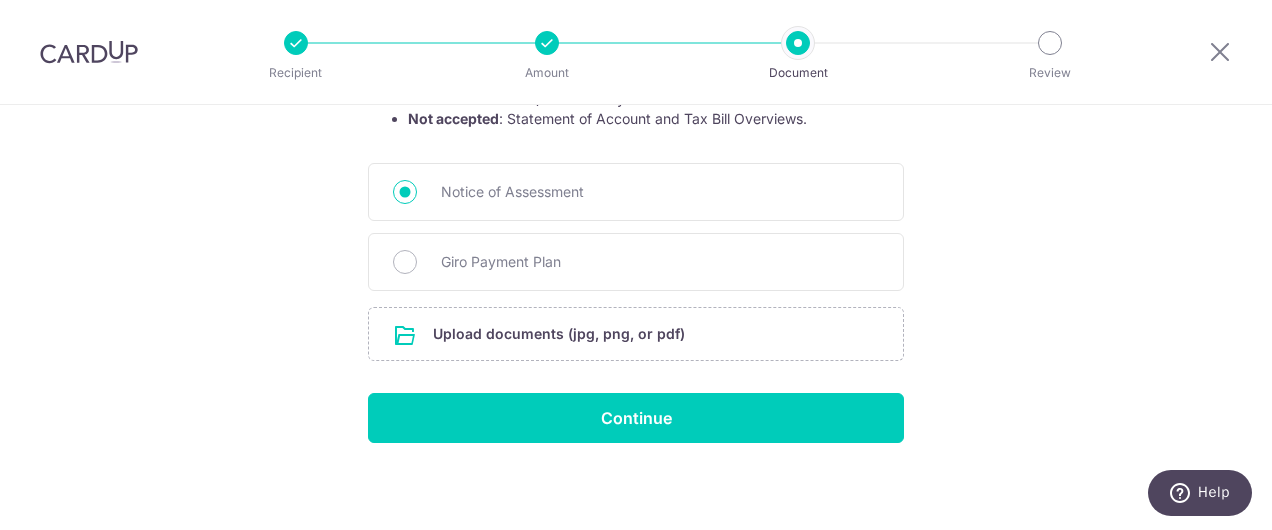 scroll, scrollTop: 488, scrollLeft: 0, axis: vertical 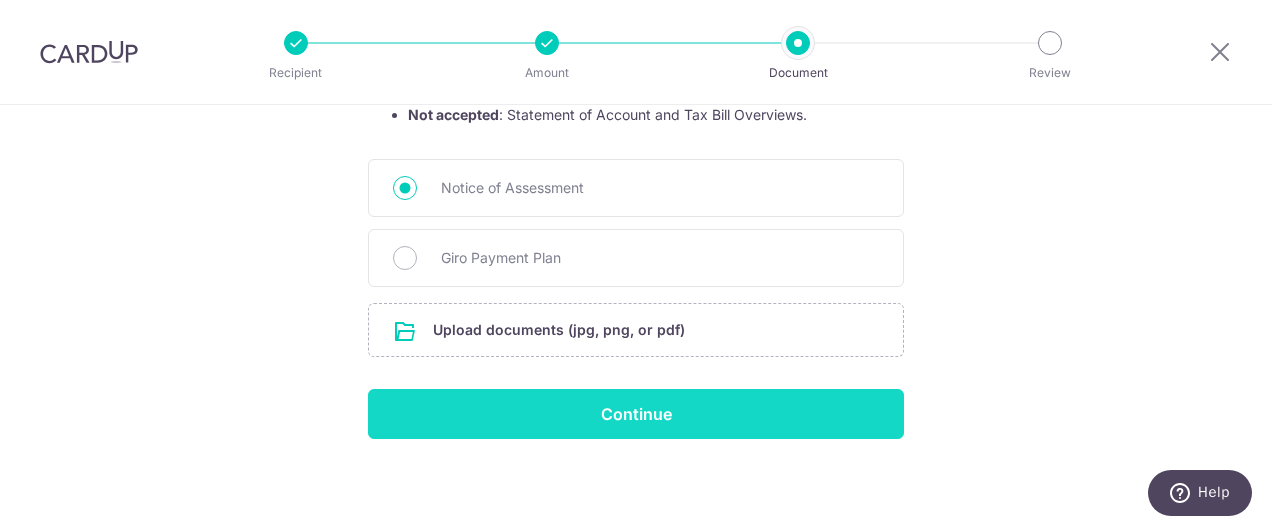 click on "Continue" at bounding box center (636, 414) 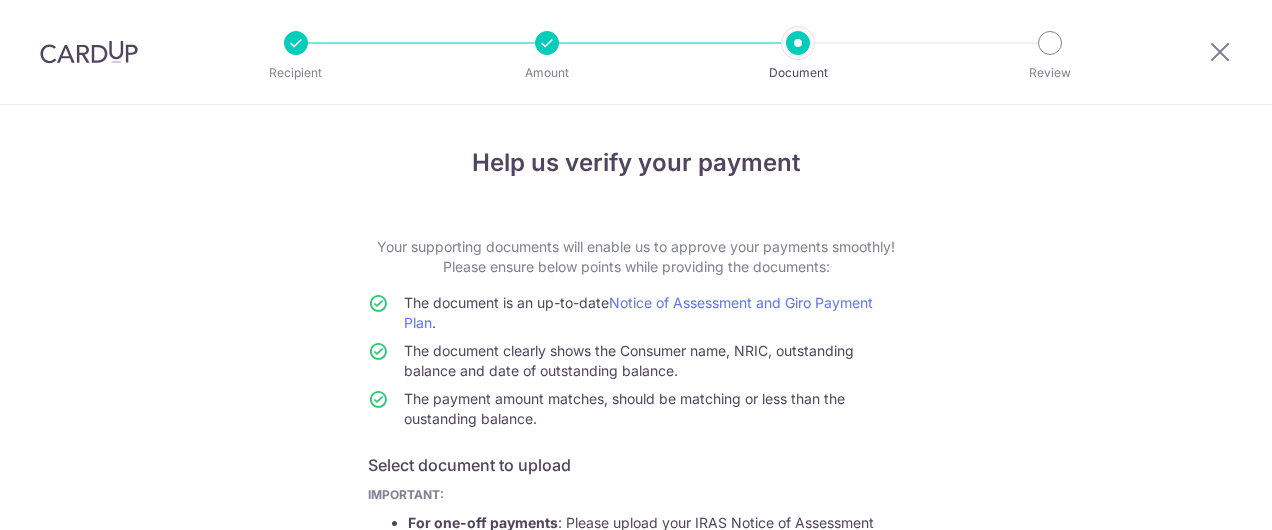 scroll, scrollTop: 0, scrollLeft: 0, axis: both 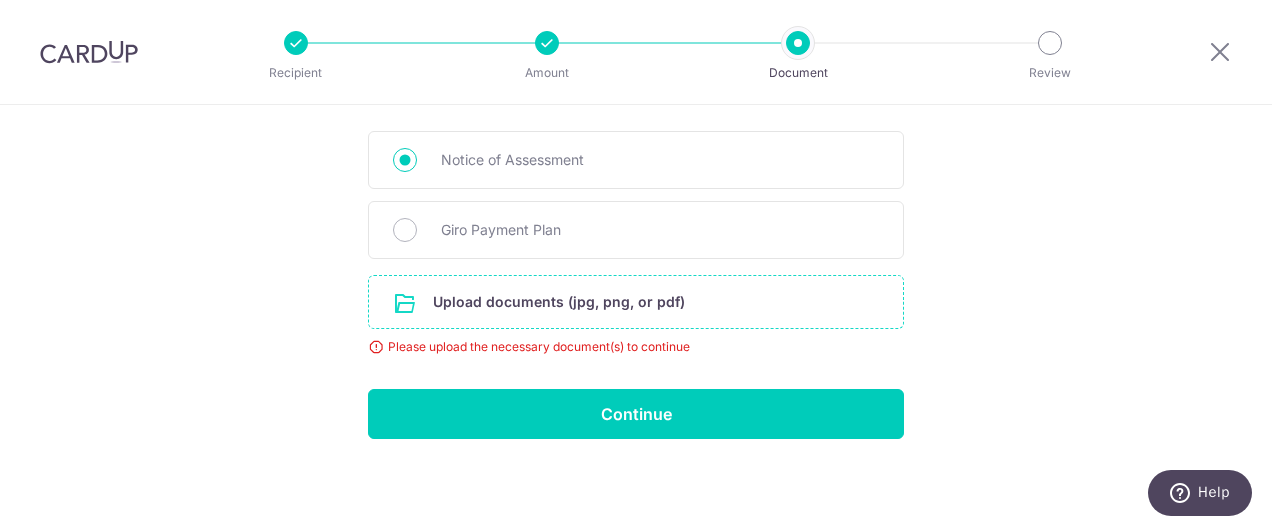 click at bounding box center [636, 302] 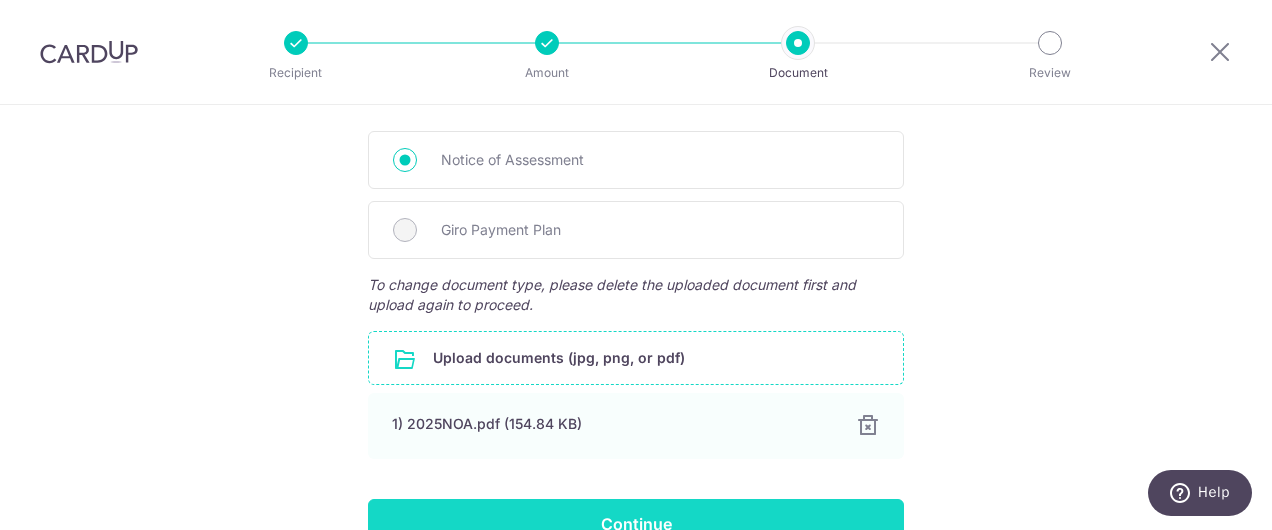click on "Continue" at bounding box center [636, 524] 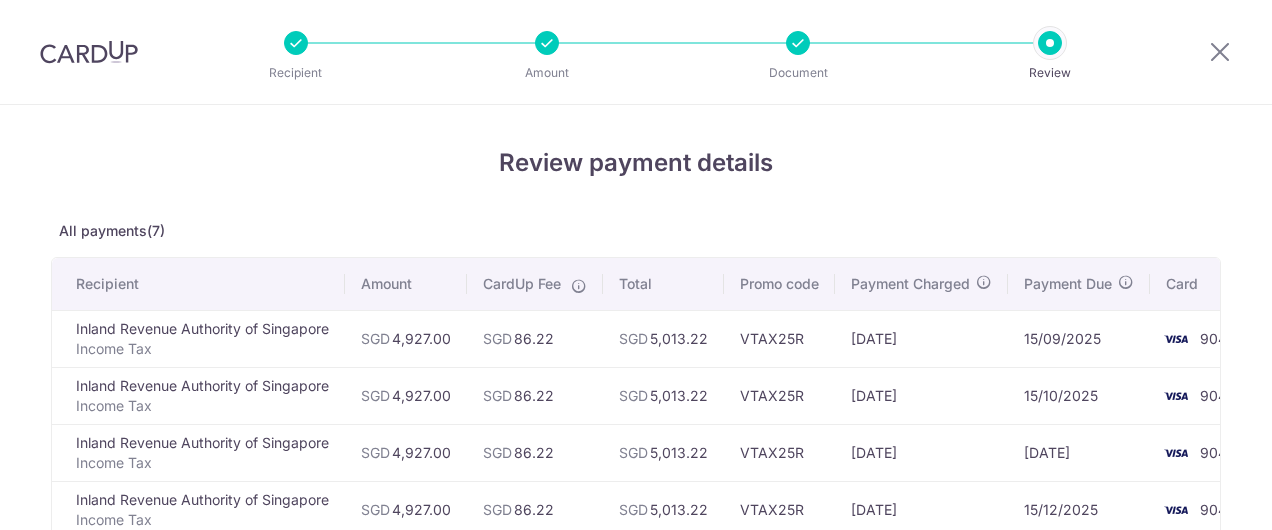 scroll, scrollTop: 0, scrollLeft: 0, axis: both 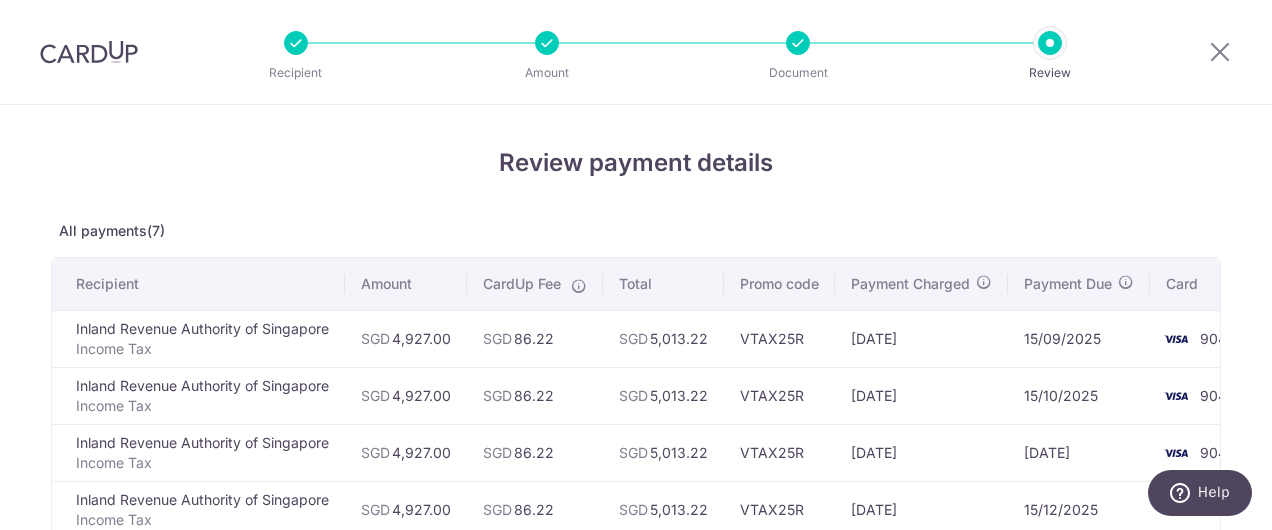 click on "Review payment details
All payments(7)
Recipient
Amount
CardUp Fee
Total
Promo code
Payment Charged
Payment Due
Card
[ORGANIZATION]
Income Tax
SGD   4,927.00
SGD   86.22
SGD [ACCOUNT_NUMBER]" at bounding box center (636, 546) 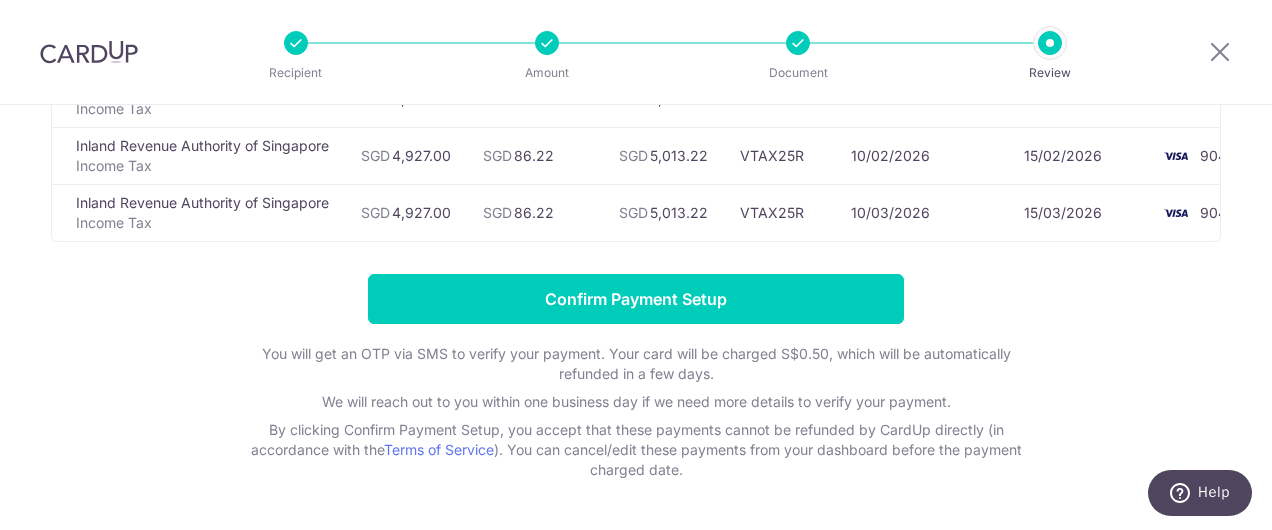 scroll, scrollTop: 480, scrollLeft: 0, axis: vertical 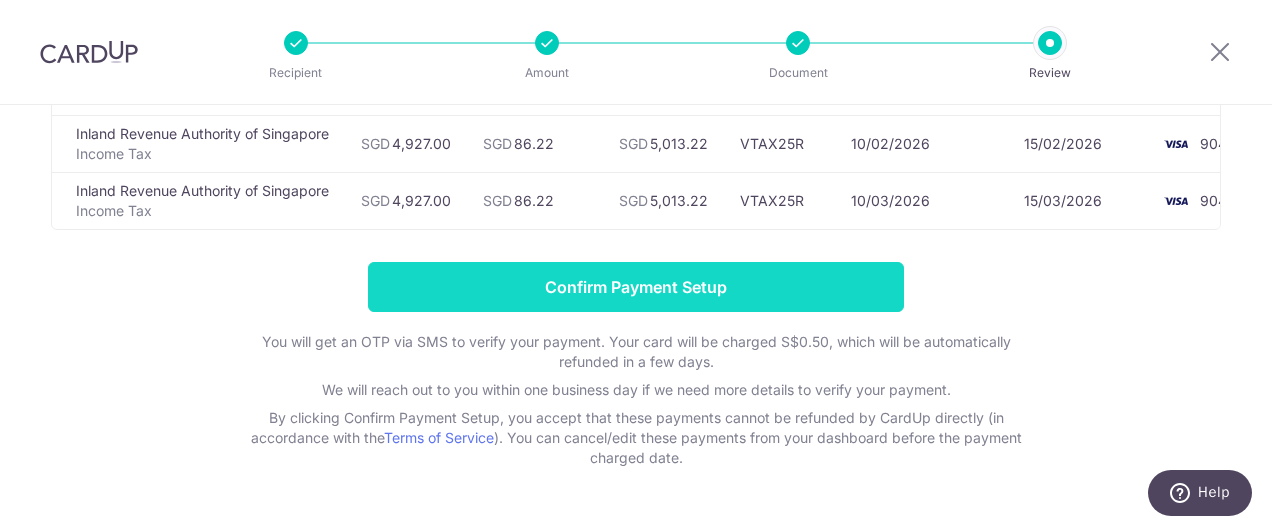 click on "Confirm Payment Setup" at bounding box center (636, 287) 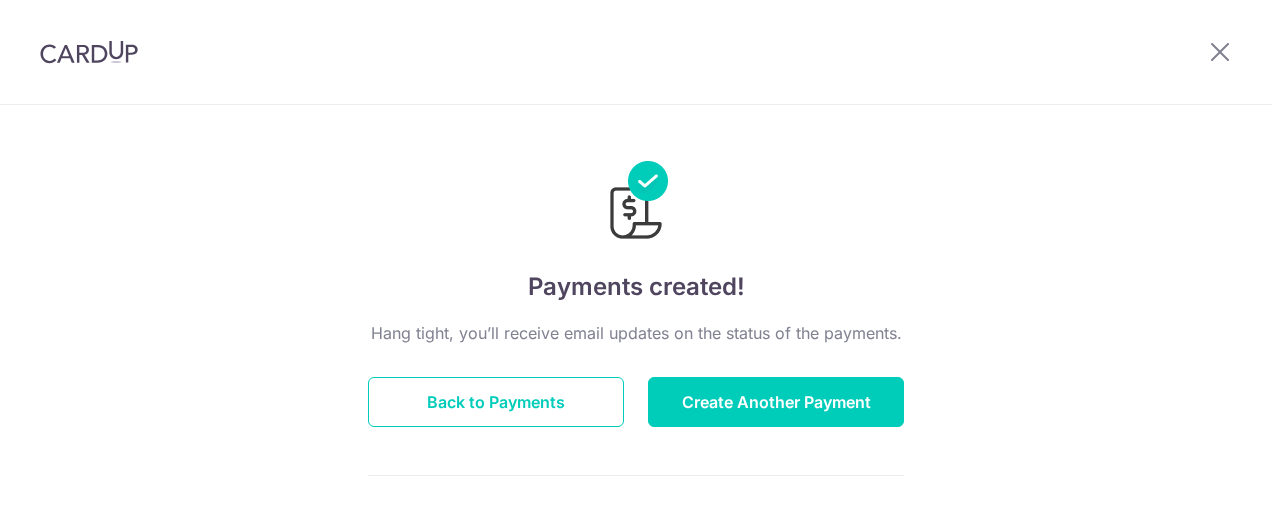 scroll, scrollTop: 0, scrollLeft: 0, axis: both 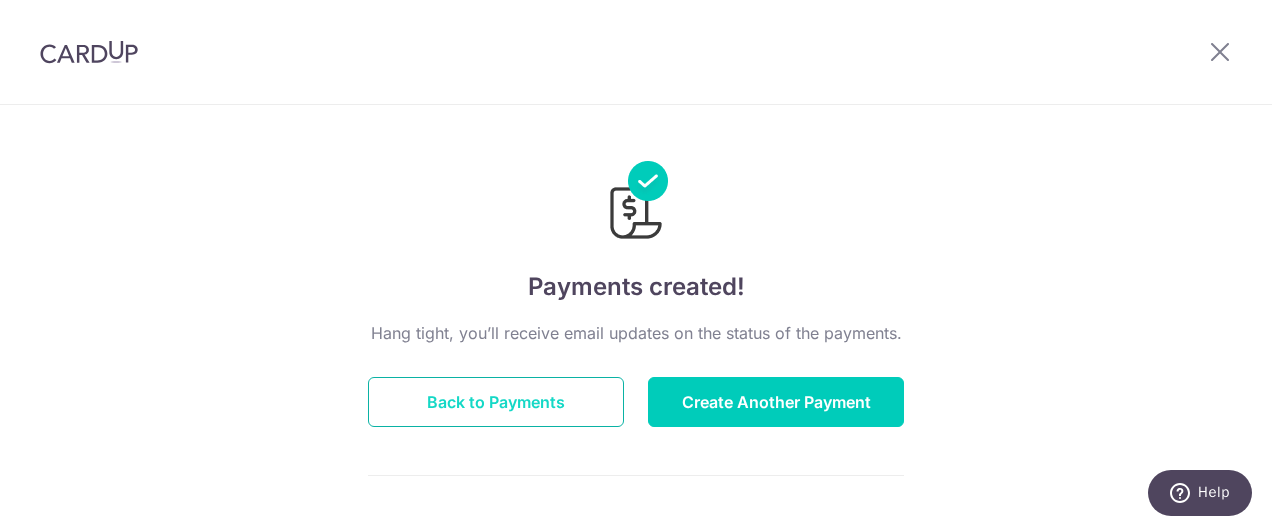 click on "Back to Payments" at bounding box center [496, 402] 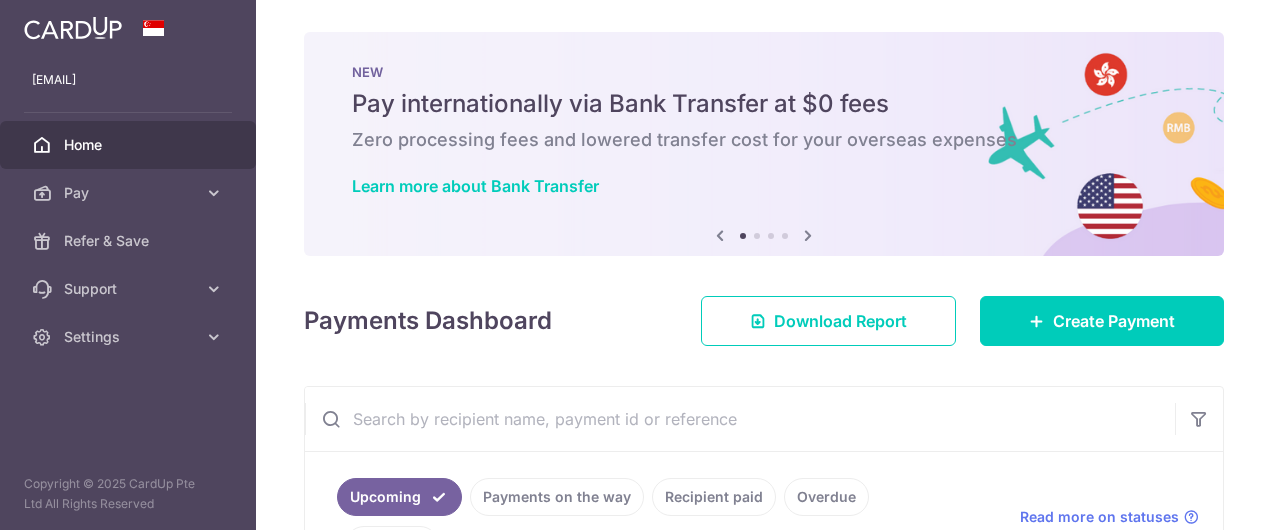 scroll, scrollTop: 0, scrollLeft: 0, axis: both 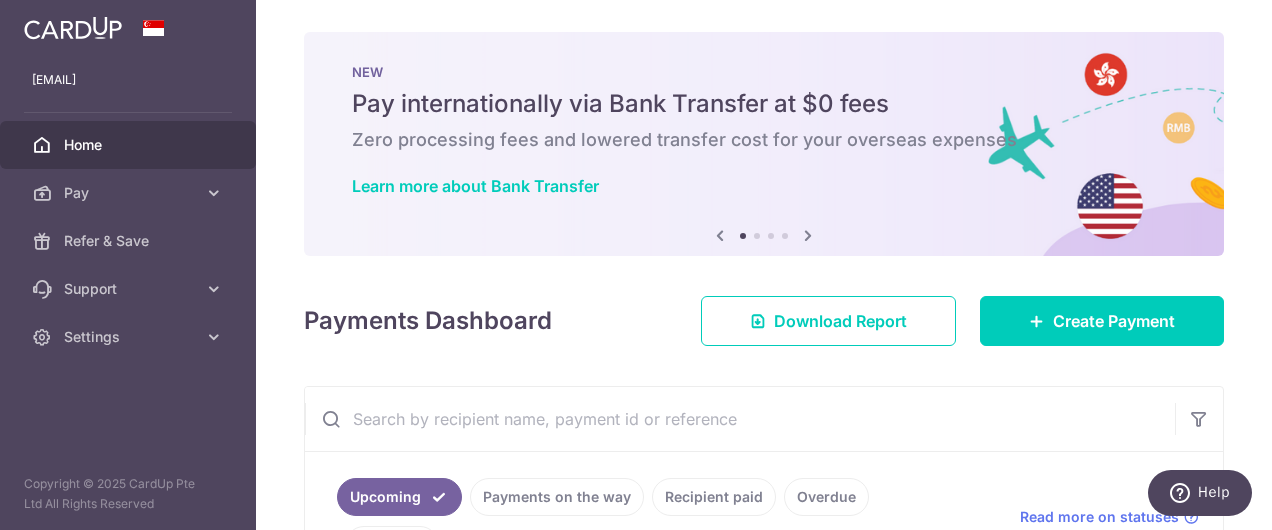 click on "×
Pause Schedule
Pause all future payments in this series
Pause just this one payment
By clicking below, you confirm you are pausing this payment to   on  . Payments can be unpaused at anytime prior to payment taken date.
Confirm
Cancel Schedule
Cancel all future payments in this series
Cancel just this one payment
Confirm
Approve Payment
Recipient Bank Details" at bounding box center (764, 265) 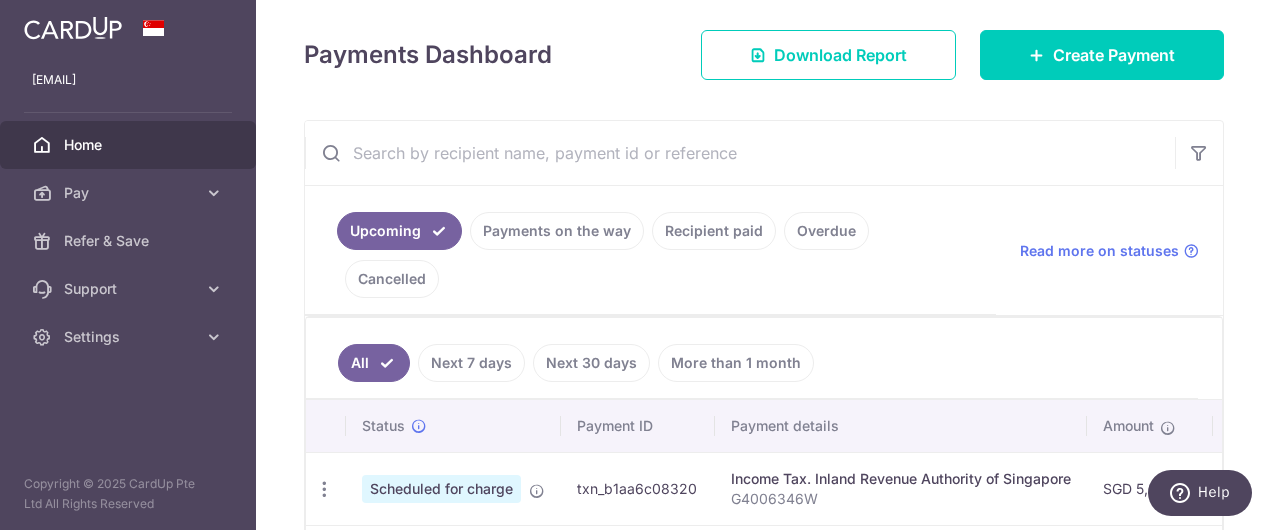 scroll, scrollTop: 266, scrollLeft: 0, axis: vertical 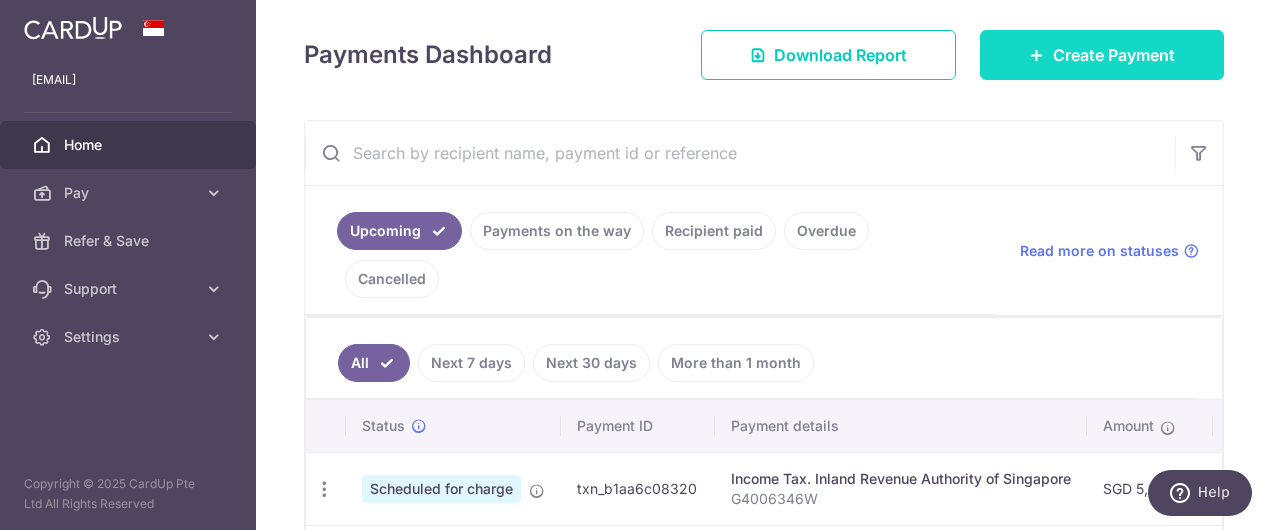 click on "Create Payment" at bounding box center (1114, 55) 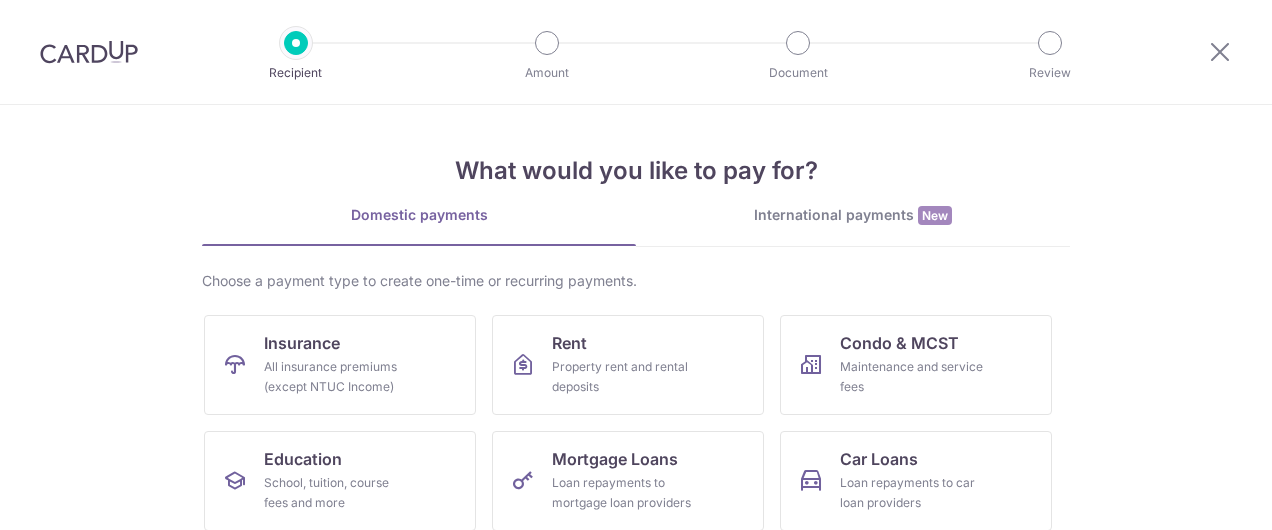 scroll, scrollTop: 0, scrollLeft: 0, axis: both 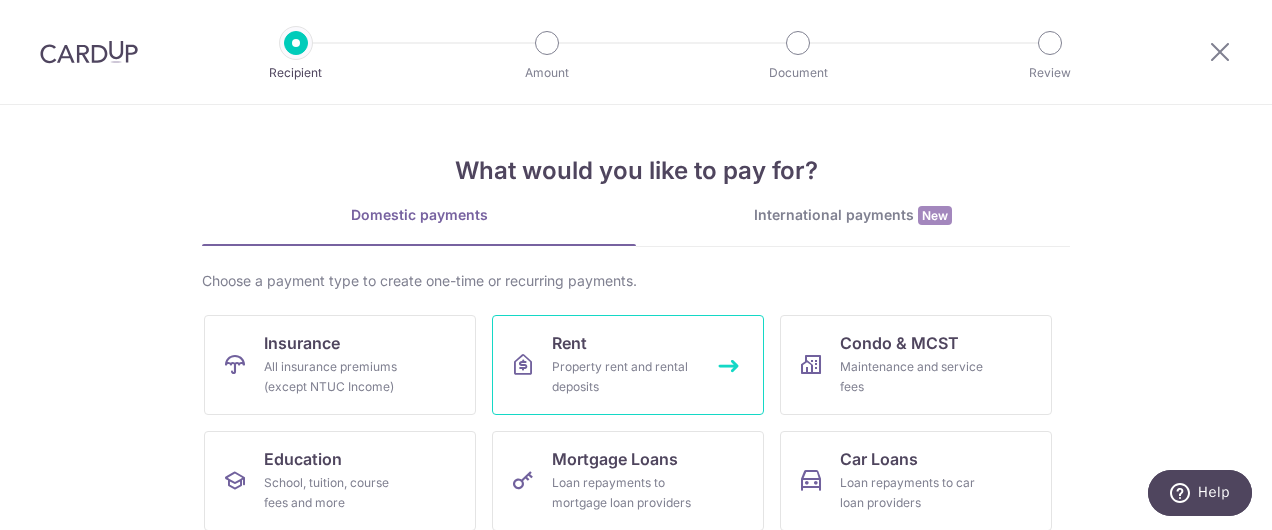 click on "Property rent and rental deposits" at bounding box center (624, 377) 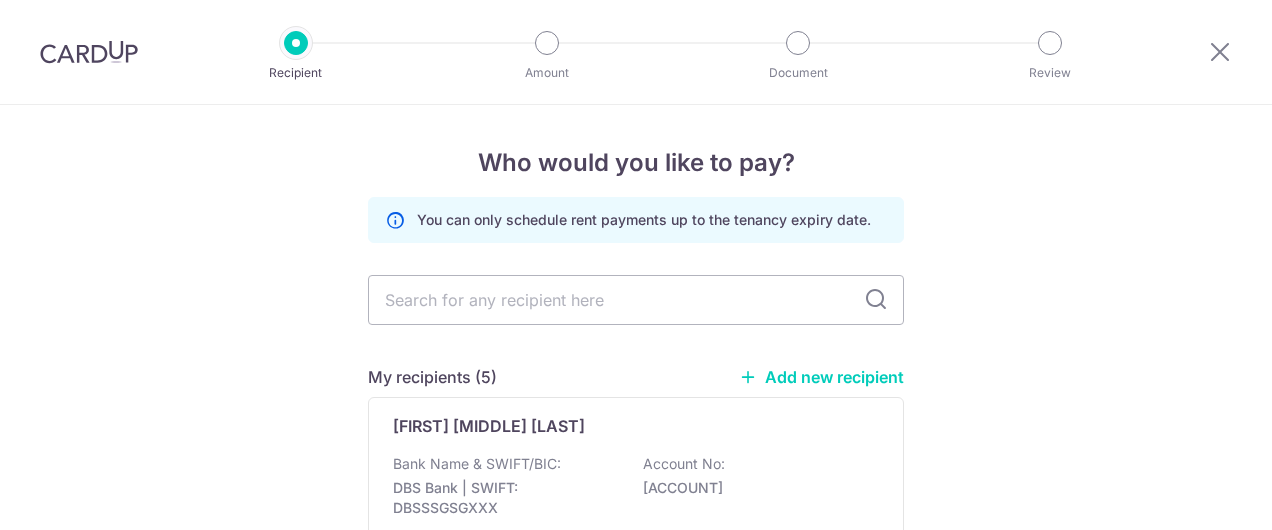 scroll, scrollTop: 0, scrollLeft: 0, axis: both 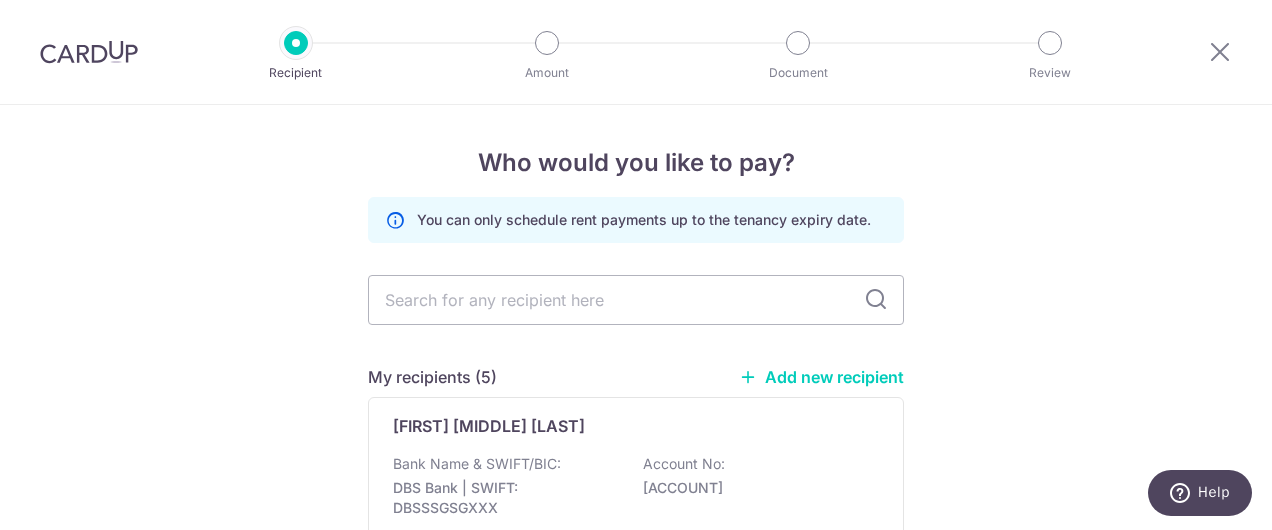 click on "Who would you like to pay?
You can only schedule rent payments up to the tenancy expiry date.
My recipients (5)
Add new recipient
[FIRST] [LAST]
Bank Name & SWIFT/BIC:
DBS Bank | SWIFT: DBSSSGSGXXX
Account No:
[ACCOUNT]
Tenancy Expiry Date:
31/10/2024
(Update Required)
Update/View
Covent Collective Pte Ltd
Bank Name & SWIFT/BIC:
UOB (United Overseas Bank) | SWIFT: UOVBSGSGXXX
Account No:" at bounding box center (636, 923) 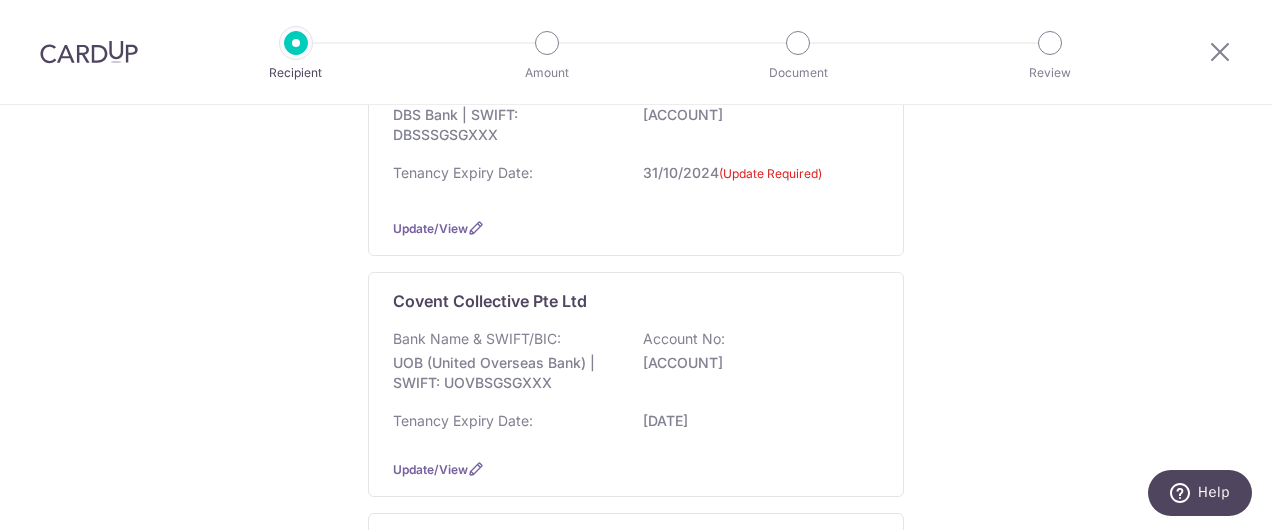 scroll, scrollTop: 400, scrollLeft: 0, axis: vertical 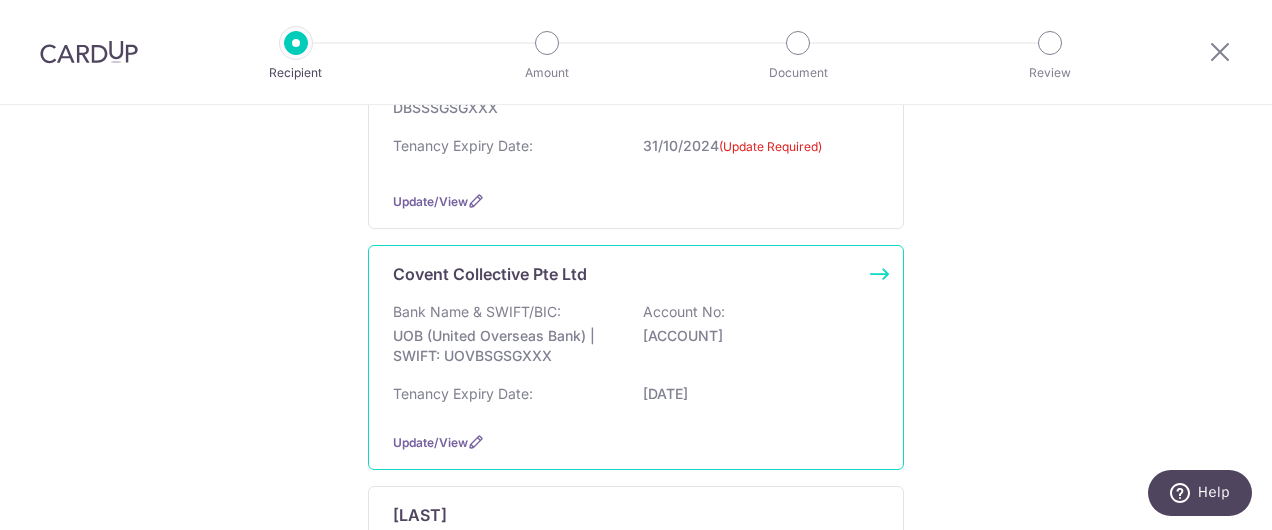 click on "Bank Name & SWIFT/BIC:
UOB (United Overseas Bank) | SWIFT: UOVBSGSGXXX
Account No:
[ACCOUNT]" at bounding box center [636, 339] 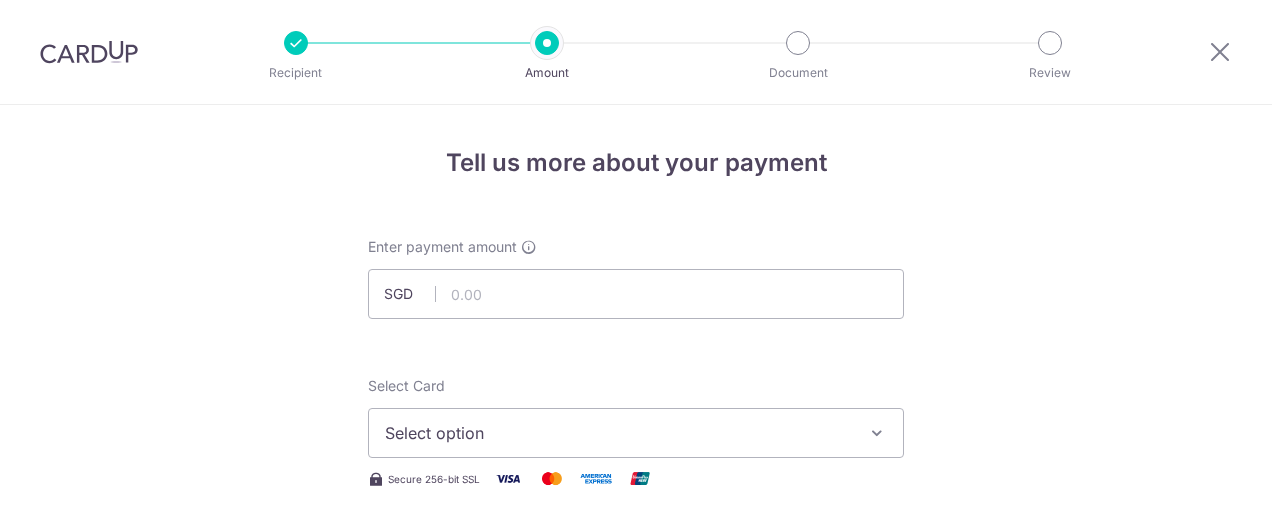 scroll, scrollTop: 0, scrollLeft: 0, axis: both 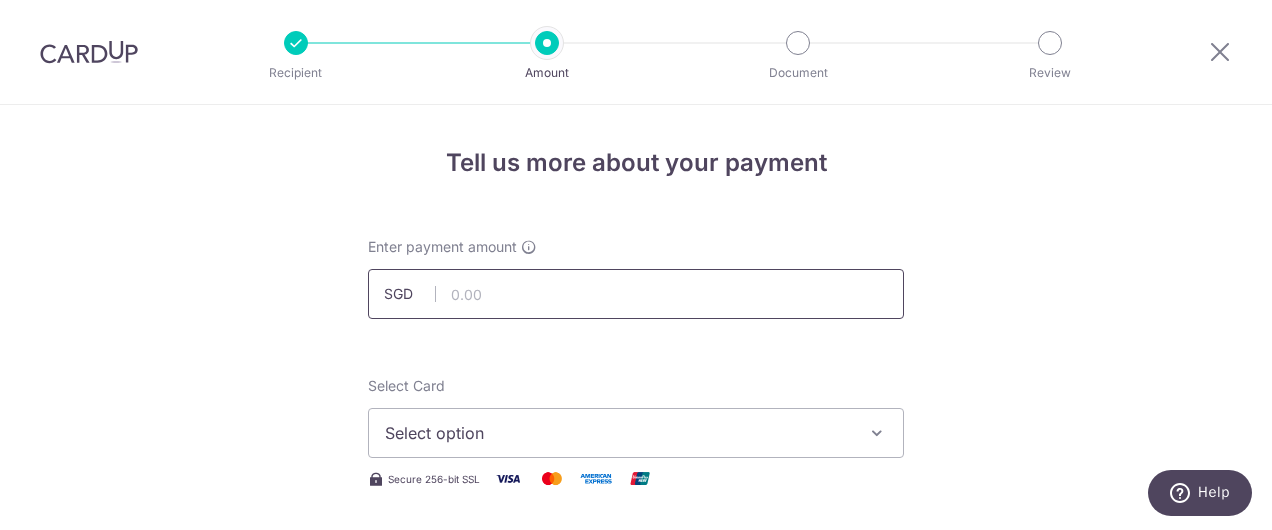 click at bounding box center [636, 294] 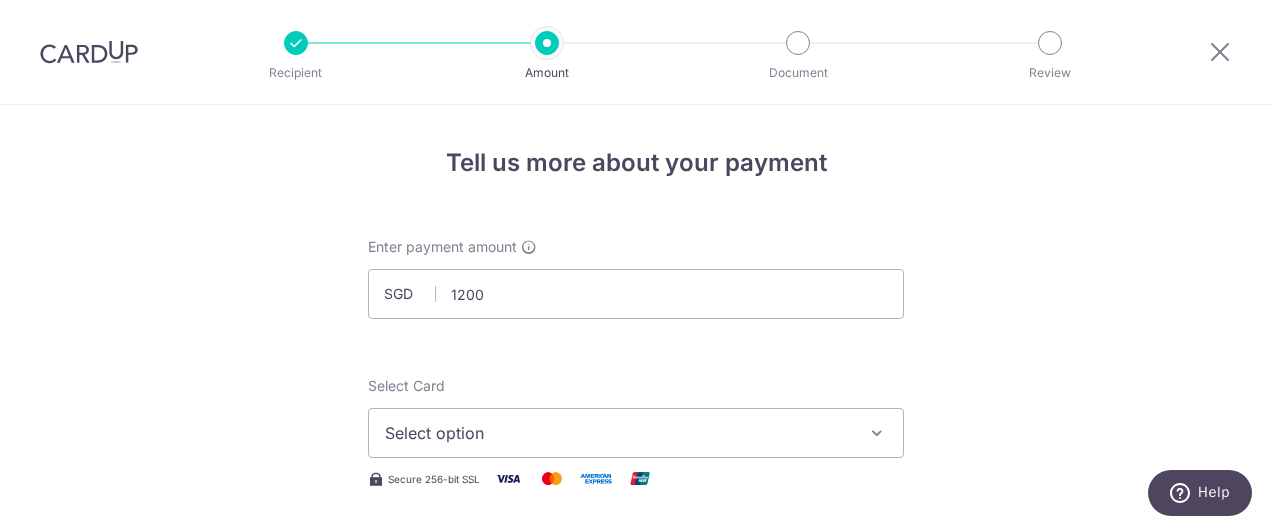type on "1,200.00" 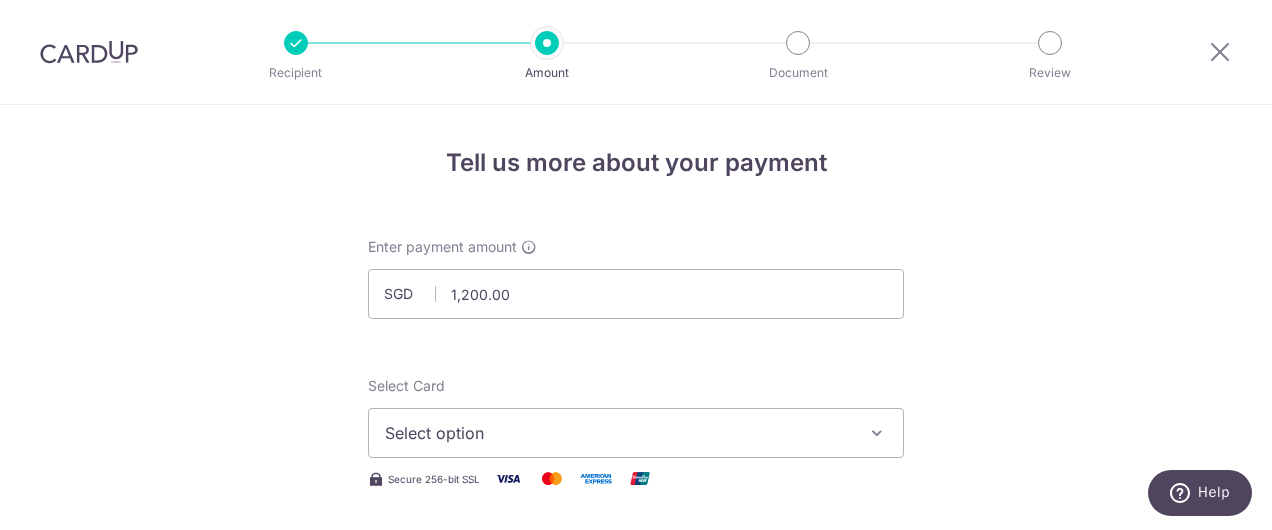 click on "Tell us more about your payment
Enter payment amount
SGD
1,200.00
1200.00
Select Card
Select option
Add credit card
Your Cards
**** 7336
**** 9044
**** 8595
**** 8917
Secure 256-bit SSL
Text
New card details" at bounding box center (636, 1009) 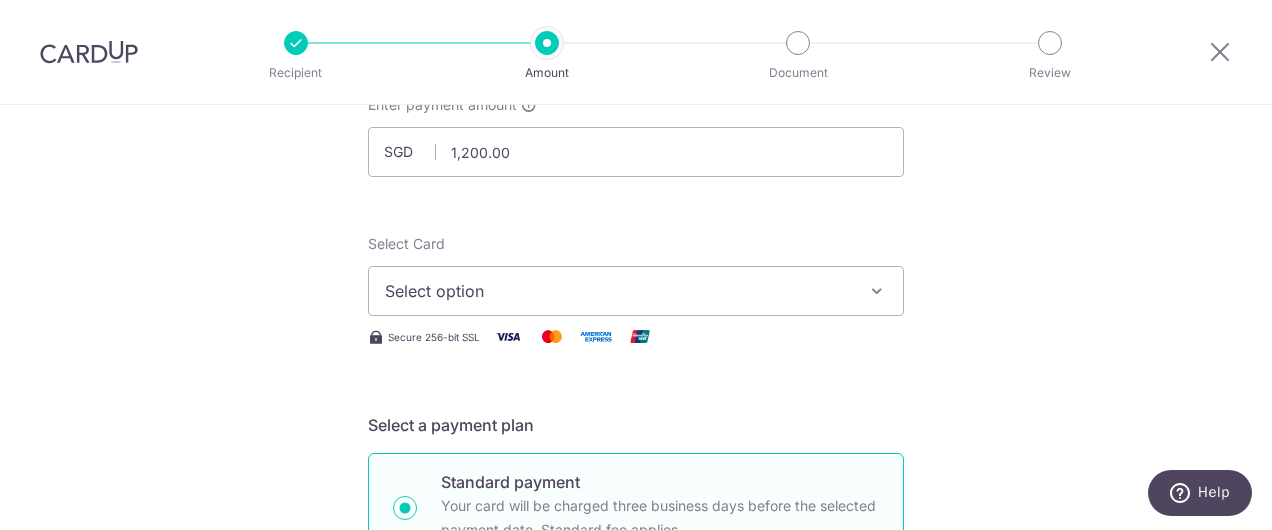 scroll, scrollTop: 160, scrollLeft: 0, axis: vertical 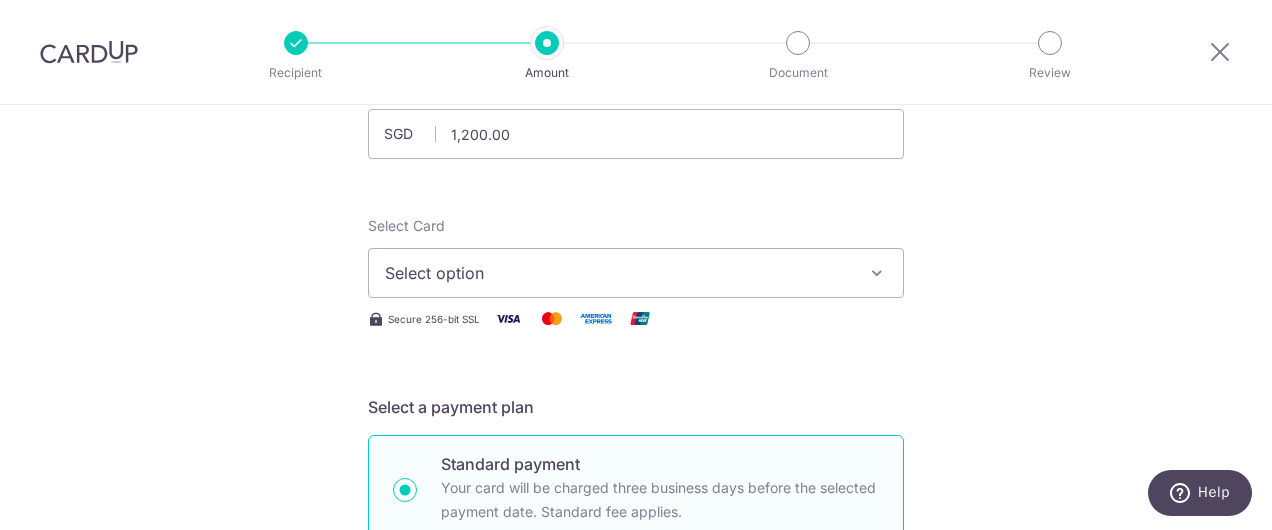 click at bounding box center (877, 273) 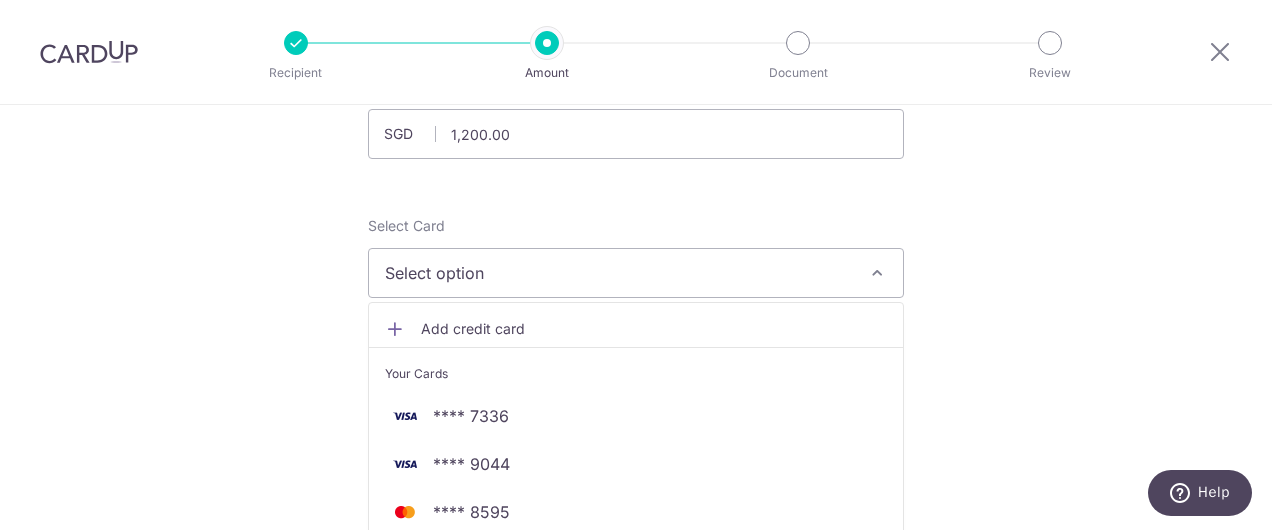 type 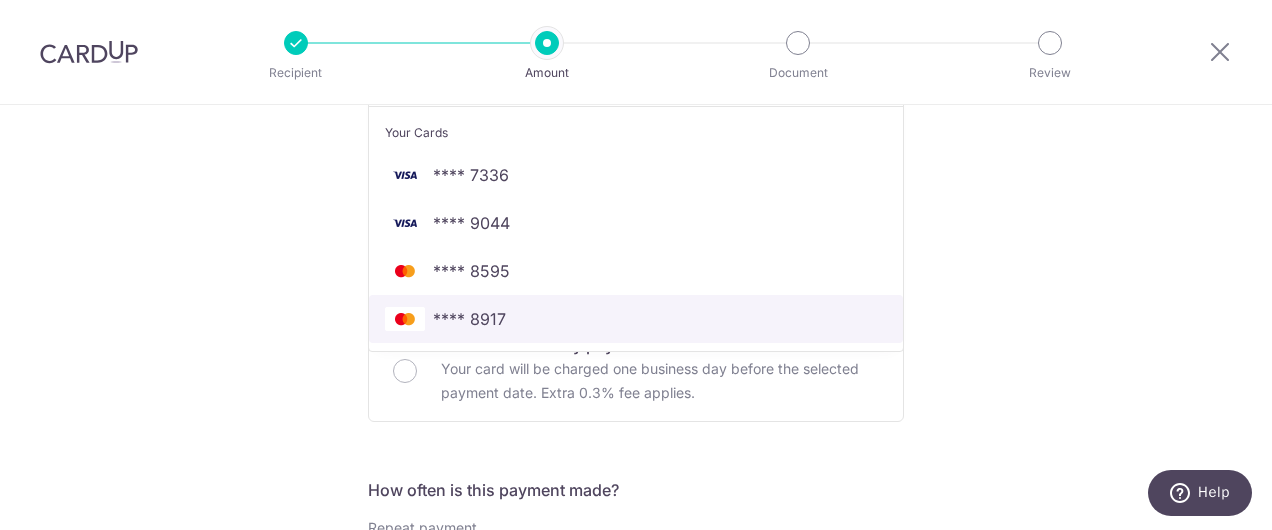 click on "**** 8917" at bounding box center (469, 319) 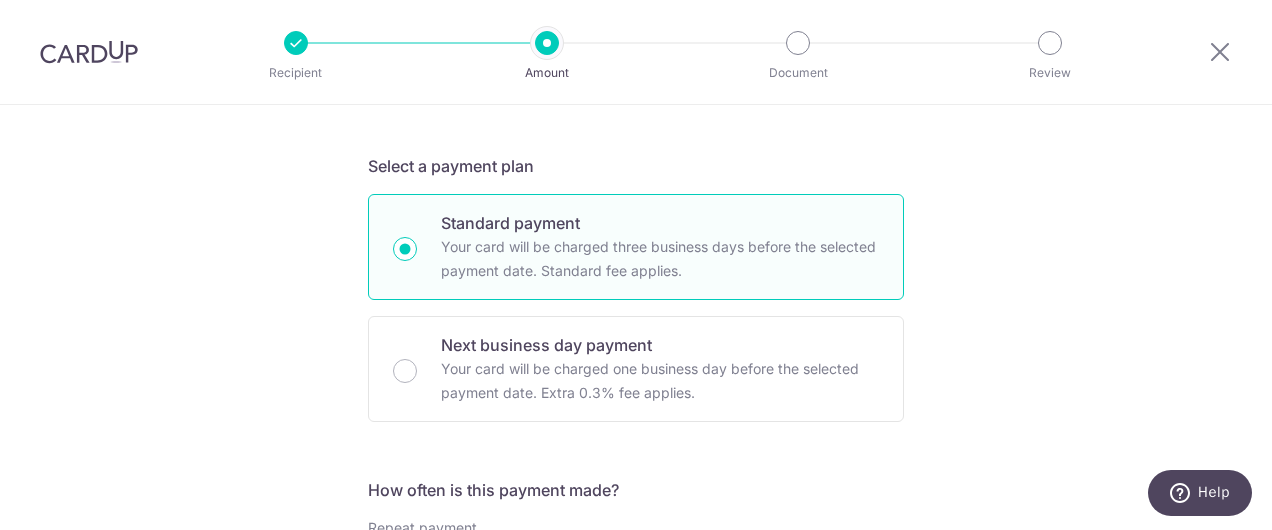 click on "Tell us more about your payment
Enter payment amount
SGD
1,200.00
1200.00
Select Card
**** 8917
Add credit card
Your Cards
**** 7336
**** 9044
**** 8595
**** 8917
Secure 256-bit SSL
Text
New card details" at bounding box center [636, 608] 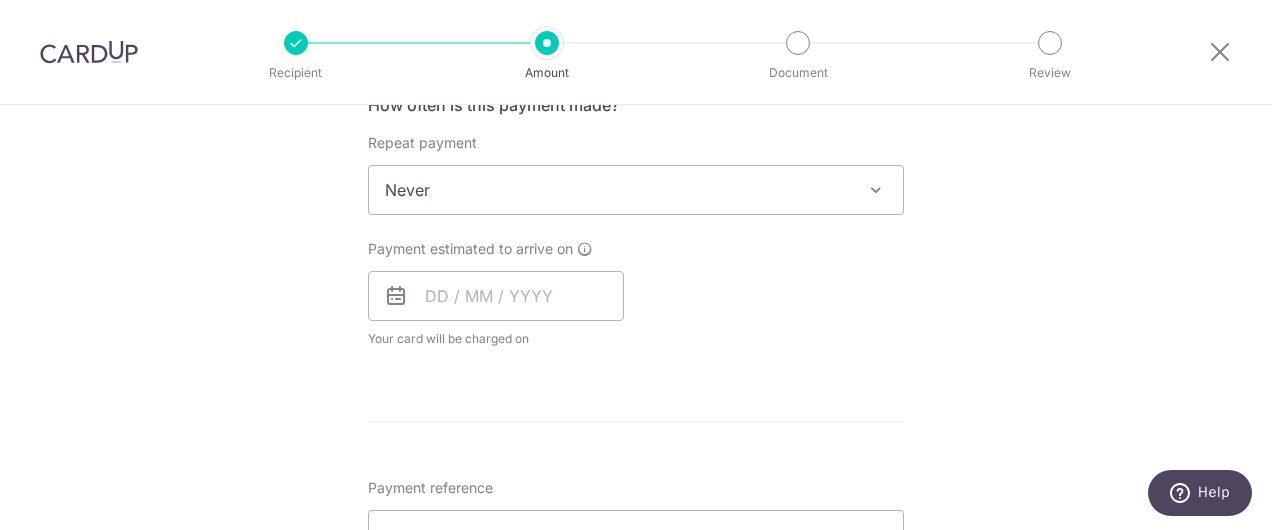 scroll, scrollTop: 801, scrollLeft: 0, axis: vertical 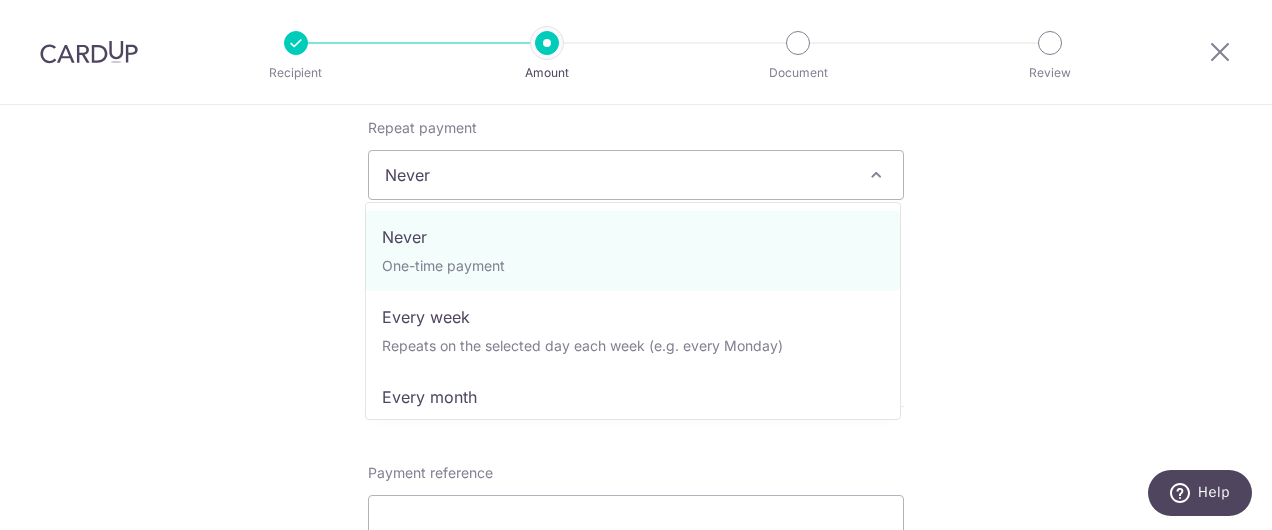 click at bounding box center (876, 175) 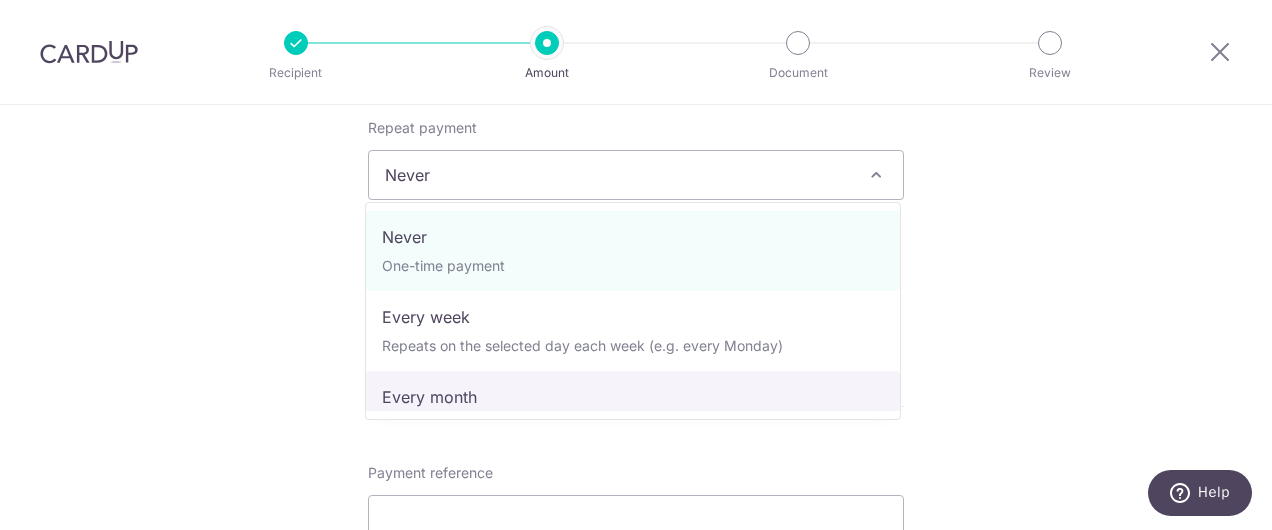 select on "3" 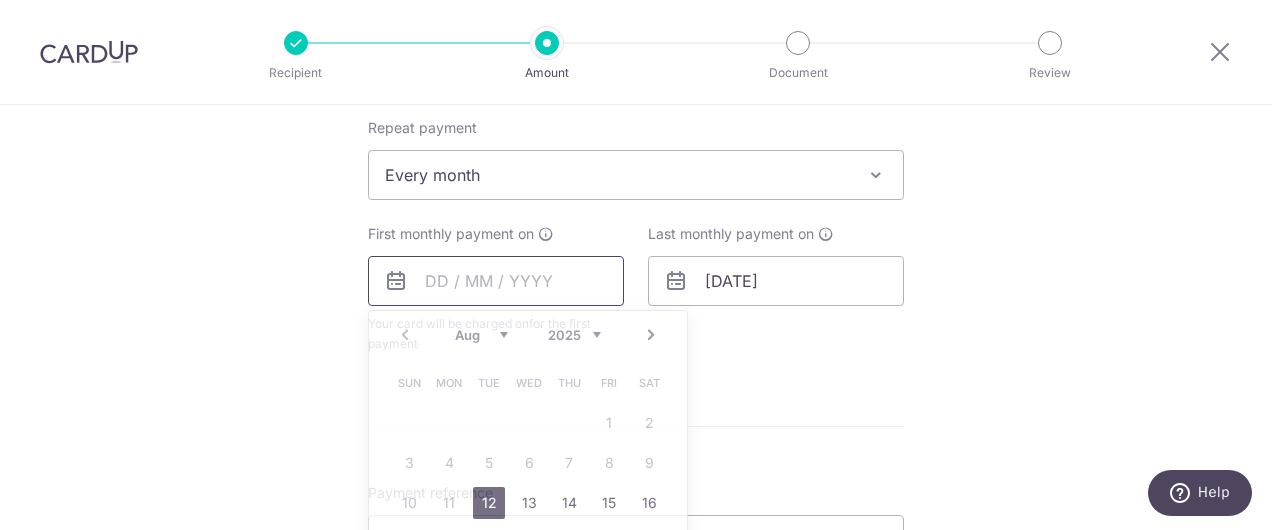click at bounding box center [496, 281] 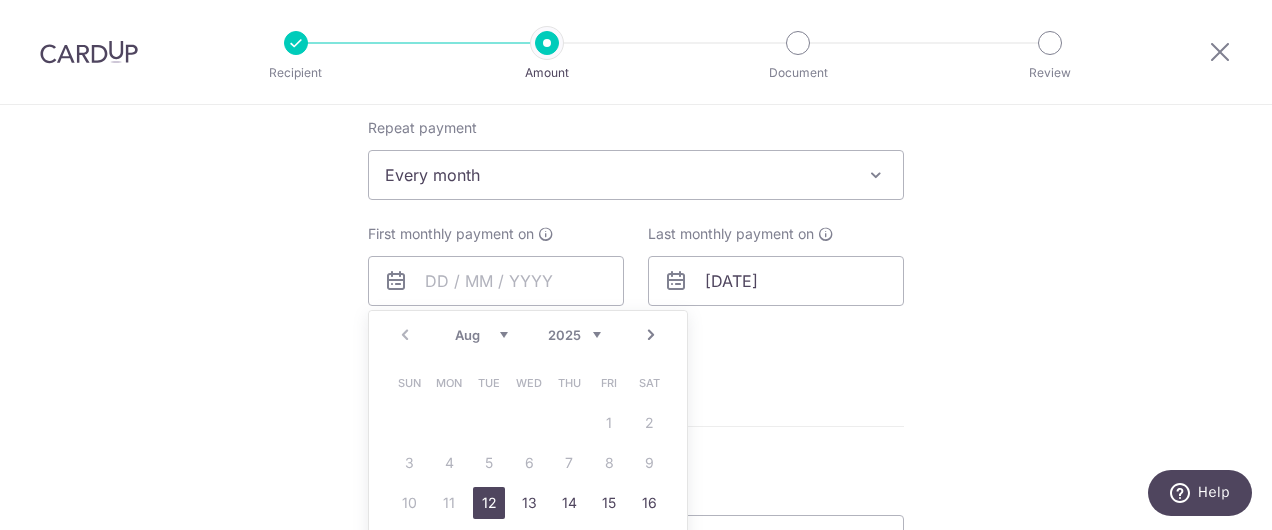 click on "Next" at bounding box center (651, 335) 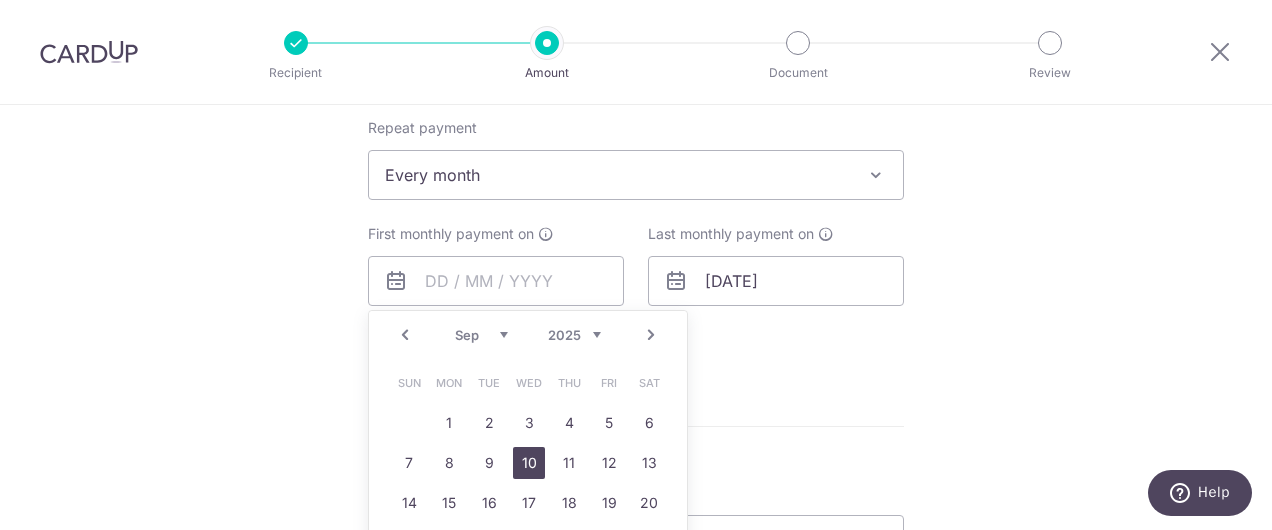 click on "10" at bounding box center [529, 463] 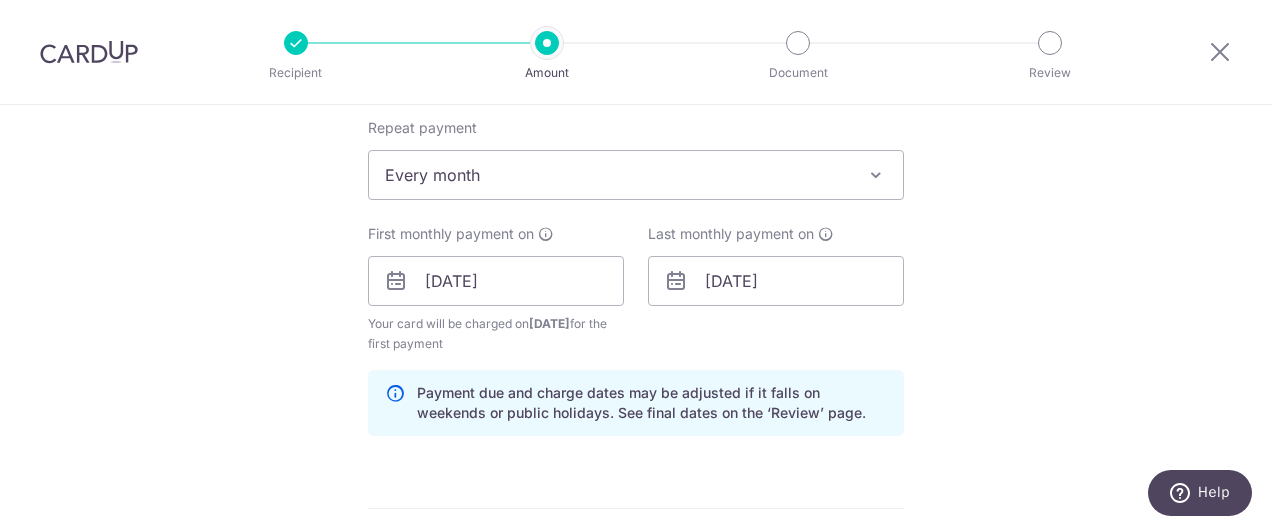 click on "Tell us more about your payment
Enter payment amount
SGD
1,200.00
1200.00
Select Card
**** 8917
Add credit card
Your Cards
**** 7336
**** 9044
**** 8595
**** 8917
Secure 256-bit SSL
Text
New card details" at bounding box center [636, 259] 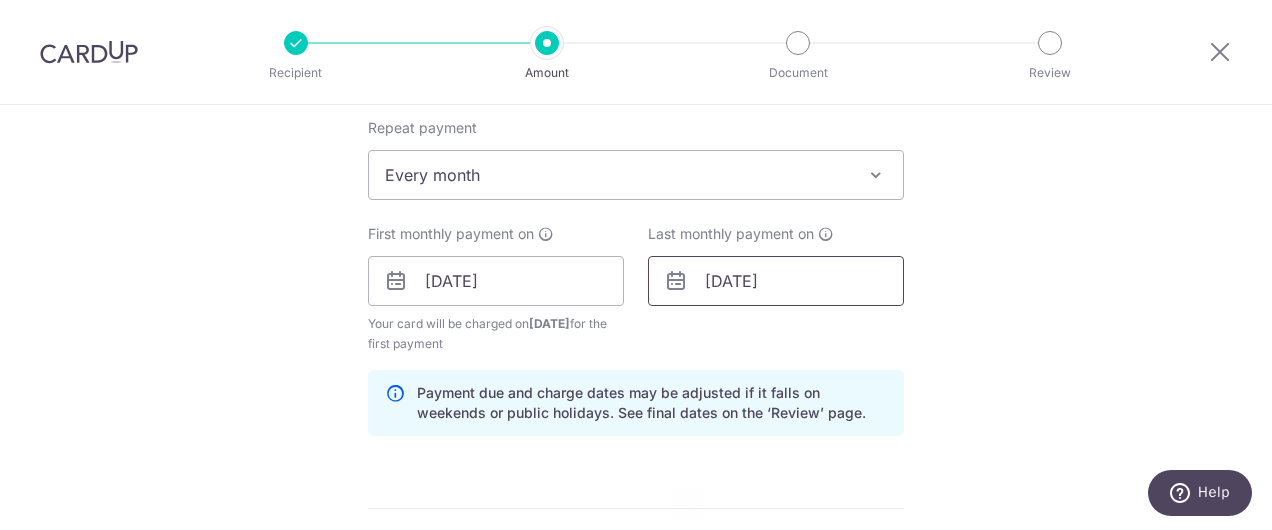 click on "10/05/2026" at bounding box center (776, 281) 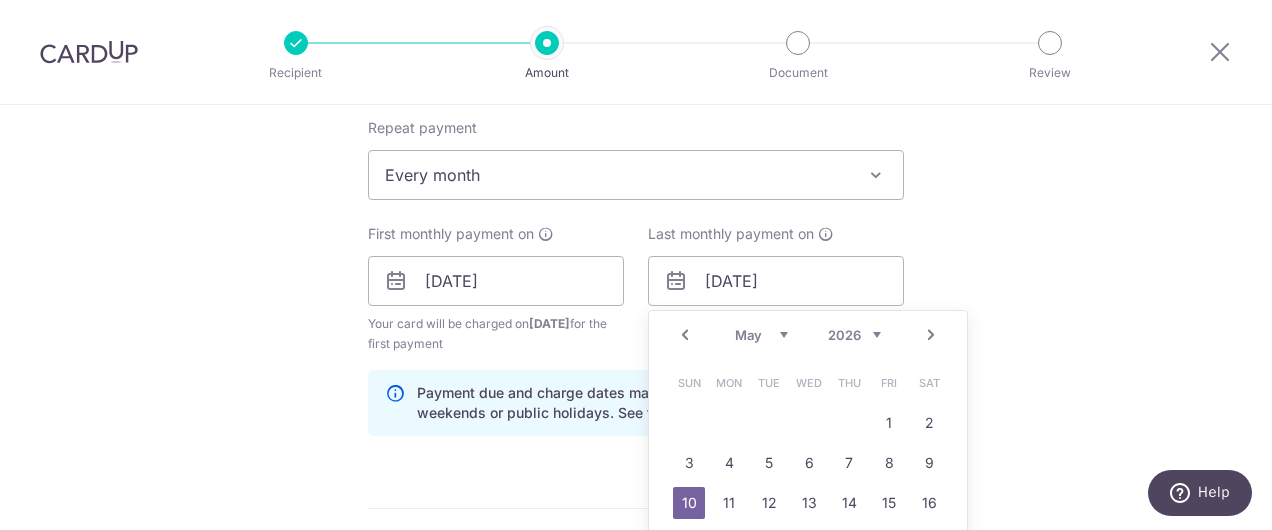 click on "Prev" at bounding box center [685, 335] 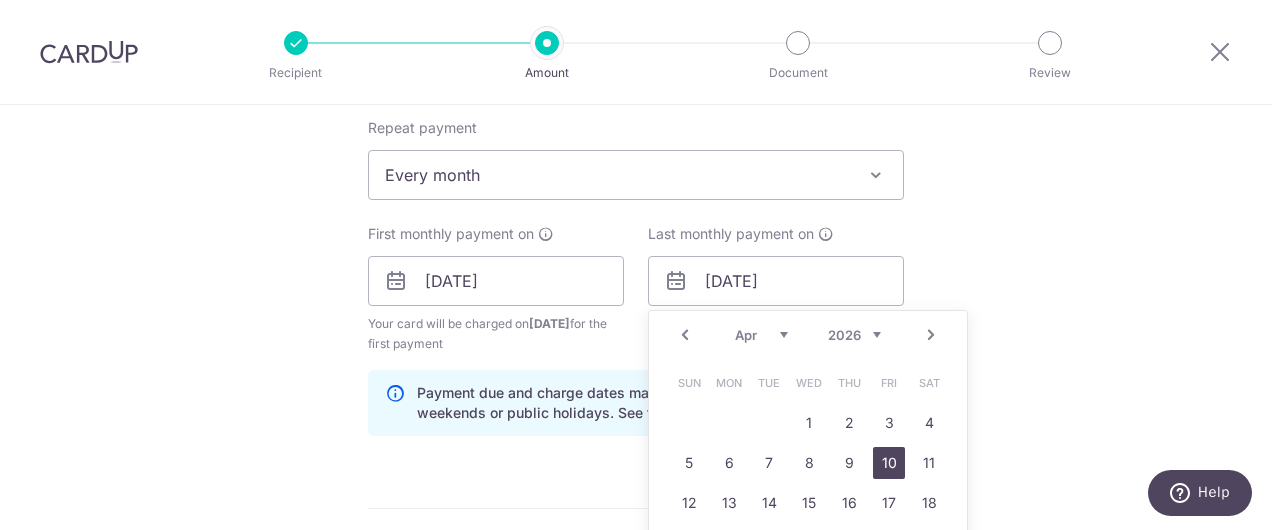 click on "10" at bounding box center (889, 463) 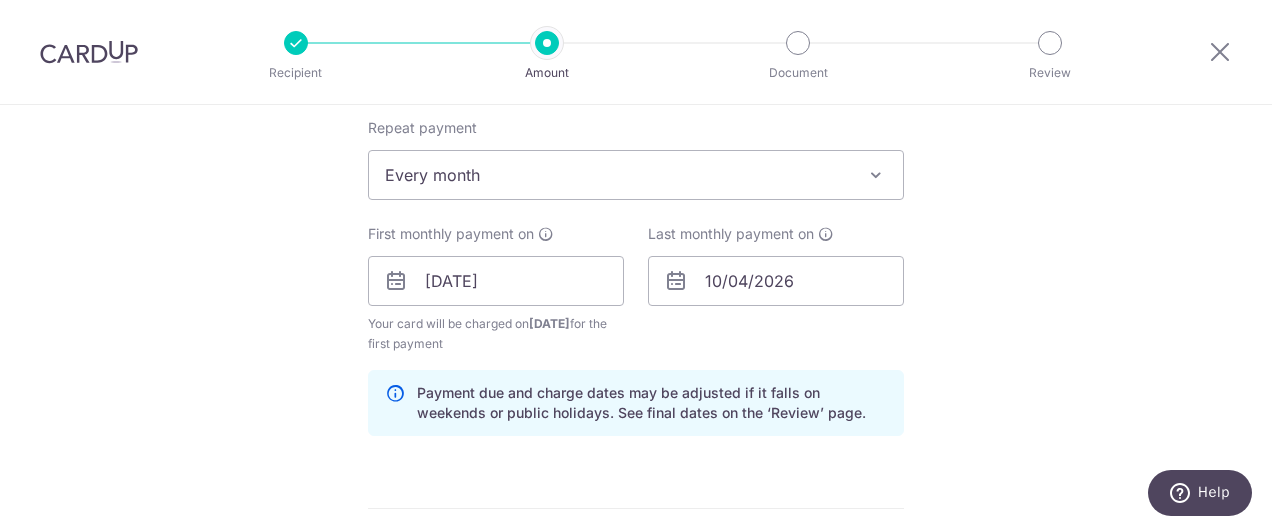 click on "Tell us more about your payment
Enter payment amount
SGD
1,200.00
1200.00
Select Card
**** 8917
Add credit card
Your Cards
**** 7336
**** 9044
**** 8595
**** 8917
Secure 256-bit SSL
Text
New card details" at bounding box center [636, 259] 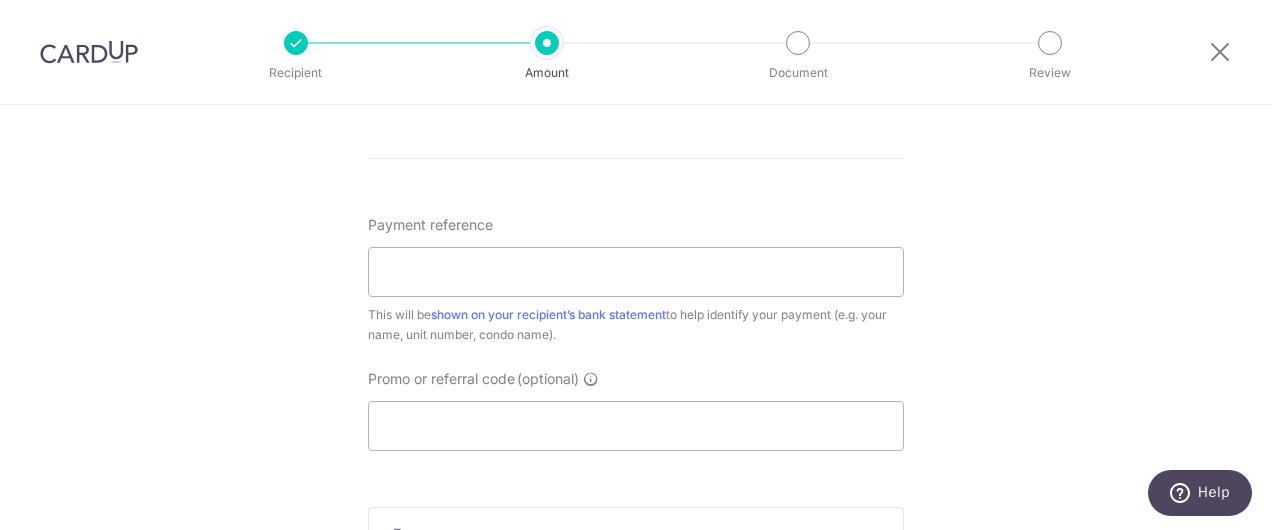 scroll, scrollTop: 1174, scrollLeft: 0, axis: vertical 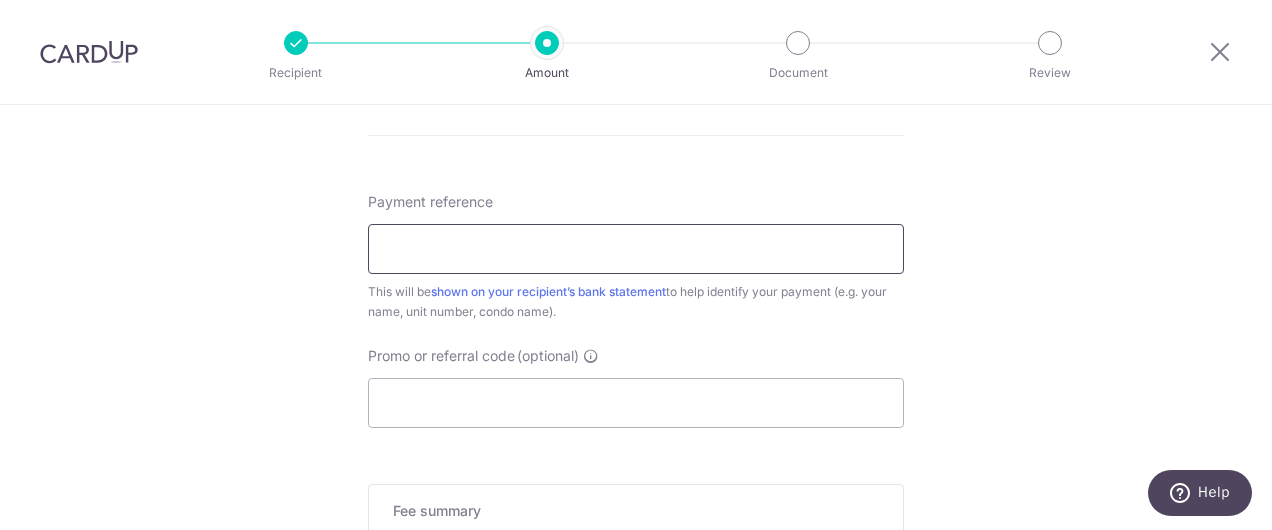 click on "Payment reference" at bounding box center (636, 249) 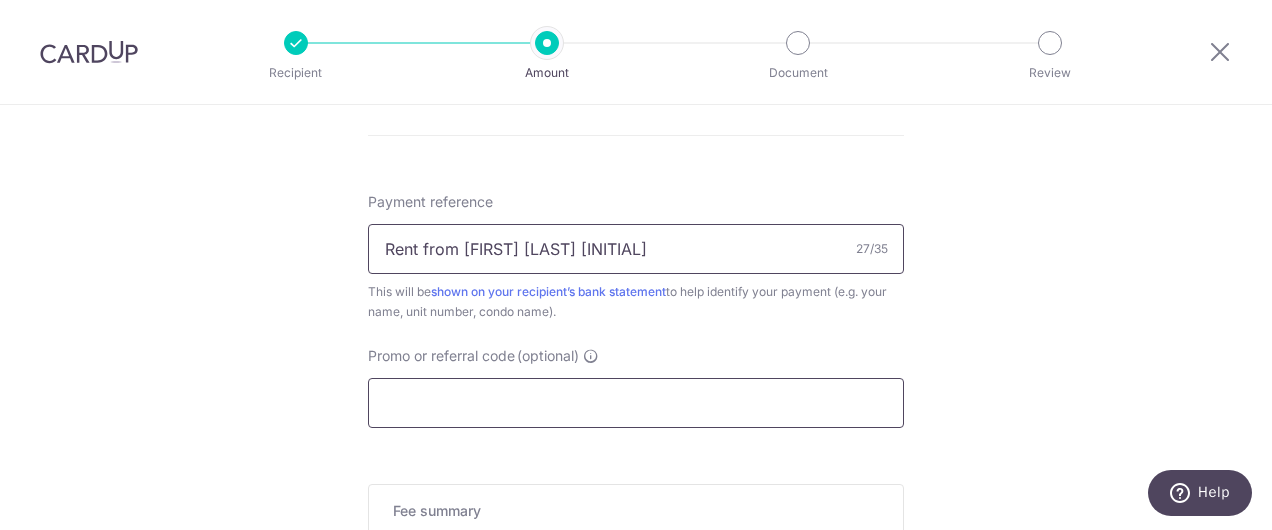 type on "Rent from [NAME] [LAST] PR6" 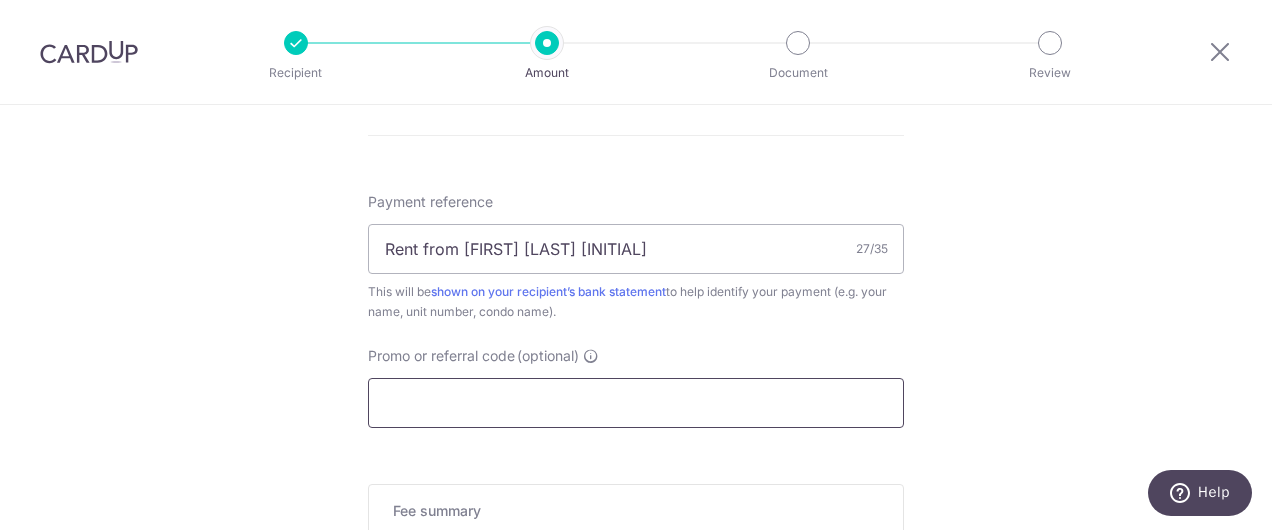 click on "Promo or referral code
(optional)" at bounding box center (636, 403) 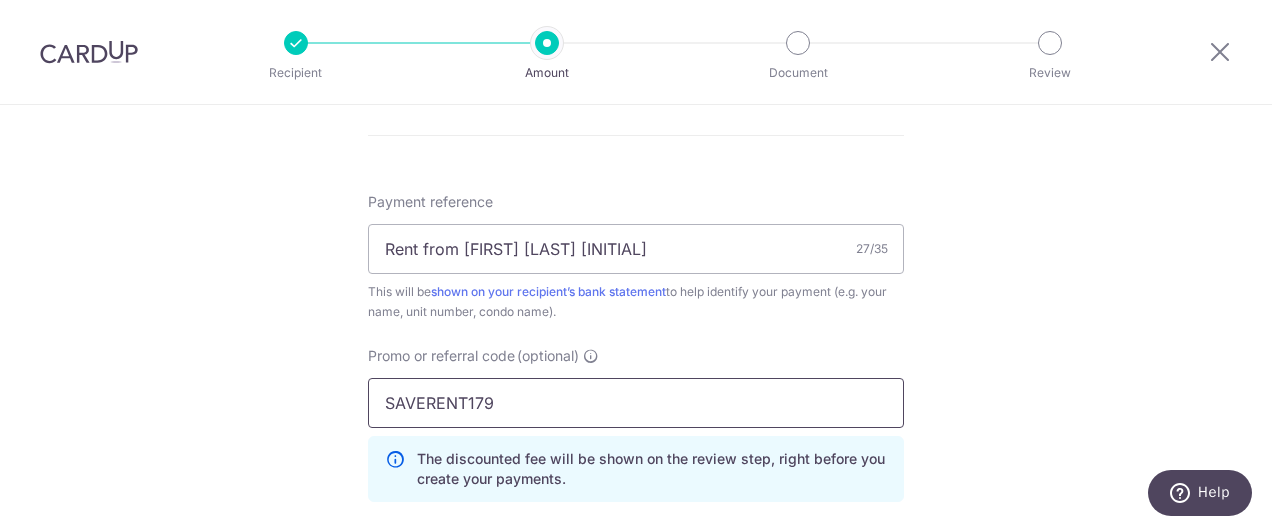 type on "SAVERENT179" 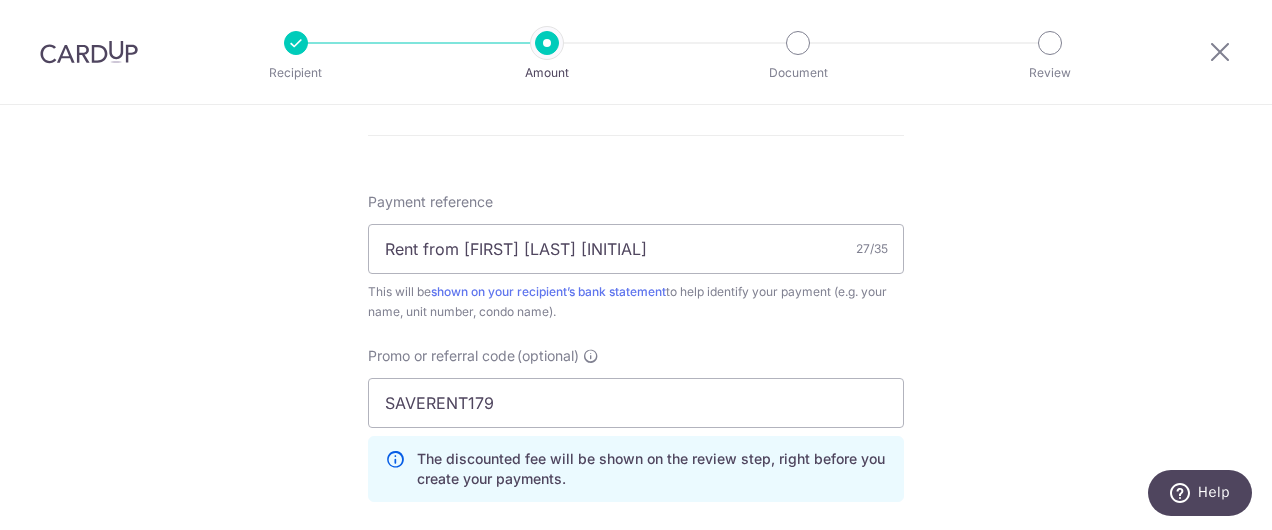 click on "Tell us more about your payment
Enter payment amount
SGD
1,200.00
1200.00
Select Card
**** 8917
Add credit card
Your Cards
**** 7336
**** 9044
**** 8595
**** 8917
Secure 256-bit SSL
Text
New card details" at bounding box center [636, -69] 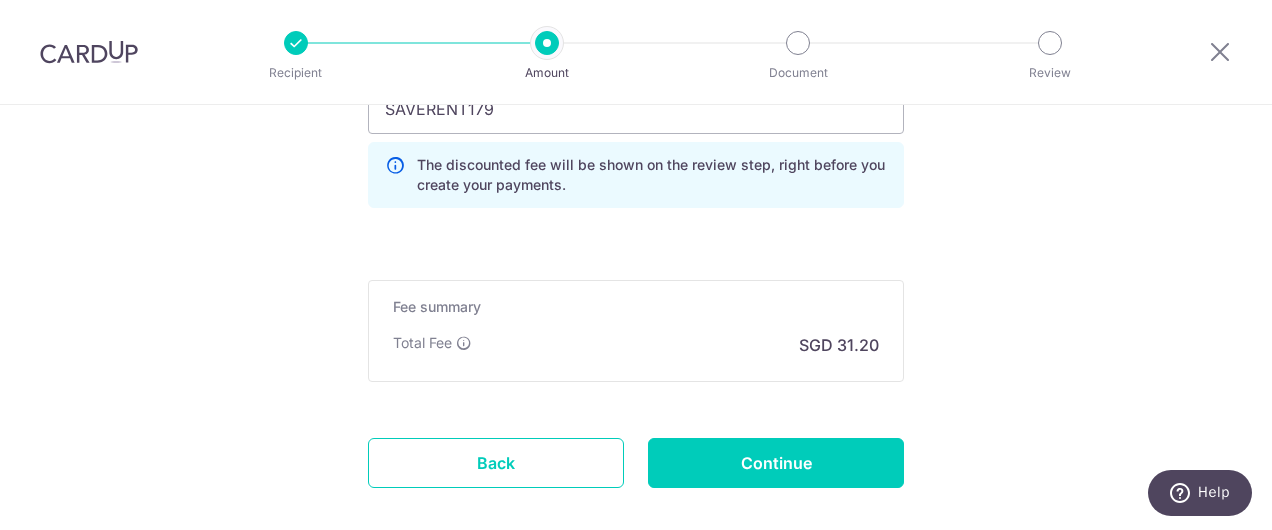 scroll, scrollTop: 1494, scrollLeft: 0, axis: vertical 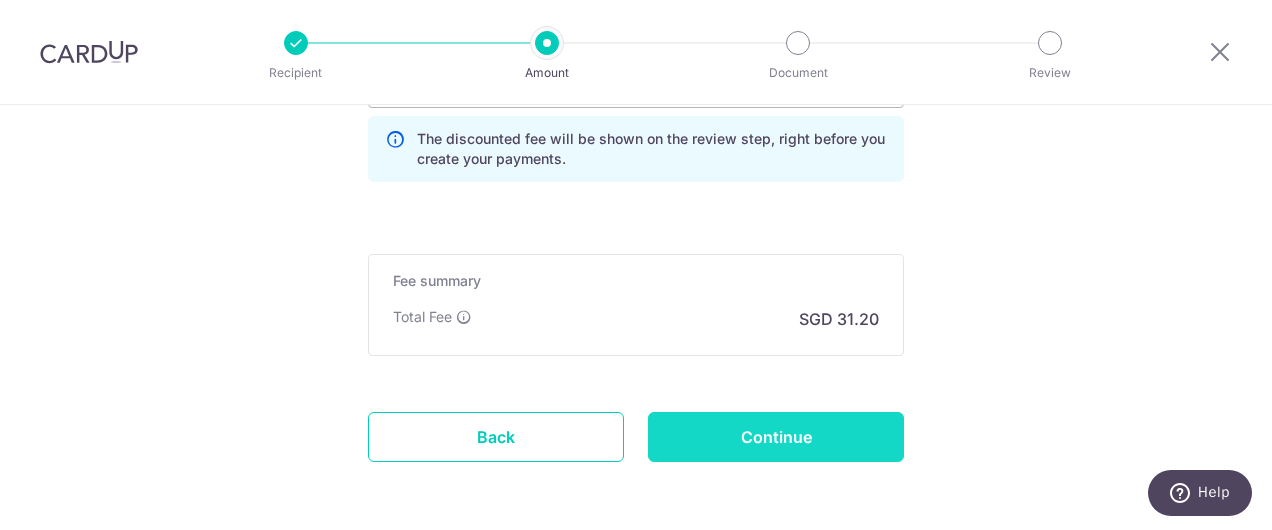 click on "Continue" at bounding box center (776, 437) 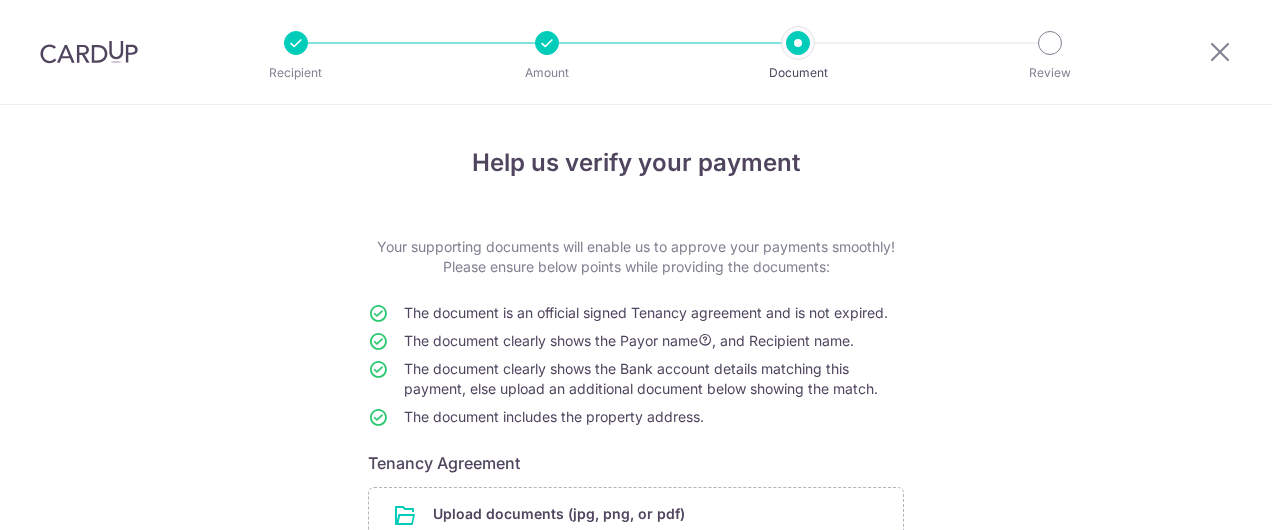 scroll, scrollTop: 0, scrollLeft: 0, axis: both 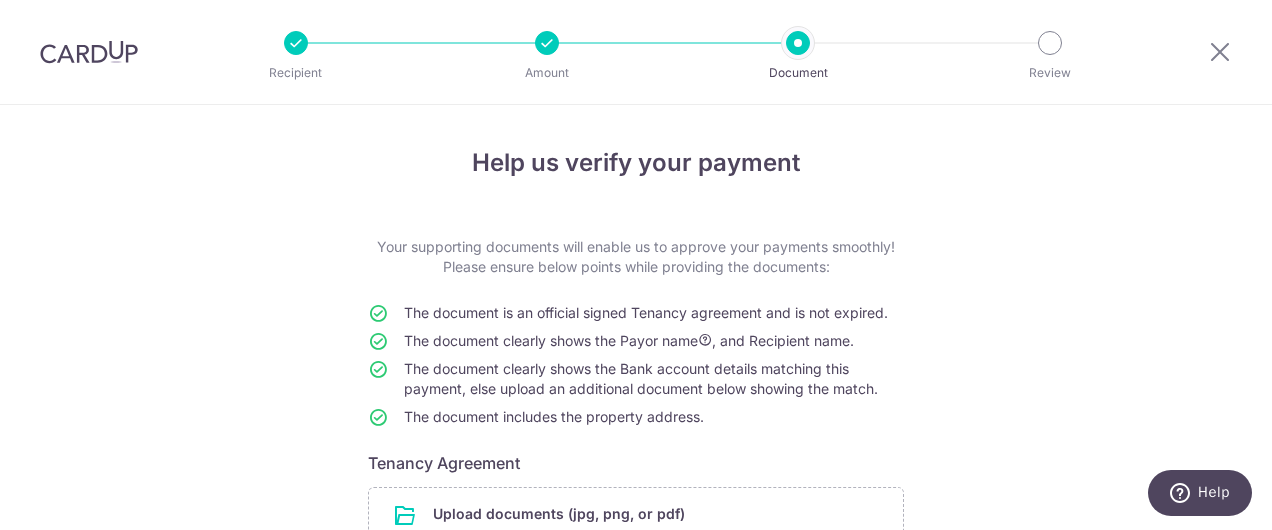 click on "Help us verify your payment
Your supporting documents will enable us to approve your payments smoothly!  Please ensure below points while providing the documents:
The document is an official signed Tenancy agreement and is not expired.
The document clearly shows the Payor name  , and Recipient name.
The document clearly shows the Bank account details matching this payment, else upload an additional document below showing the match.
The document includes the property address.
Tenancy Agreement
Upload documents (jpg, png, or pdf) 1) Covent_Collective_TA_GUPTA_SARTHAK_-20250727-165011.pdf (214.11 KB)
Continue" at bounding box center [636, 469] 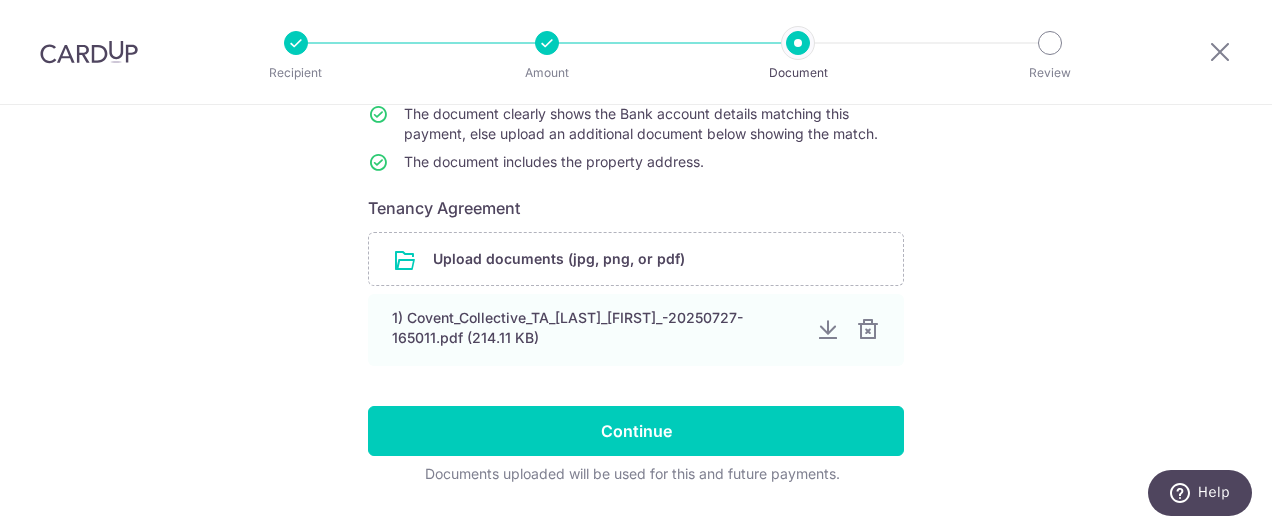 scroll, scrollTop: 301, scrollLeft: 0, axis: vertical 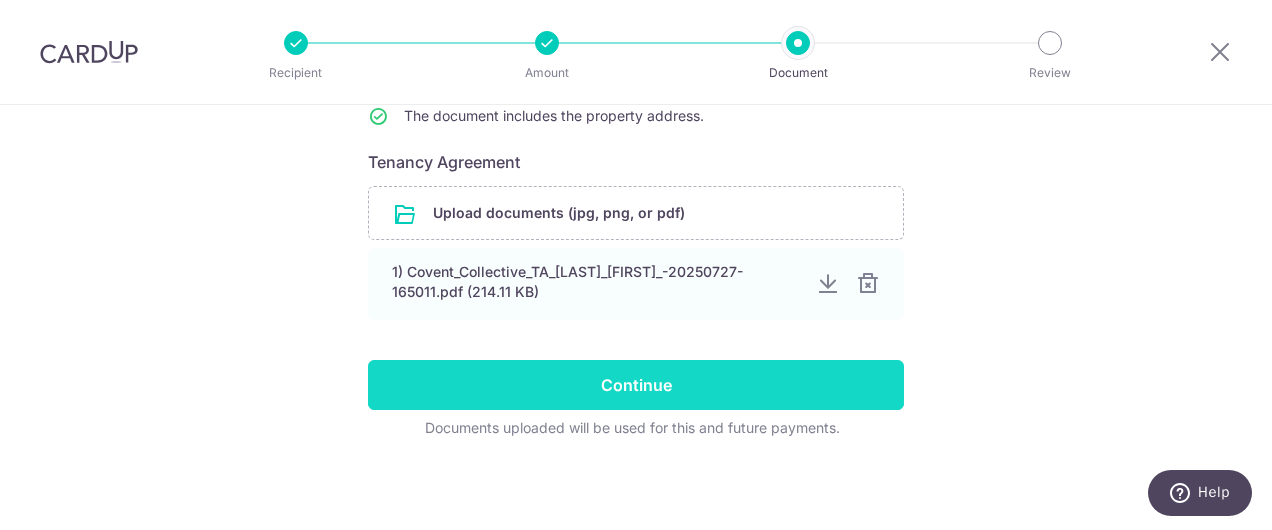 click on "Continue" at bounding box center (636, 385) 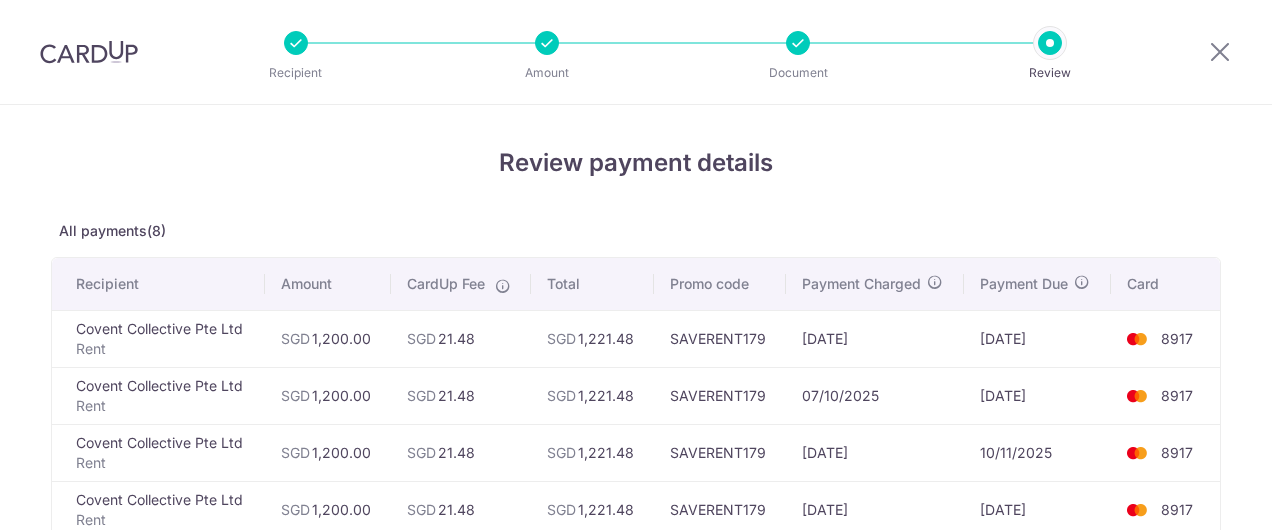 scroll, scrollTop: 0, scrollLeft: 0, axis: both 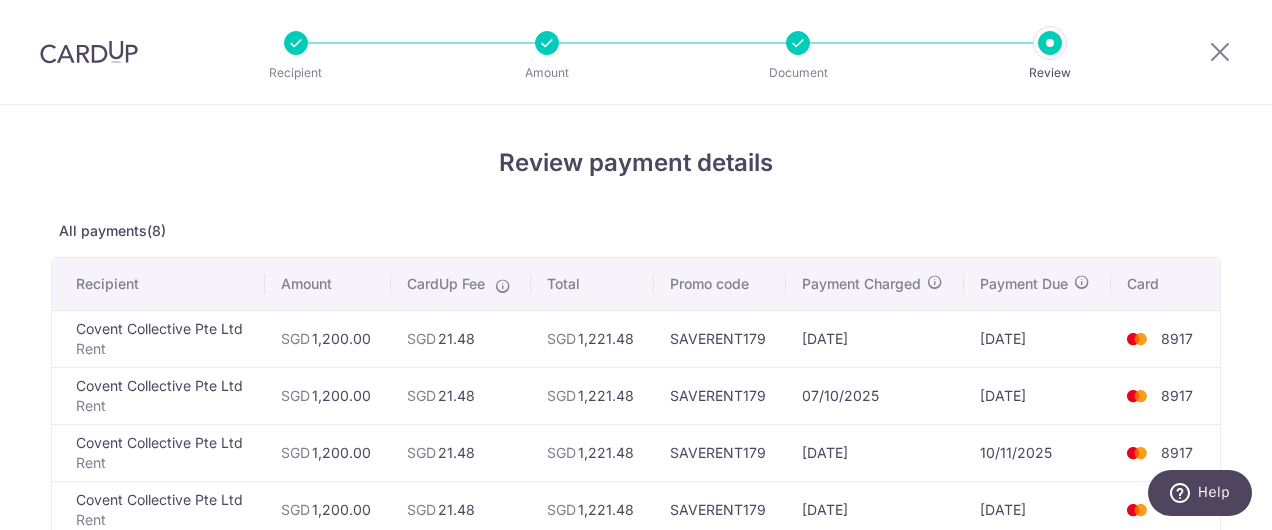 click on "Review payment details
All payments(8)
Recipient
Amount
CardUp Fee
Total
Promo code
Payment Charged
Payment Due
Card
Covent Collective Pte Ltd
Rent
SGD   1,200.00
SGD   21.48
SGD 8917" at bounding box center (636, 561) 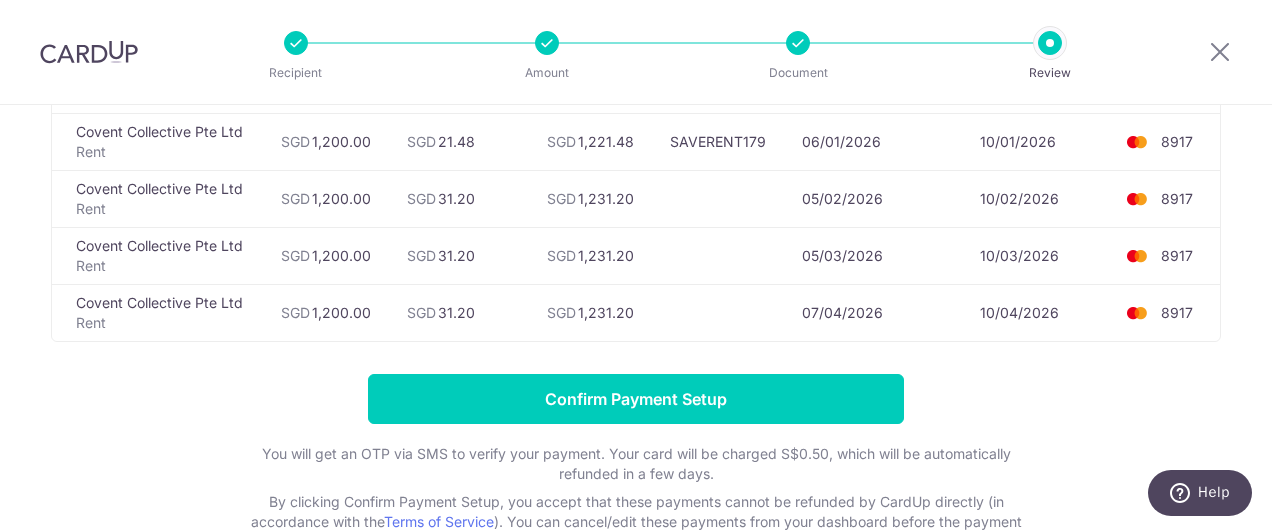 scroll, scrollTop: 426, scrollLeft: 0, axis: vertical 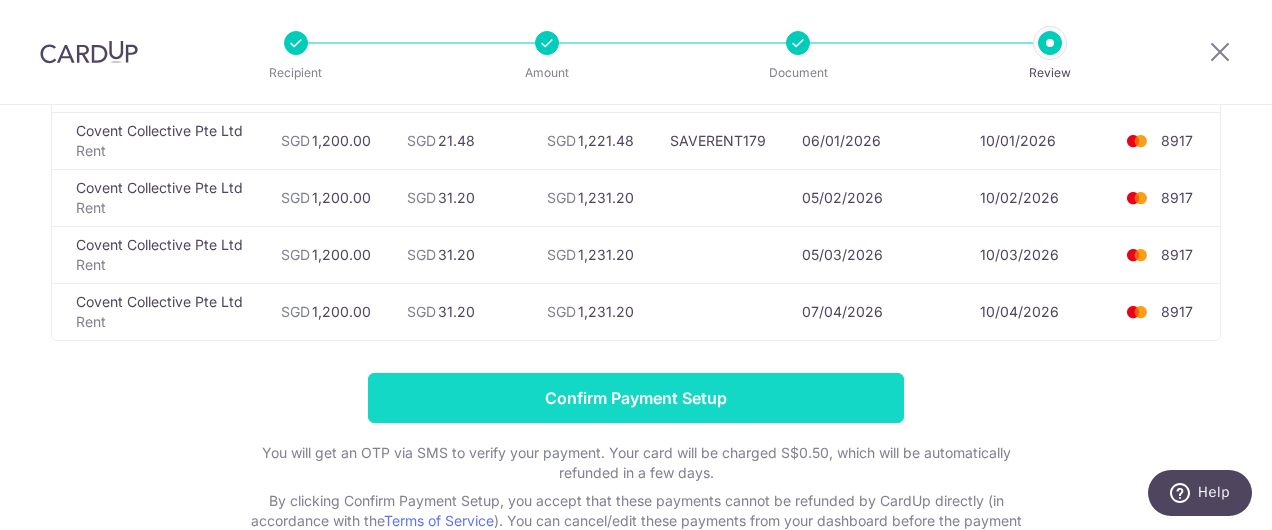 click on "Confirm Payment Setup" at bounding box center (636, 398) 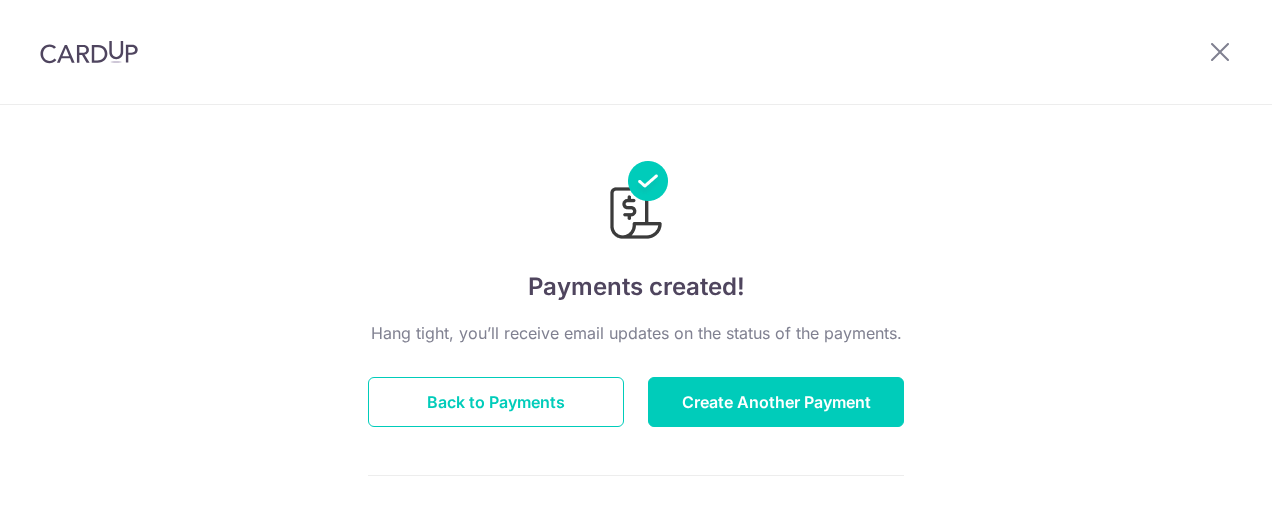 scroll, scrollTop: 0, scrollLeft: 0, axis: both 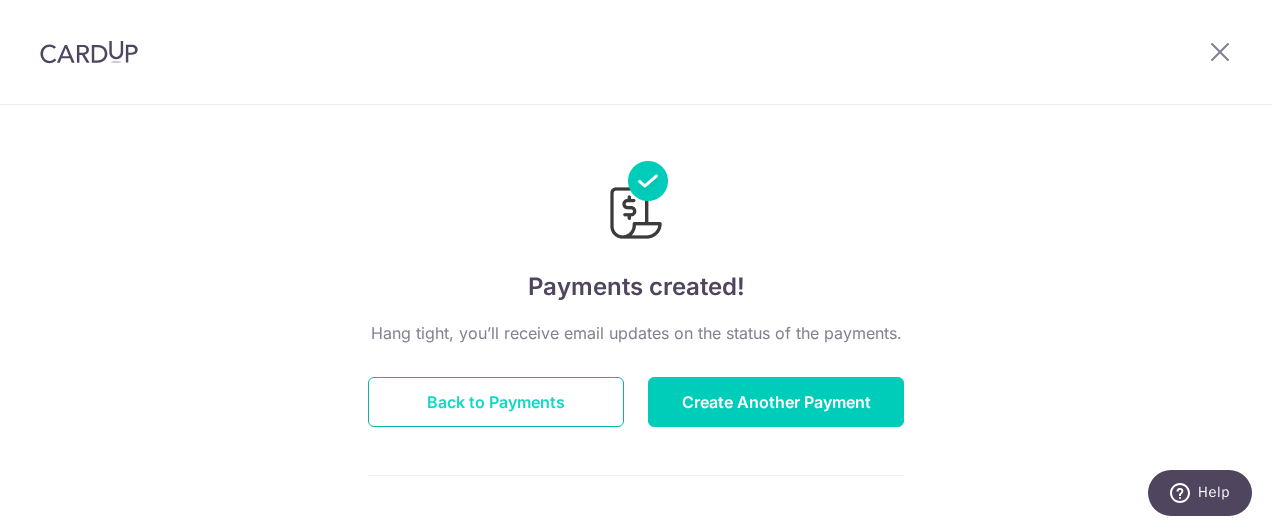 click on "Back to Payments" at bounding box center (496, 402) 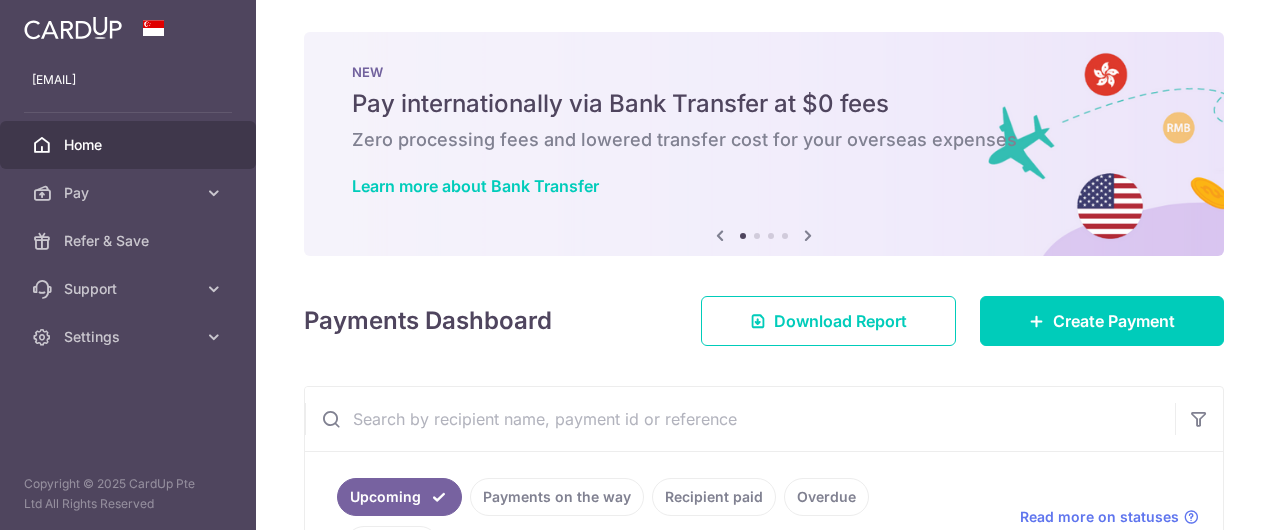 scroll, scrollTop: 0, scrollLeft: 0, axis: both 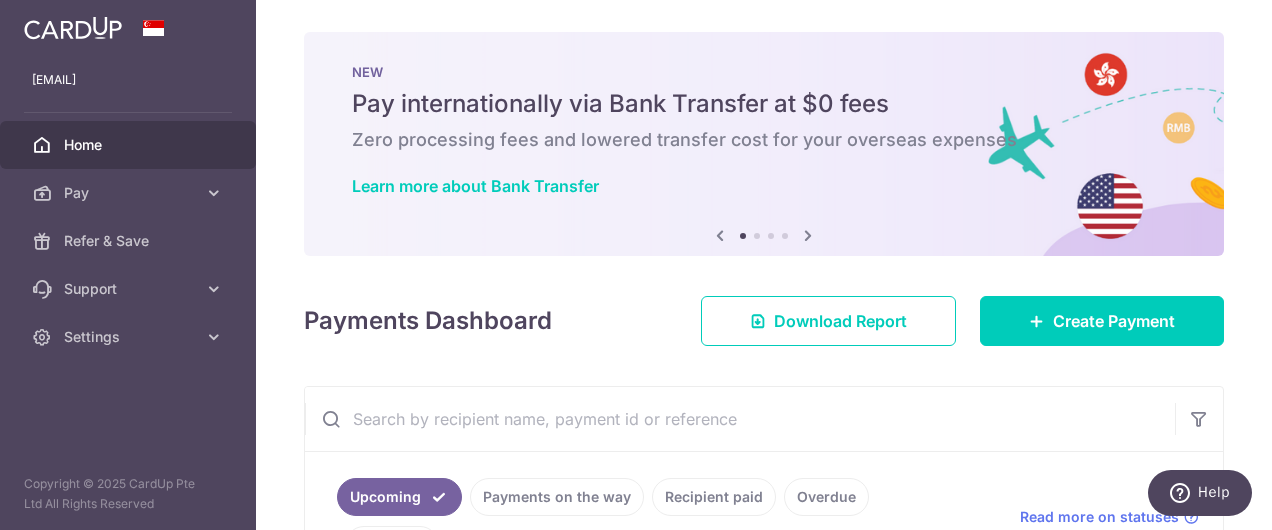 click on "×
Pause Schedule
Pause all future payments in this series
Pause just this one payment
By clicking below, you confirm you are pausing this payment to   on  . Payments can be unpaused at anytime prior to payment taken date.
Confirm
Cancel Schedule
Cancel all future payments in this series
Cancel just this one payment
Confirm
Approve Payment
Recipient Bank Details" at bounding box center (764, 265) 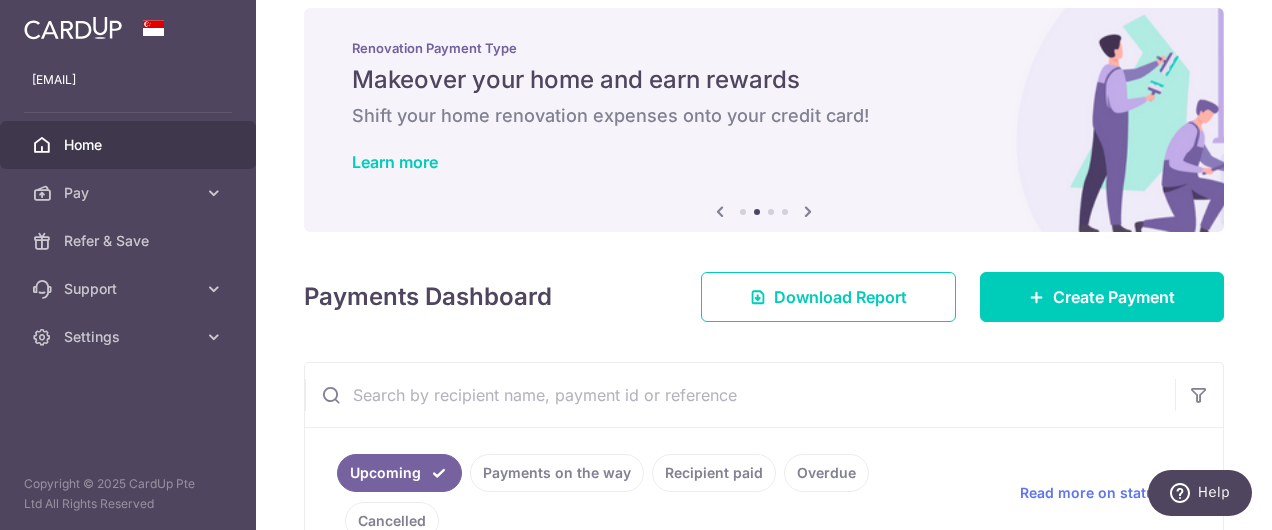 scroll, scrollTop: 0, scrollLeft: 0, axis: both 